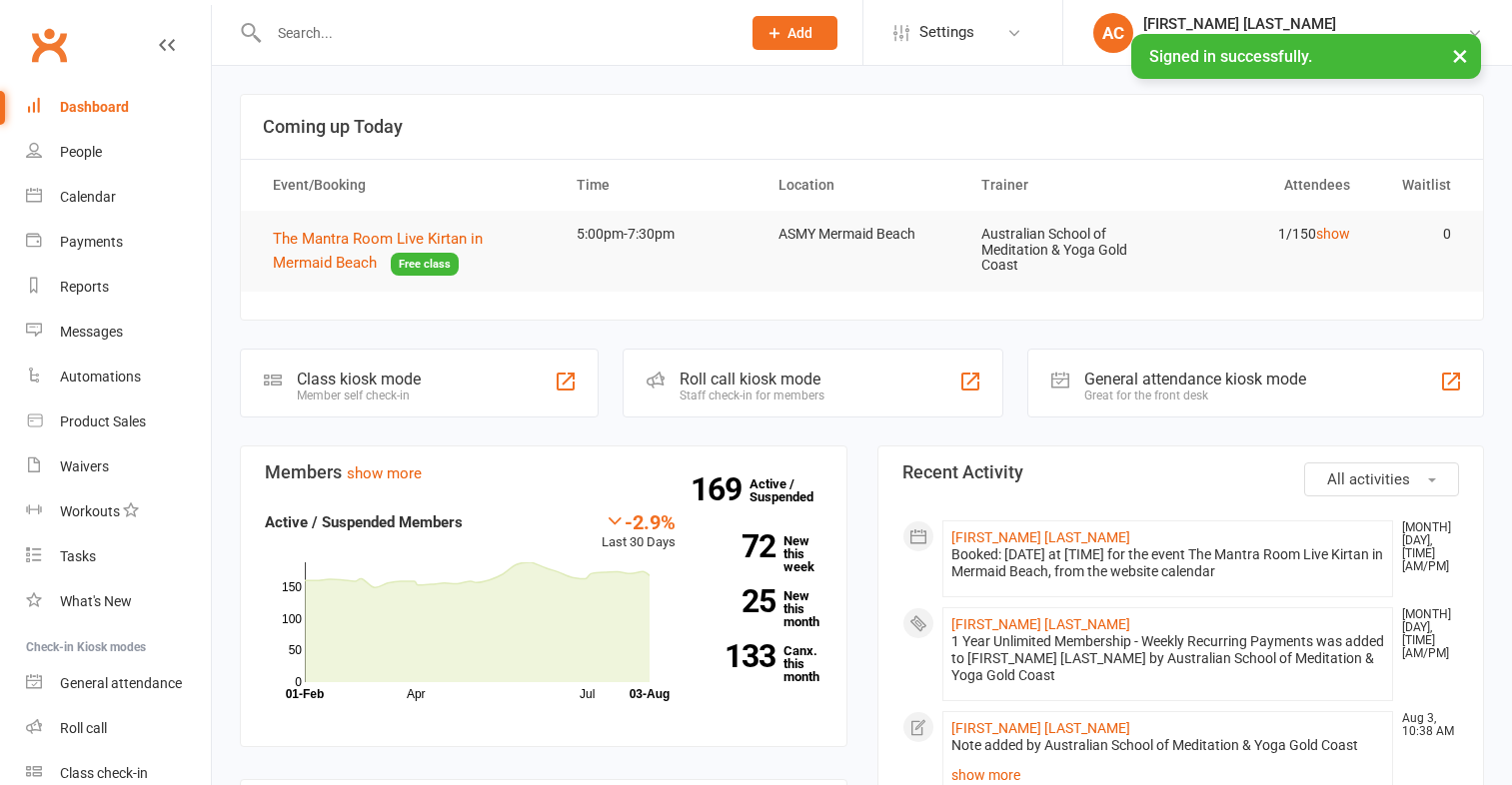 scroll, scrollTop: 0, scrollLeft: 0, axis: both 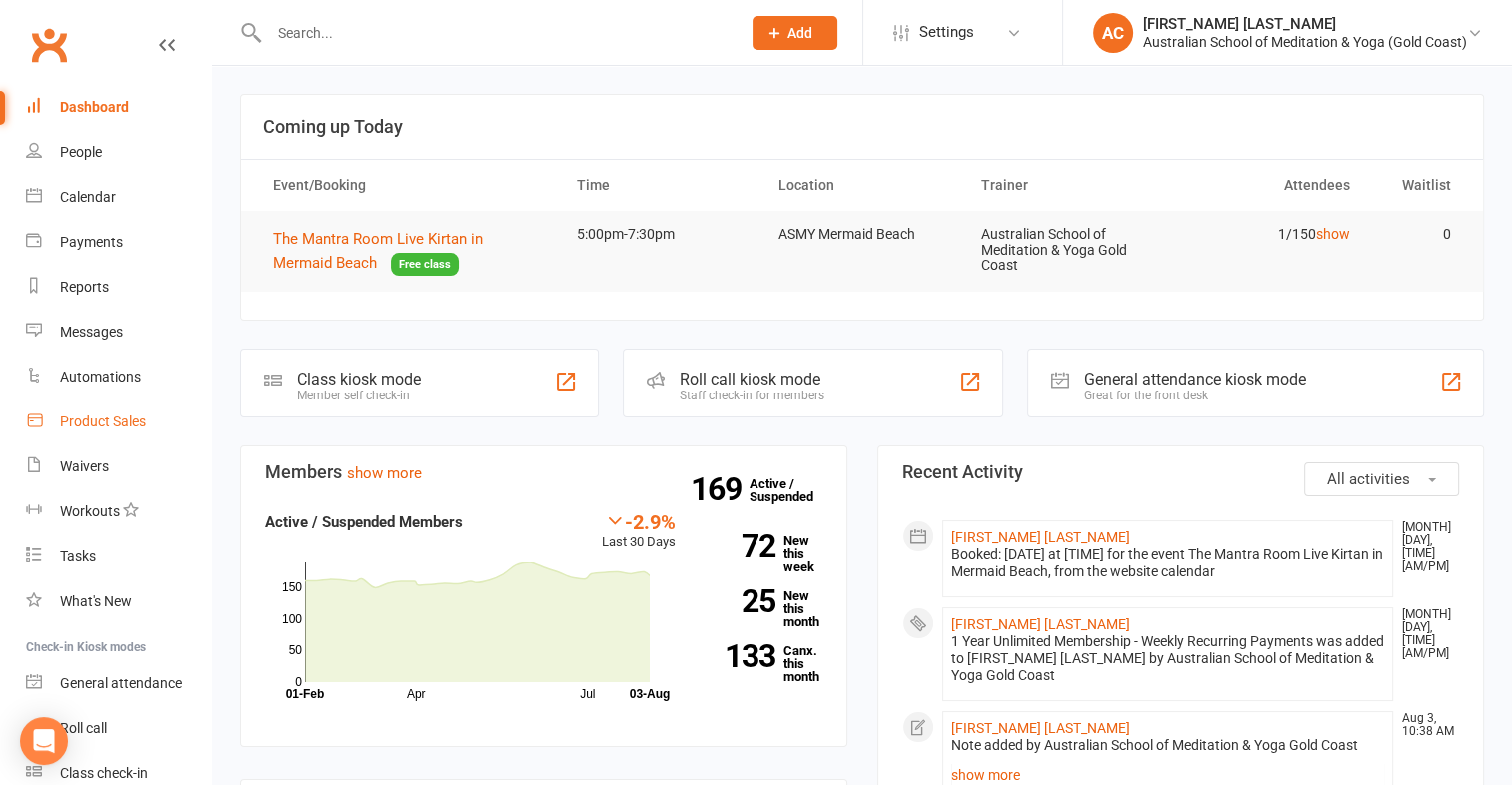 click on "Product Sales" at bounding box center [118, 421] 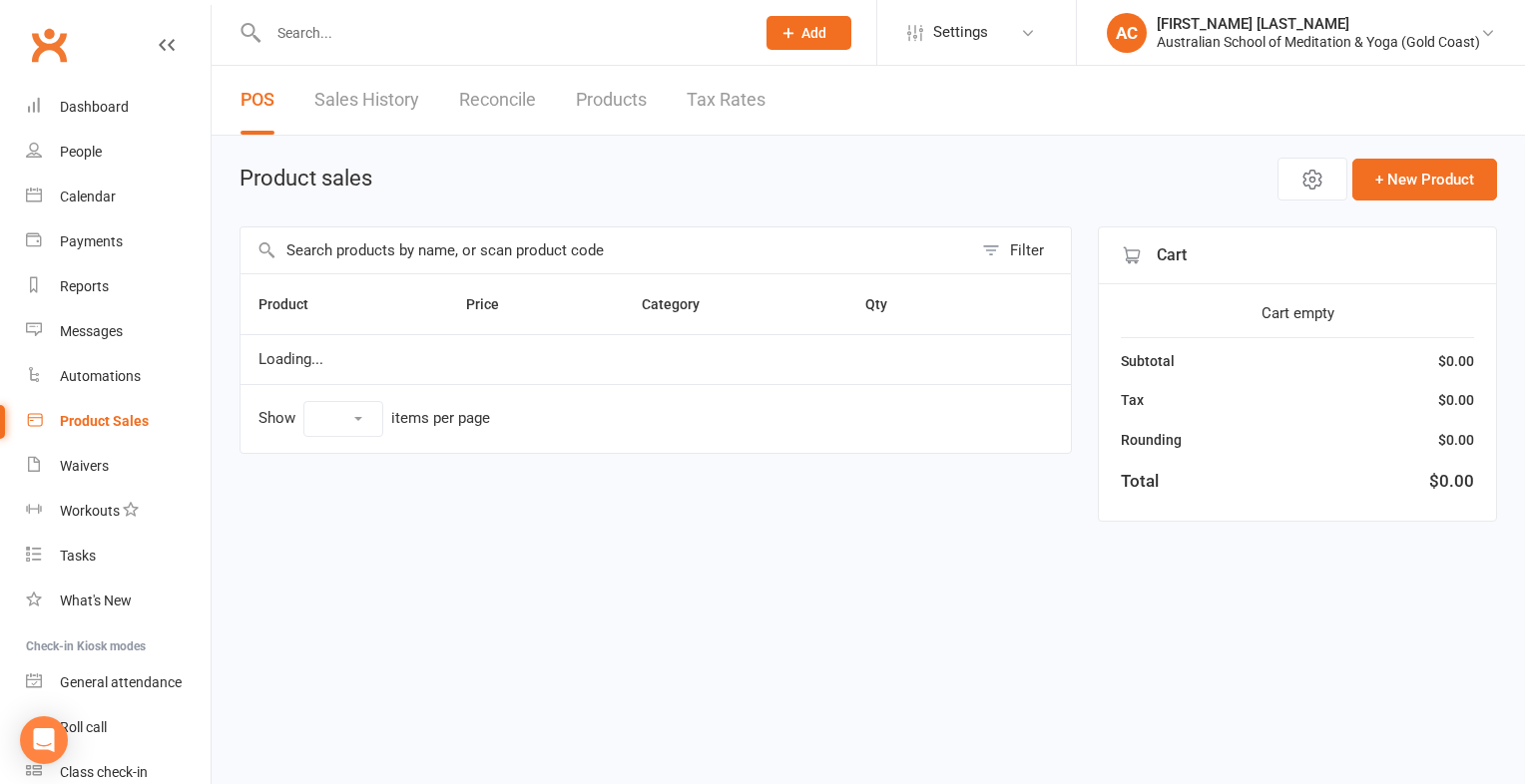 select on "100" 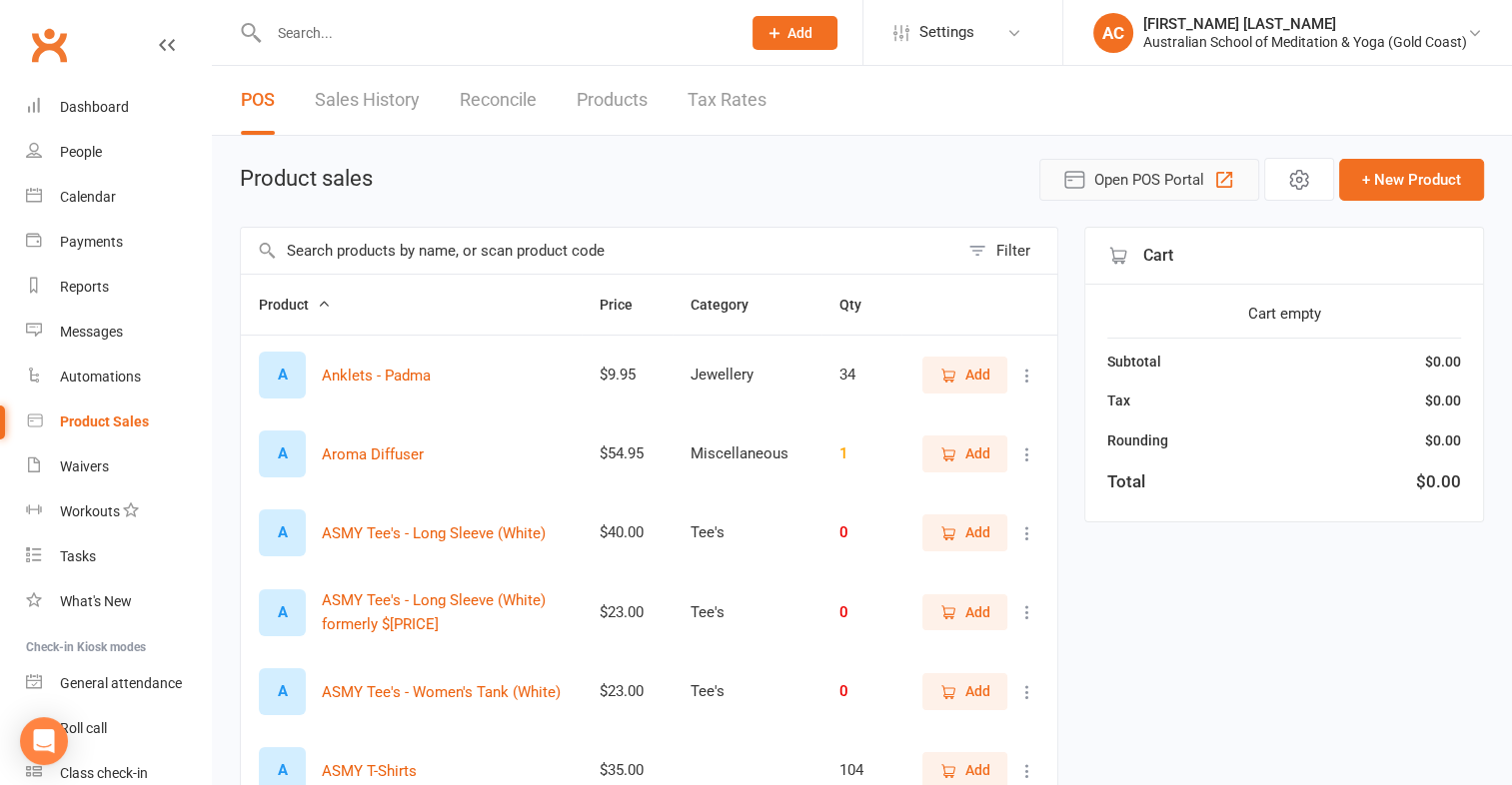 click on "Open POS Portal" at bounding box center (1149, 180) 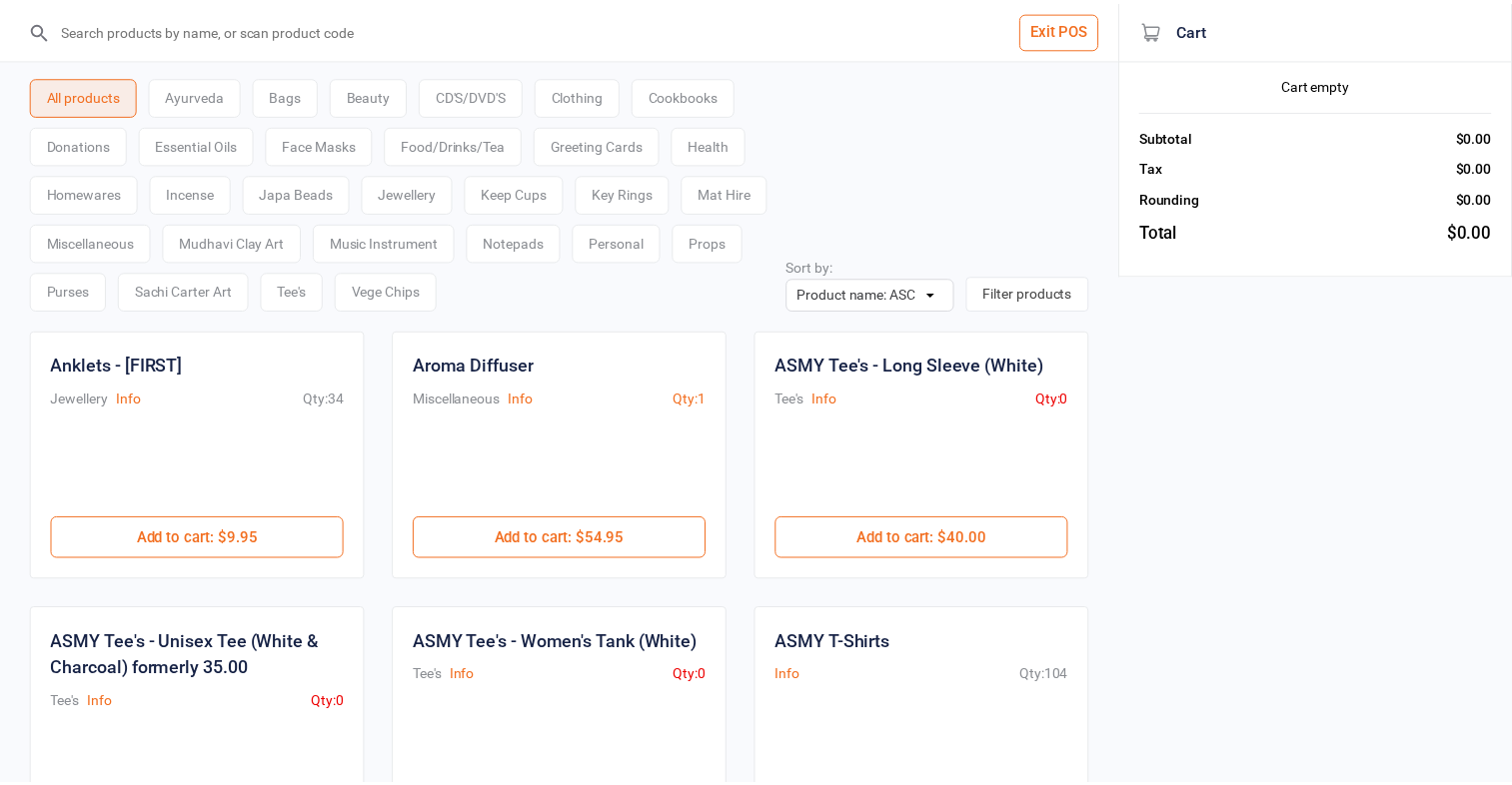 scroll, scrollTop: 0, scrollLeft: 0, axis: both 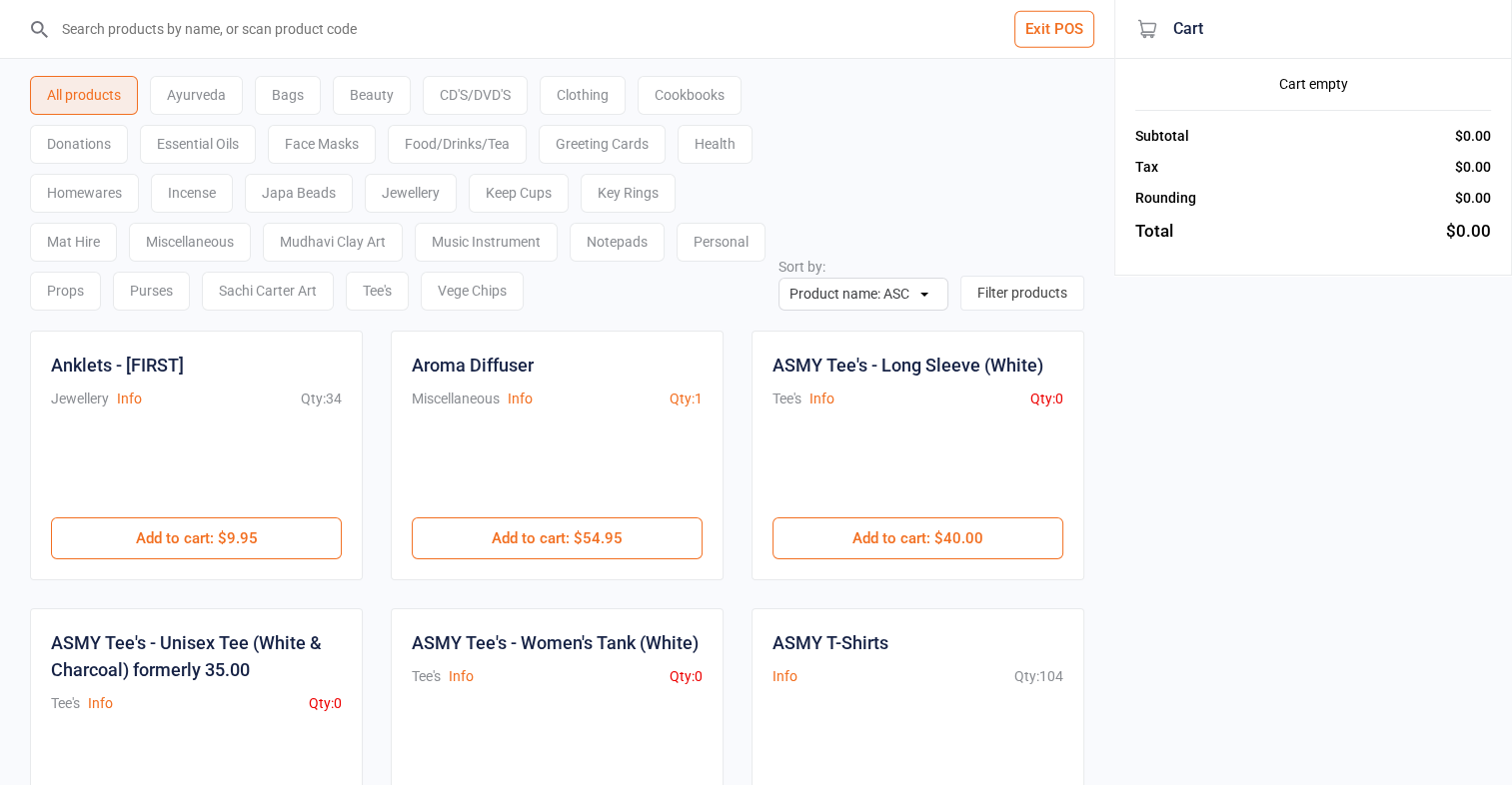 click at bounding box center (569, 29) 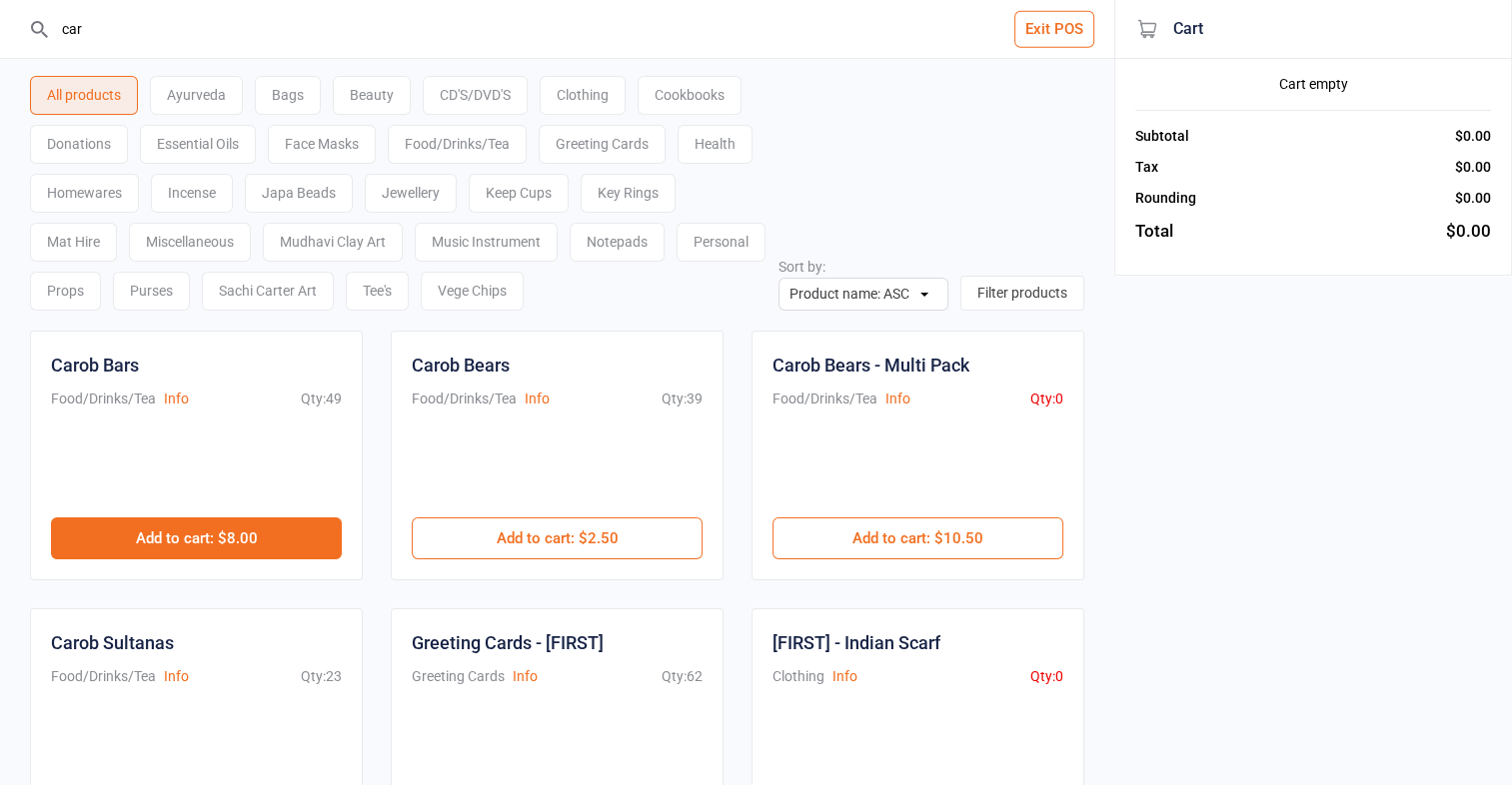 type on "car" 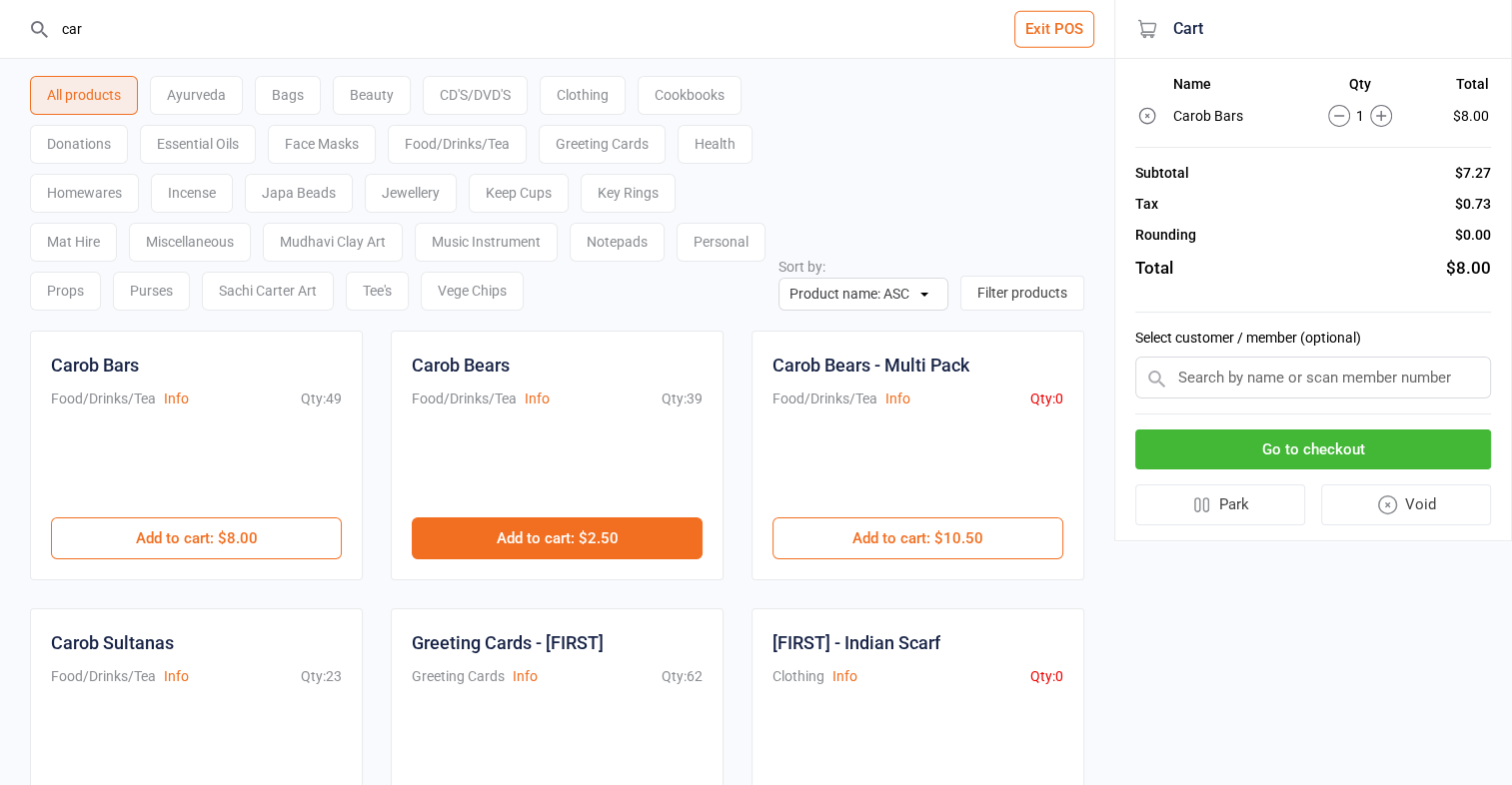 click on "Add to cart :   $2.50" at bounding box center (557, 538) 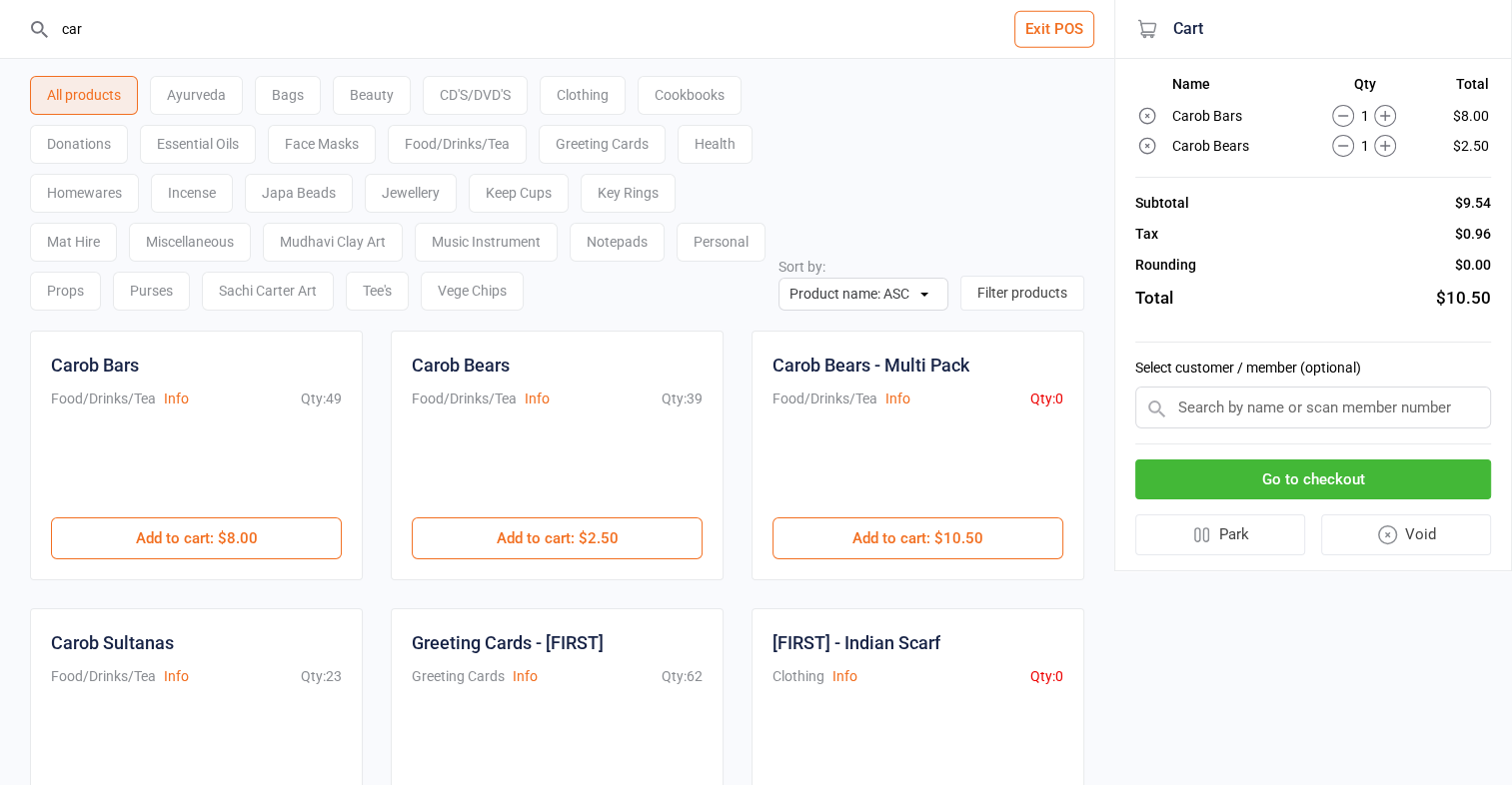 click 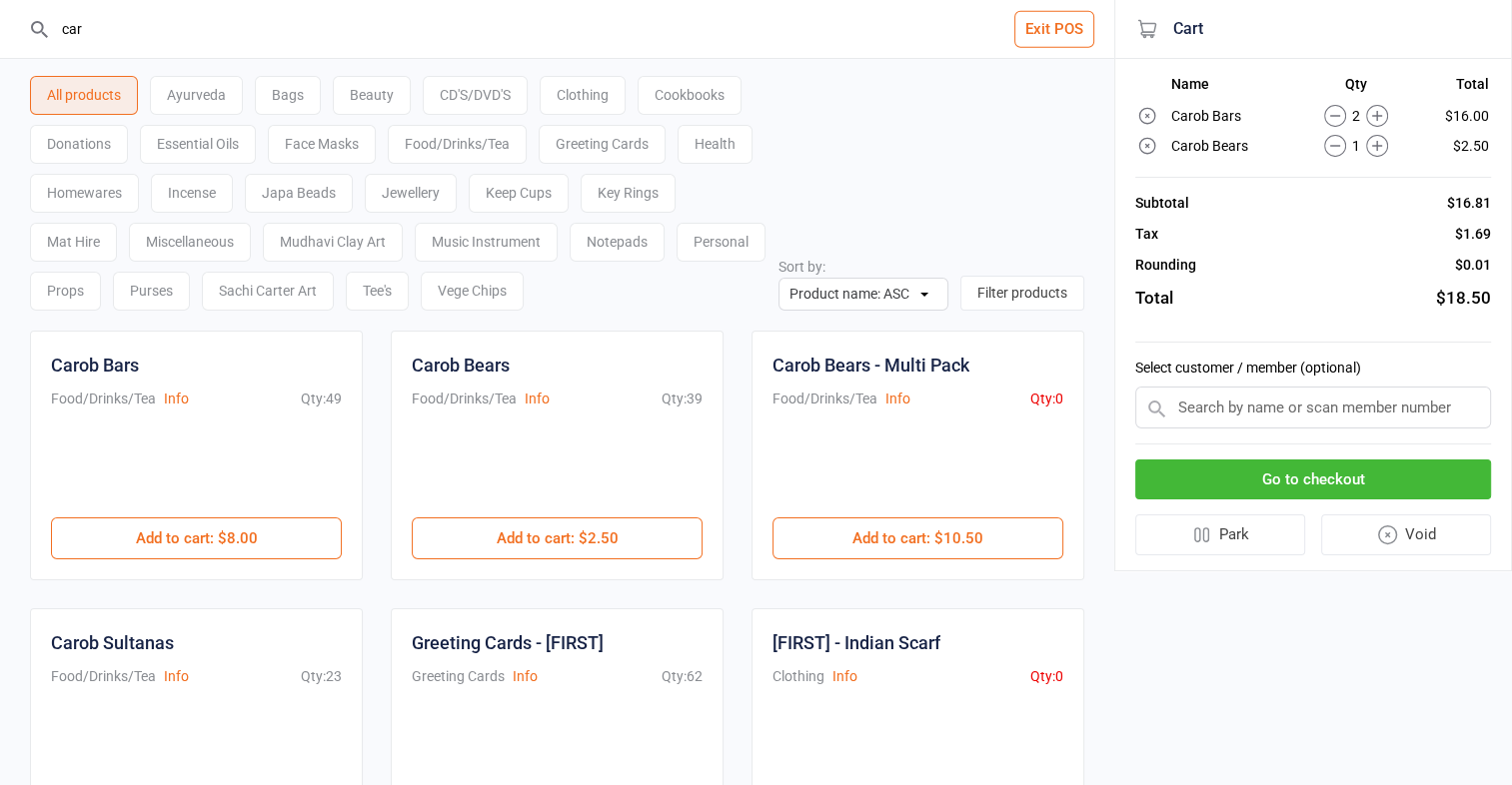 click 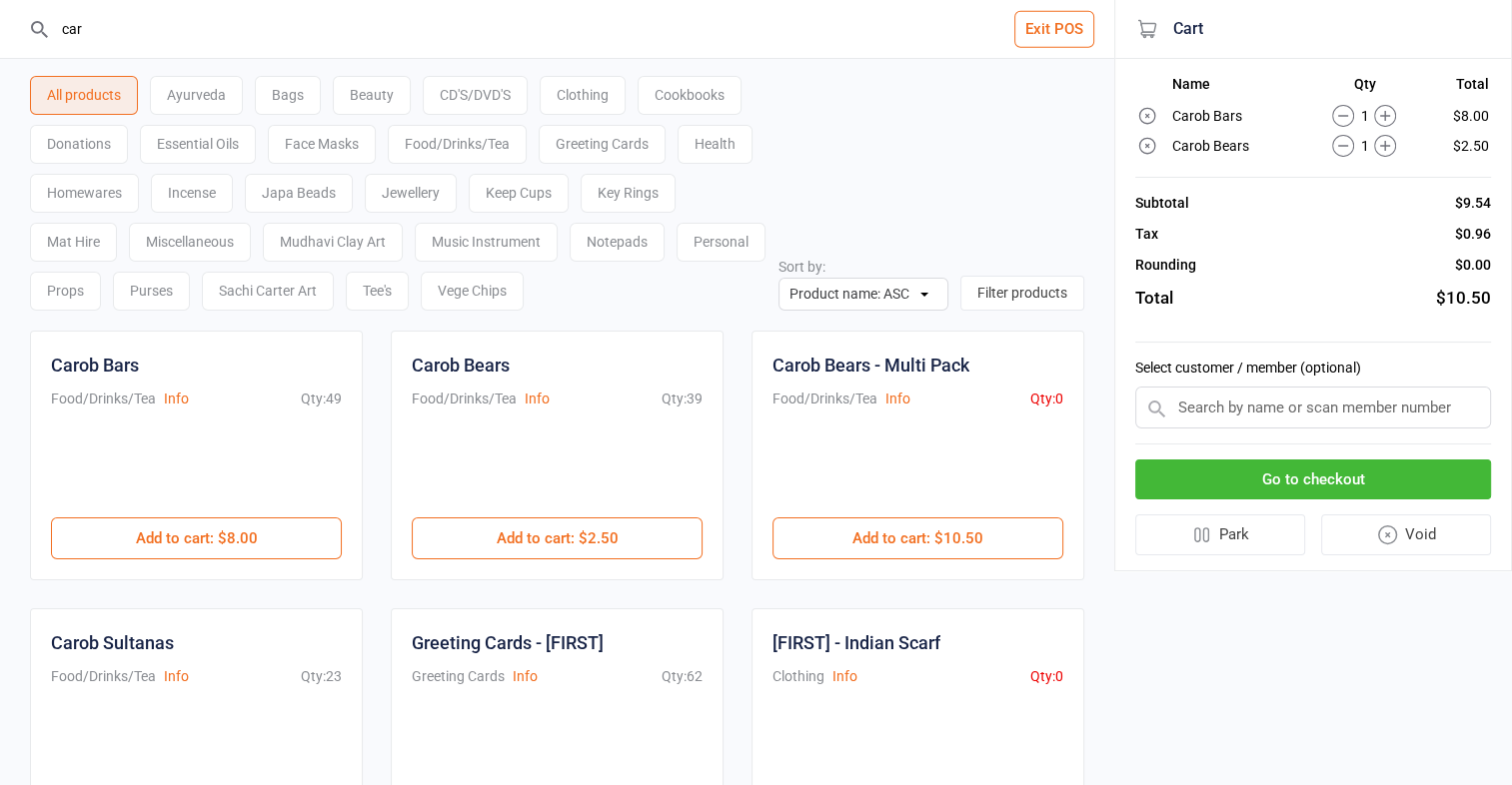click 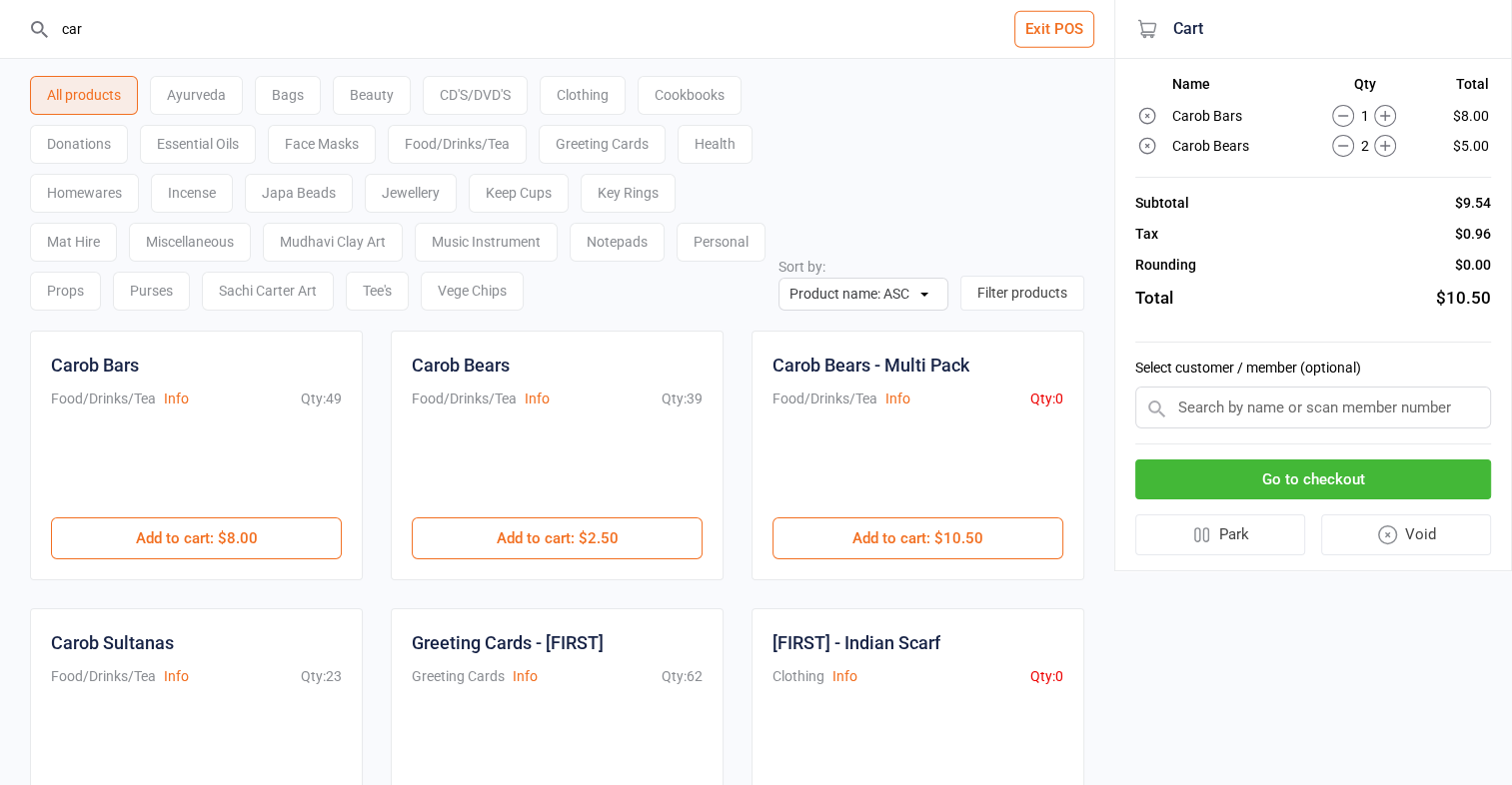 click 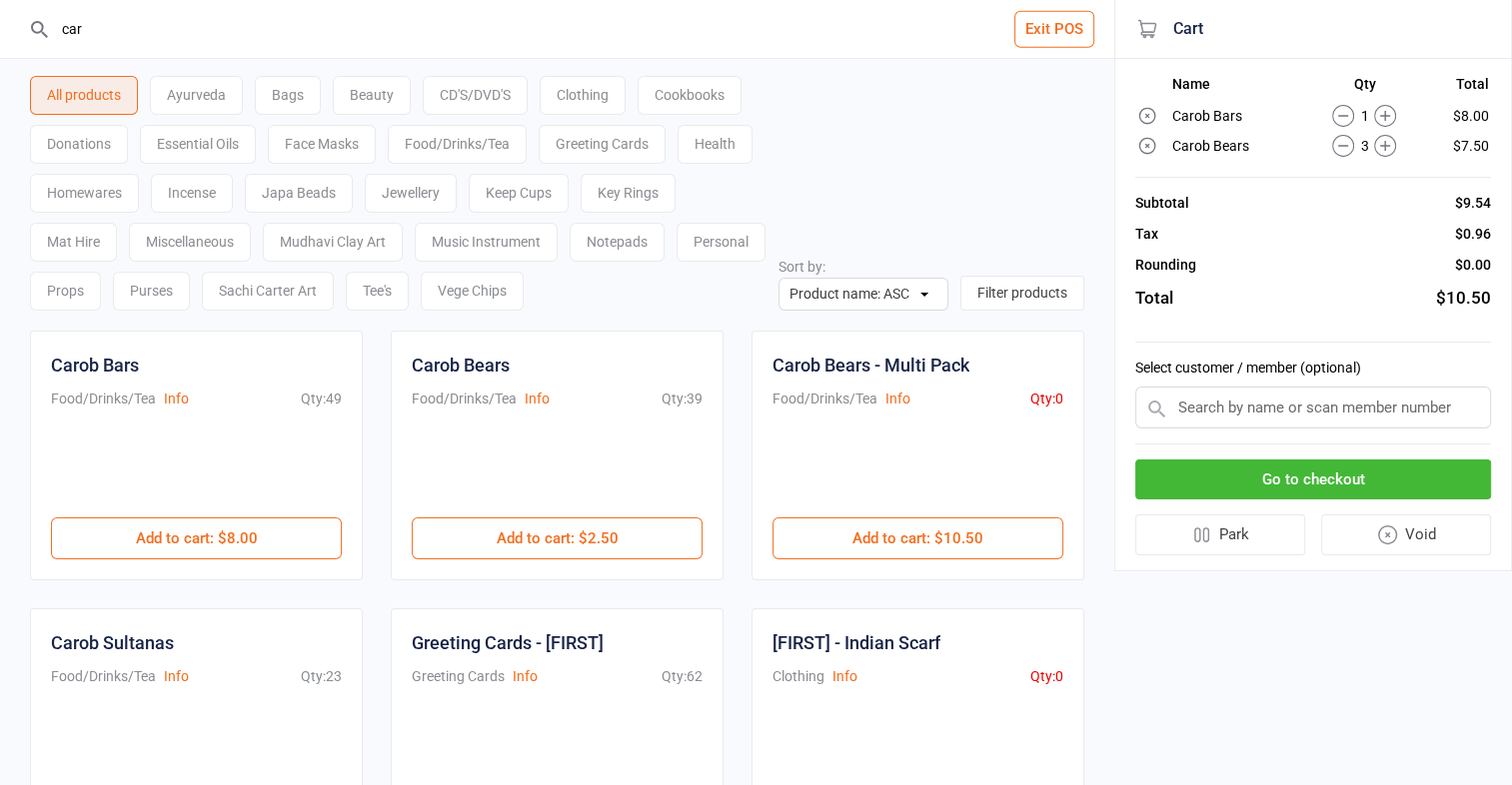 click 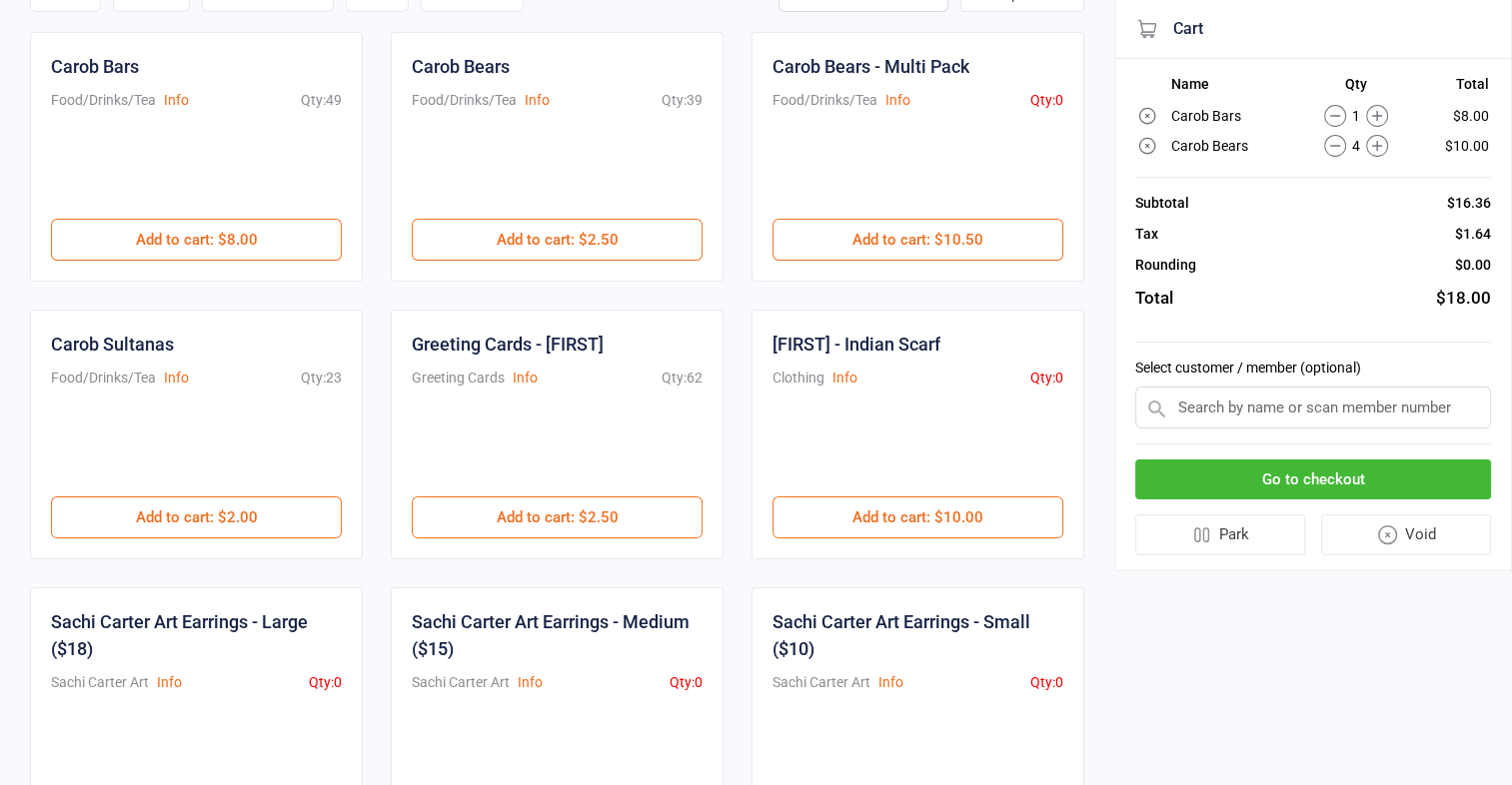 scroll, scrollTop: 301, scrollLeft: 0, axis: vertical 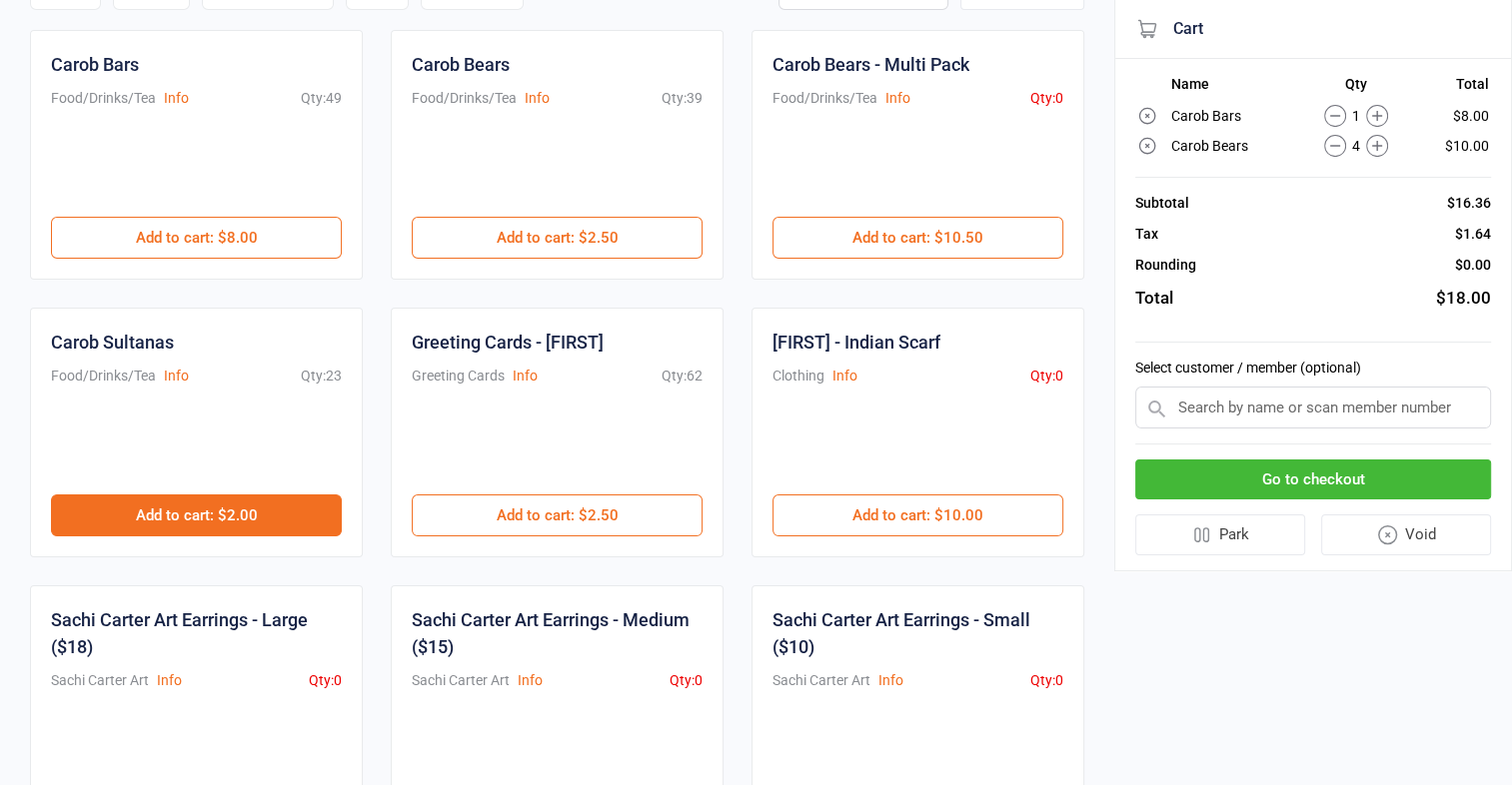 click on "Add to cart :   $2.00" at bounding box center [196, 515] 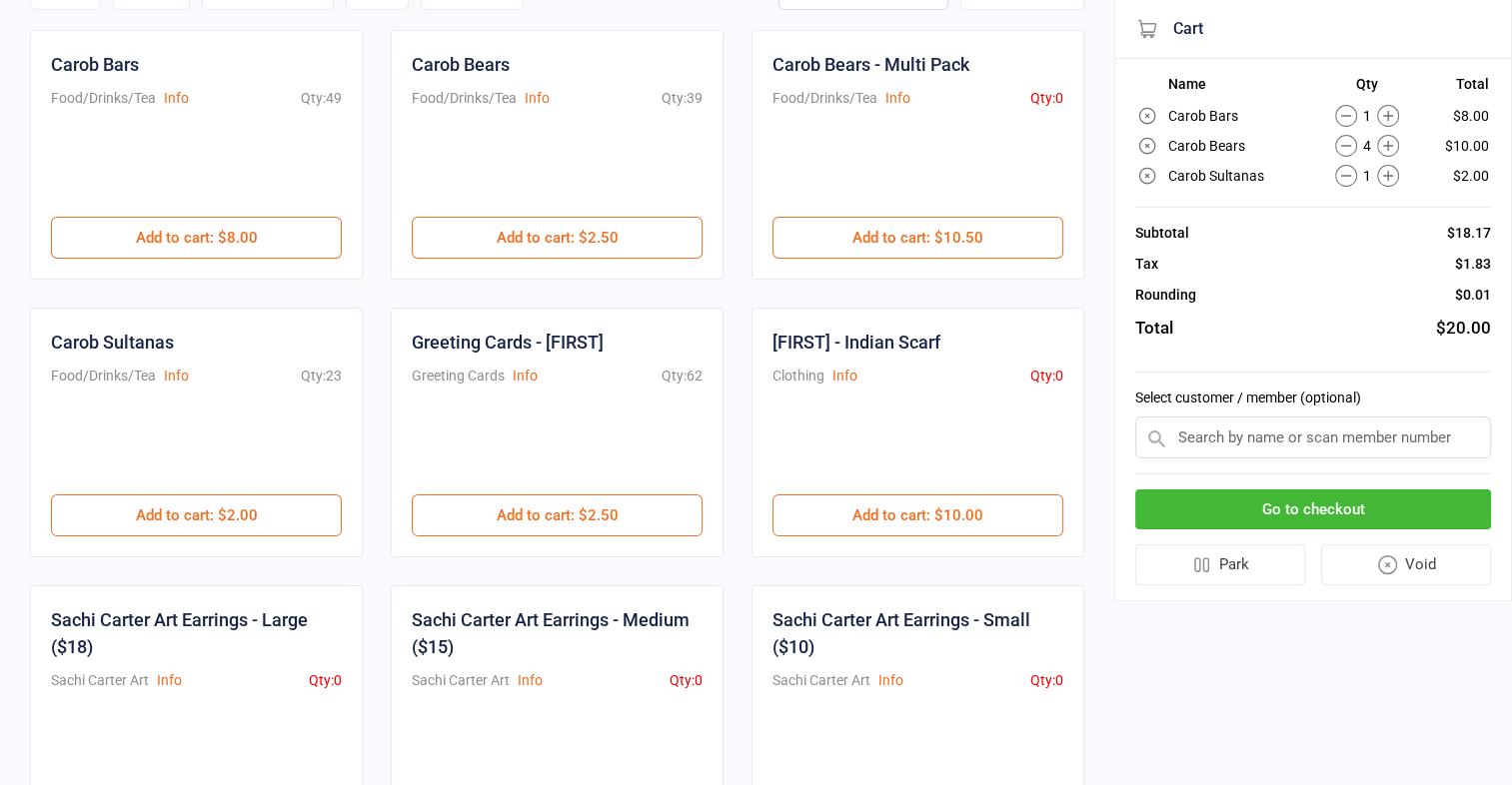 click on "Go to checkout" at bounding box center [1313, 509] 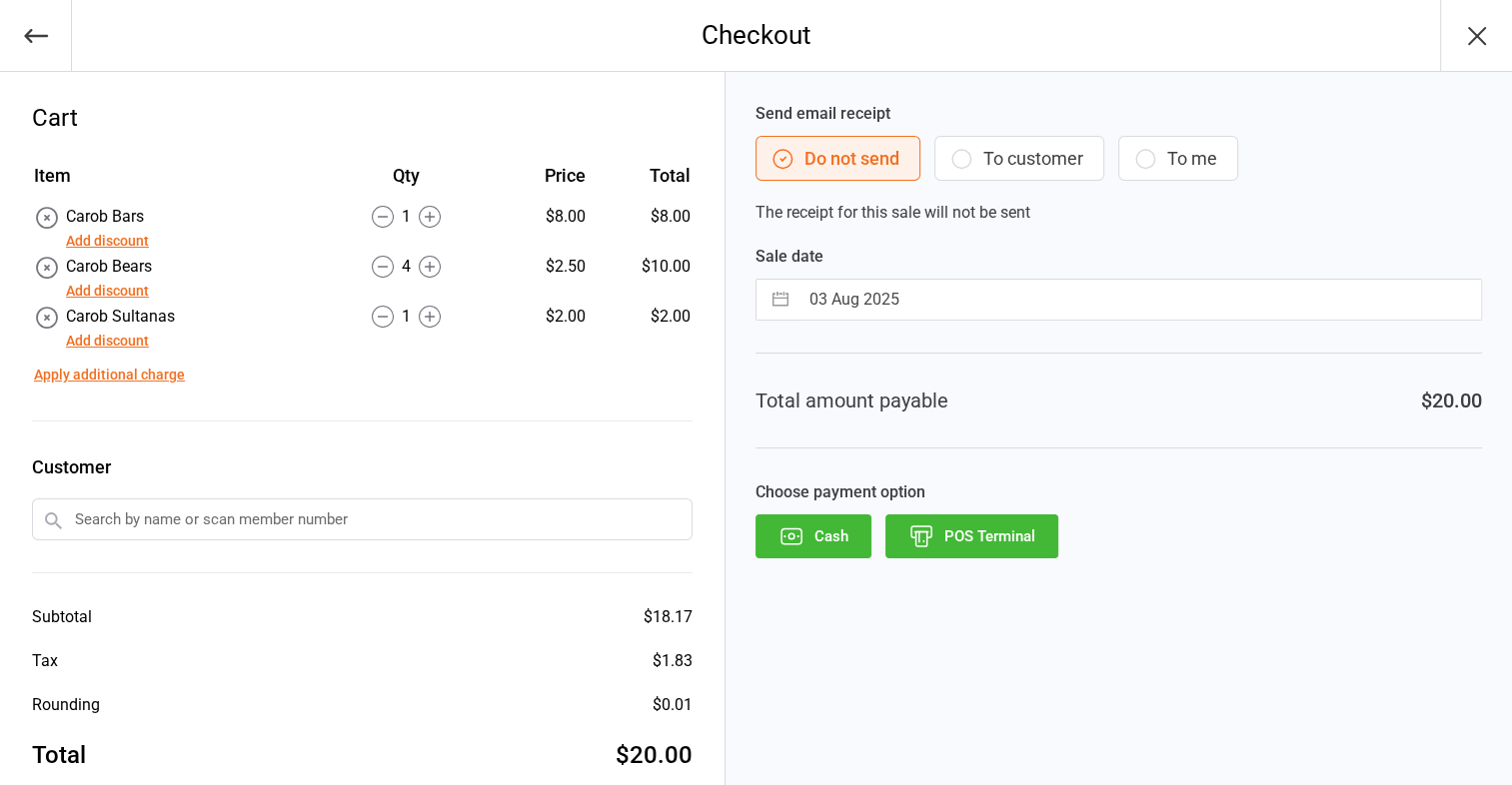 click on "POS Terminal" at bounding box center (971, 536) 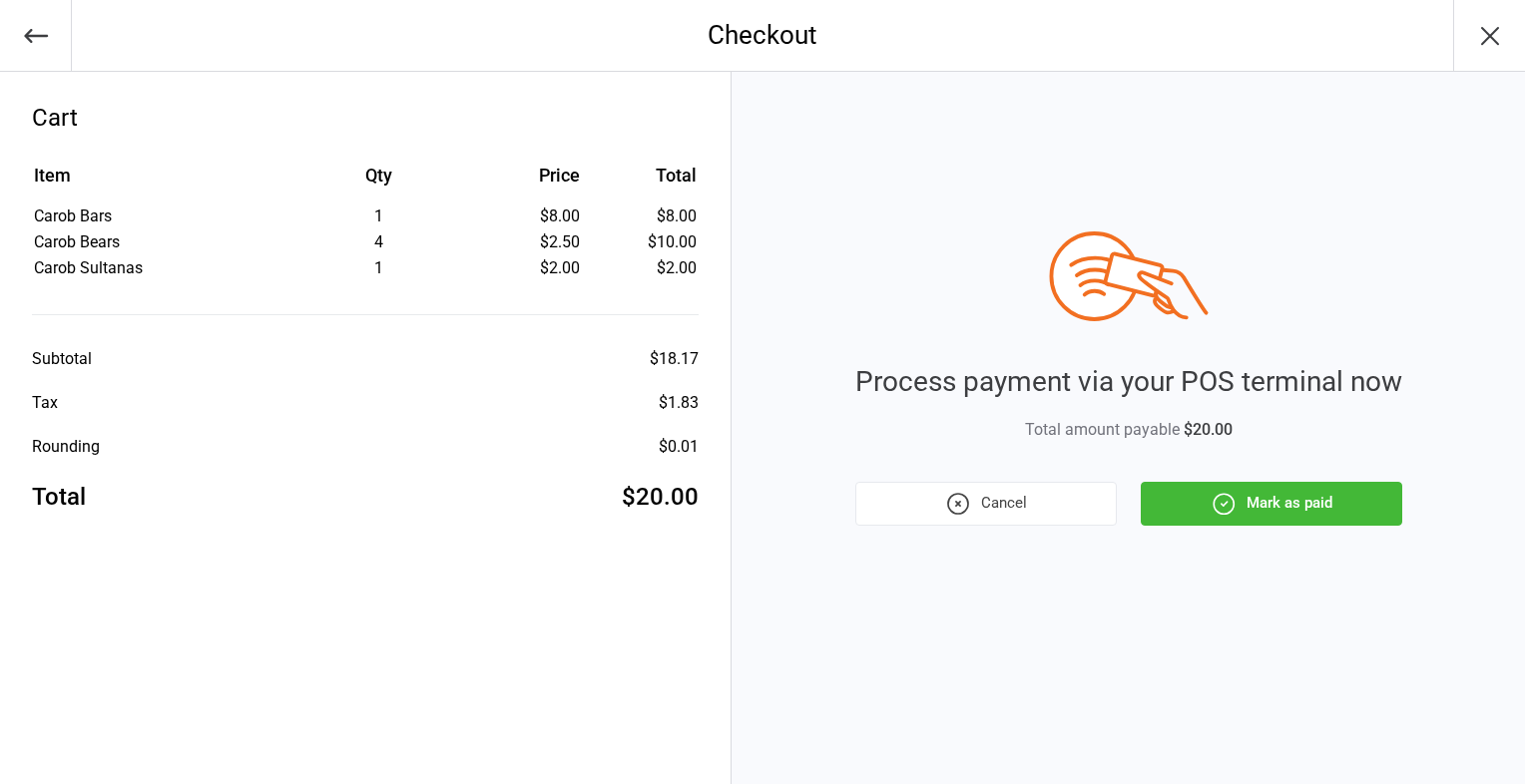 click on "Mark as paid" at bounding box center (1271, 504) 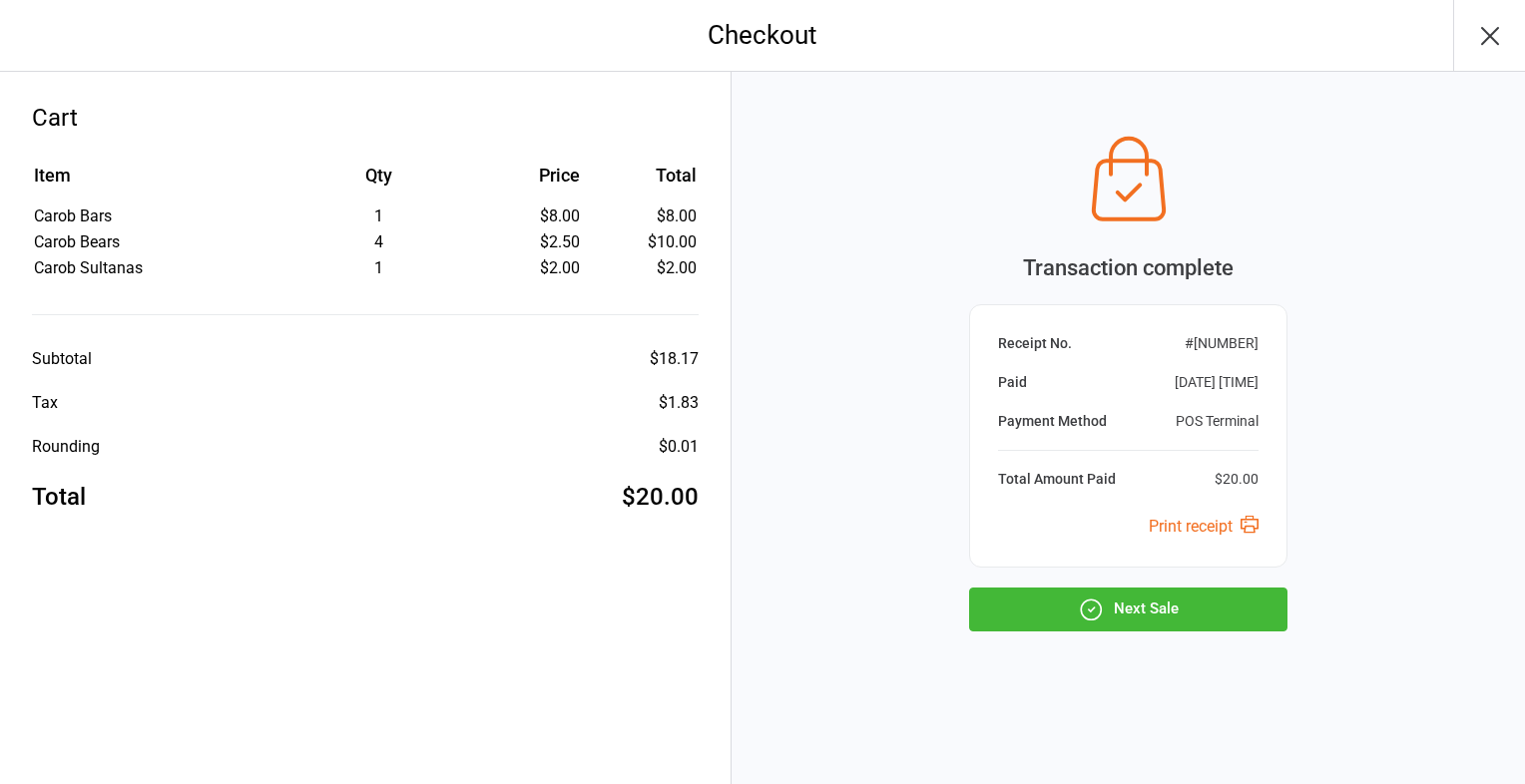 click on "Next Sale" at bounding box center (1128, 609) 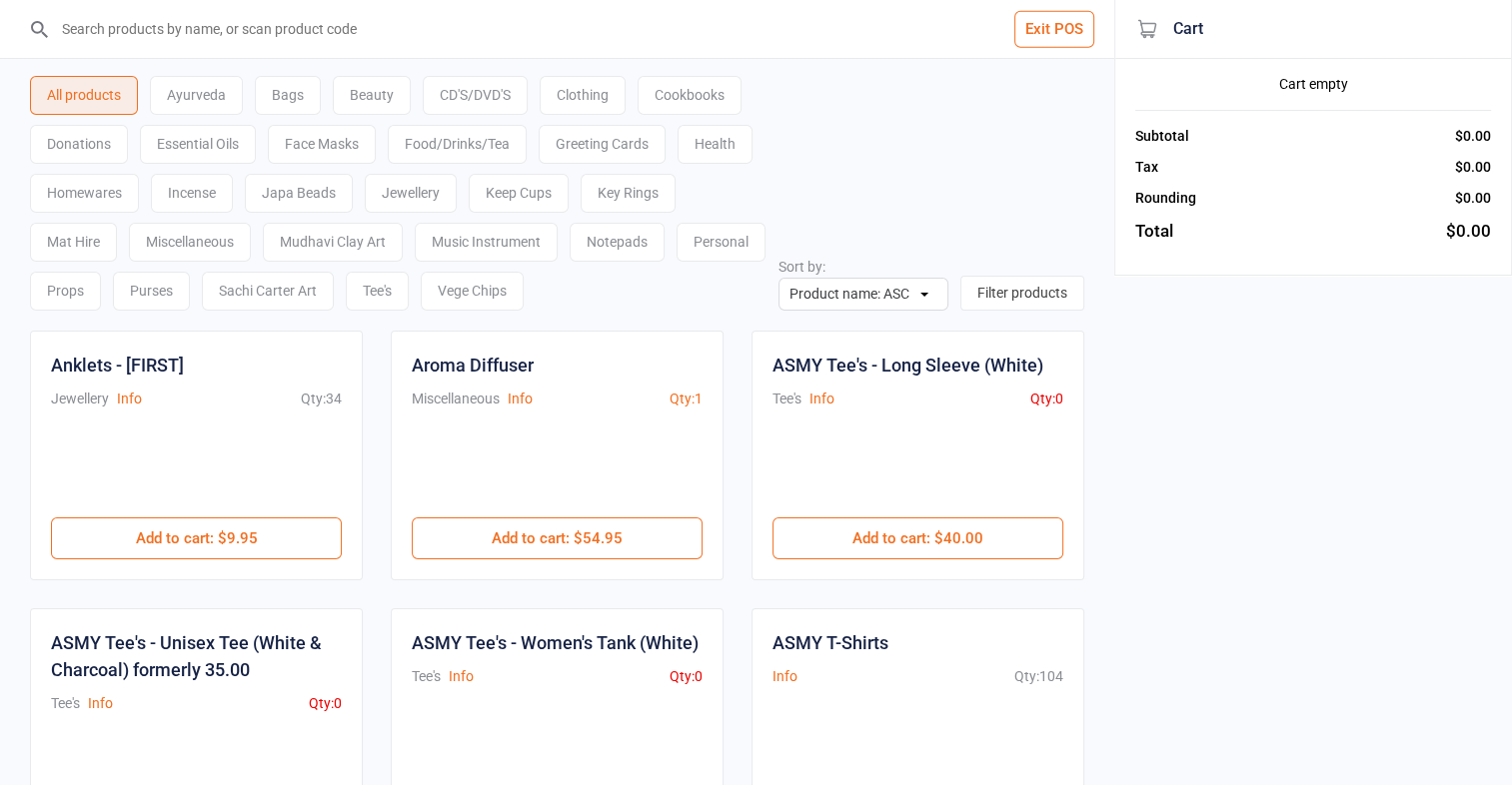 click at bounding box center (569, 29) 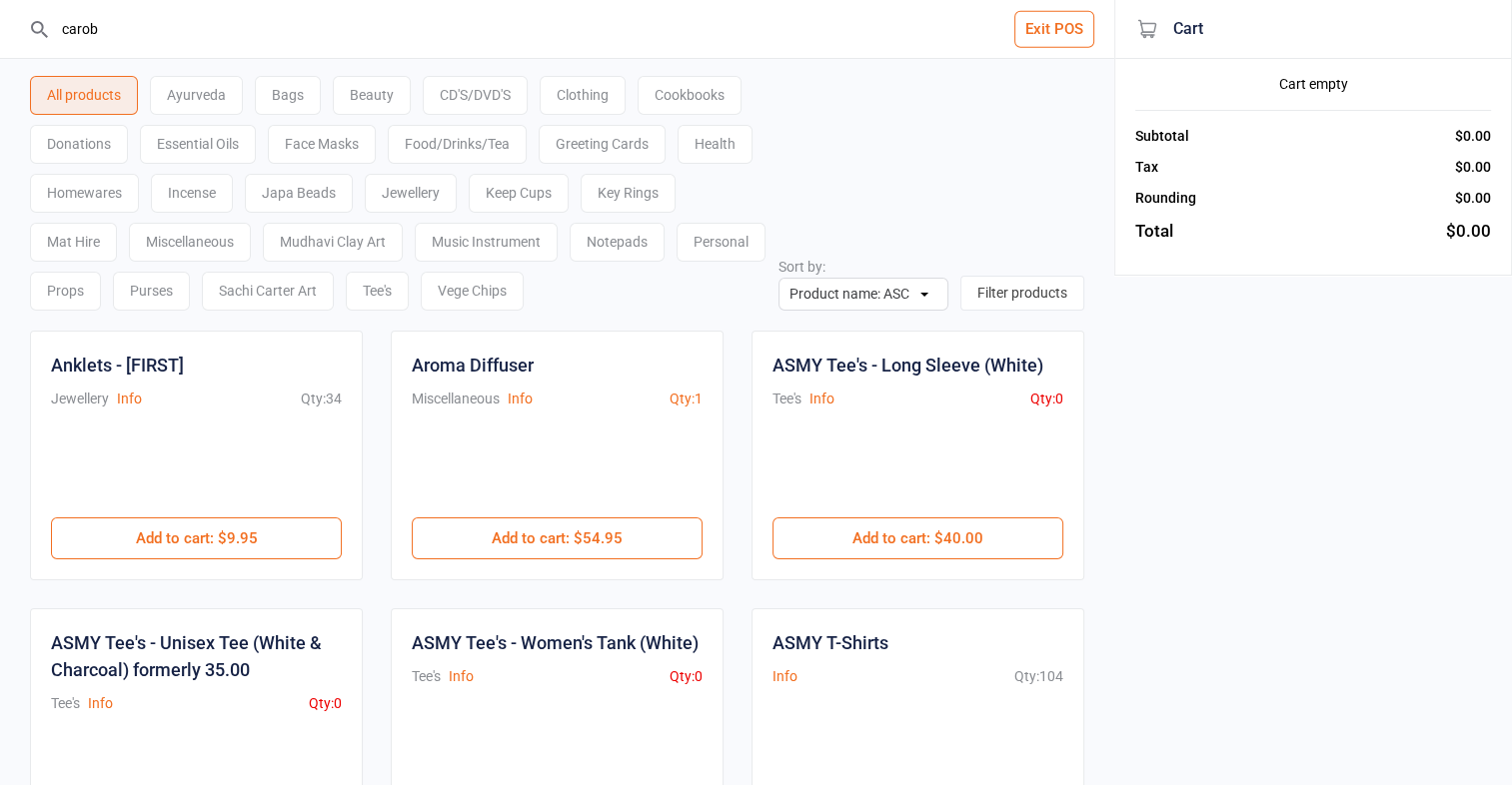 type on "carob" 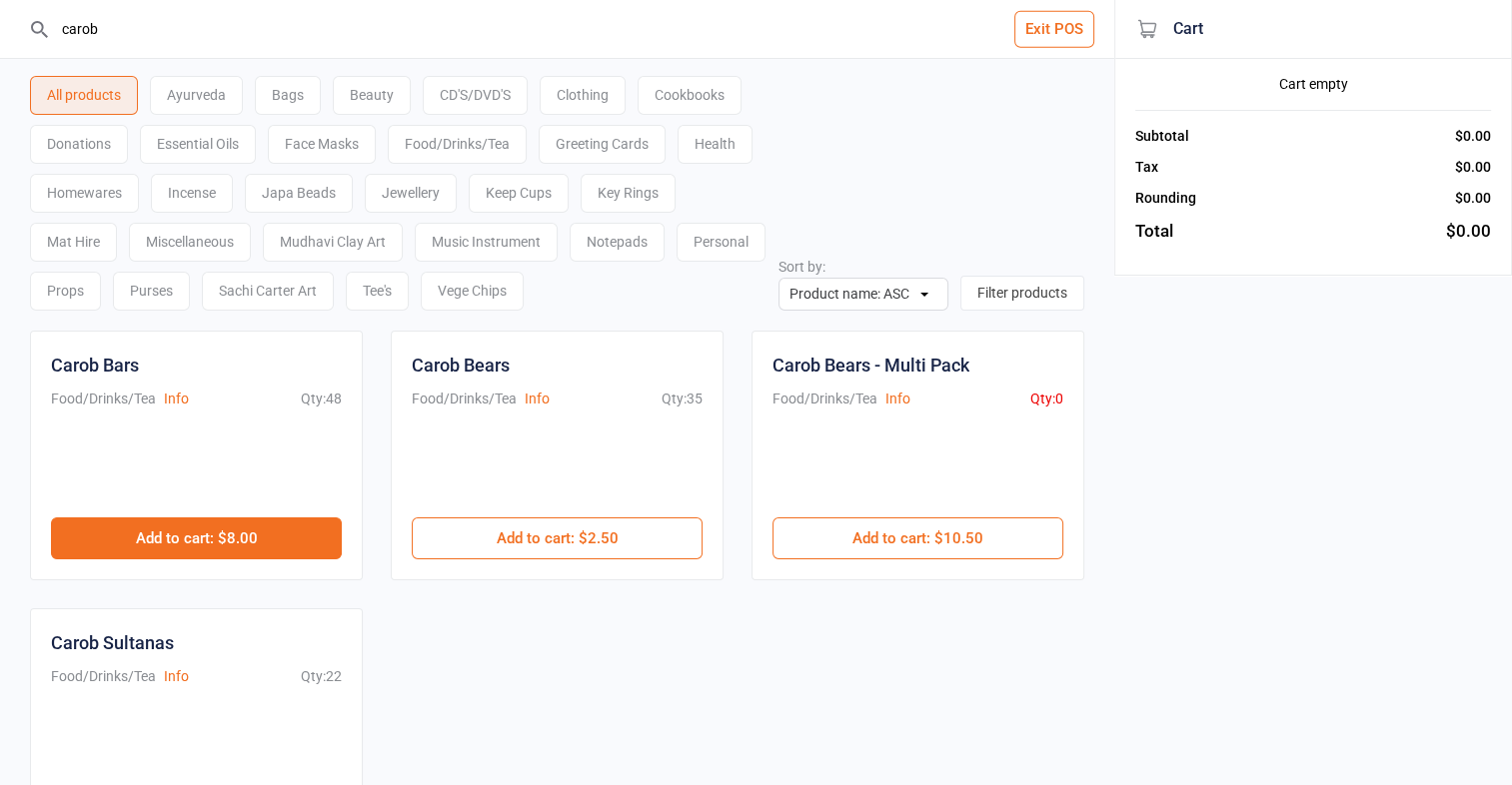 click on "Add to cart :   $8.00" at bounding box center (196, 538) 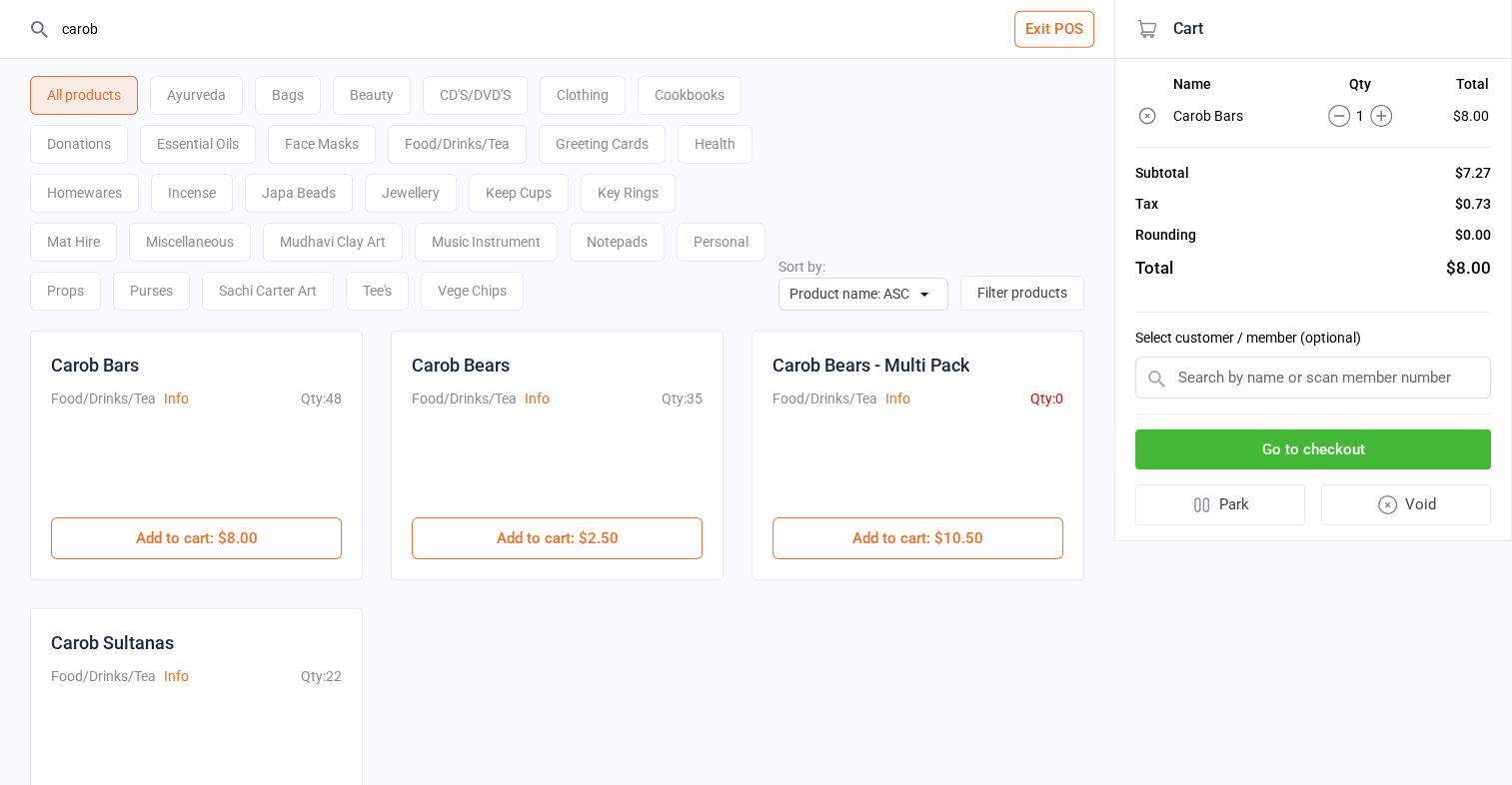 click on "Go to checkout" at bounding box center [1313, 449] 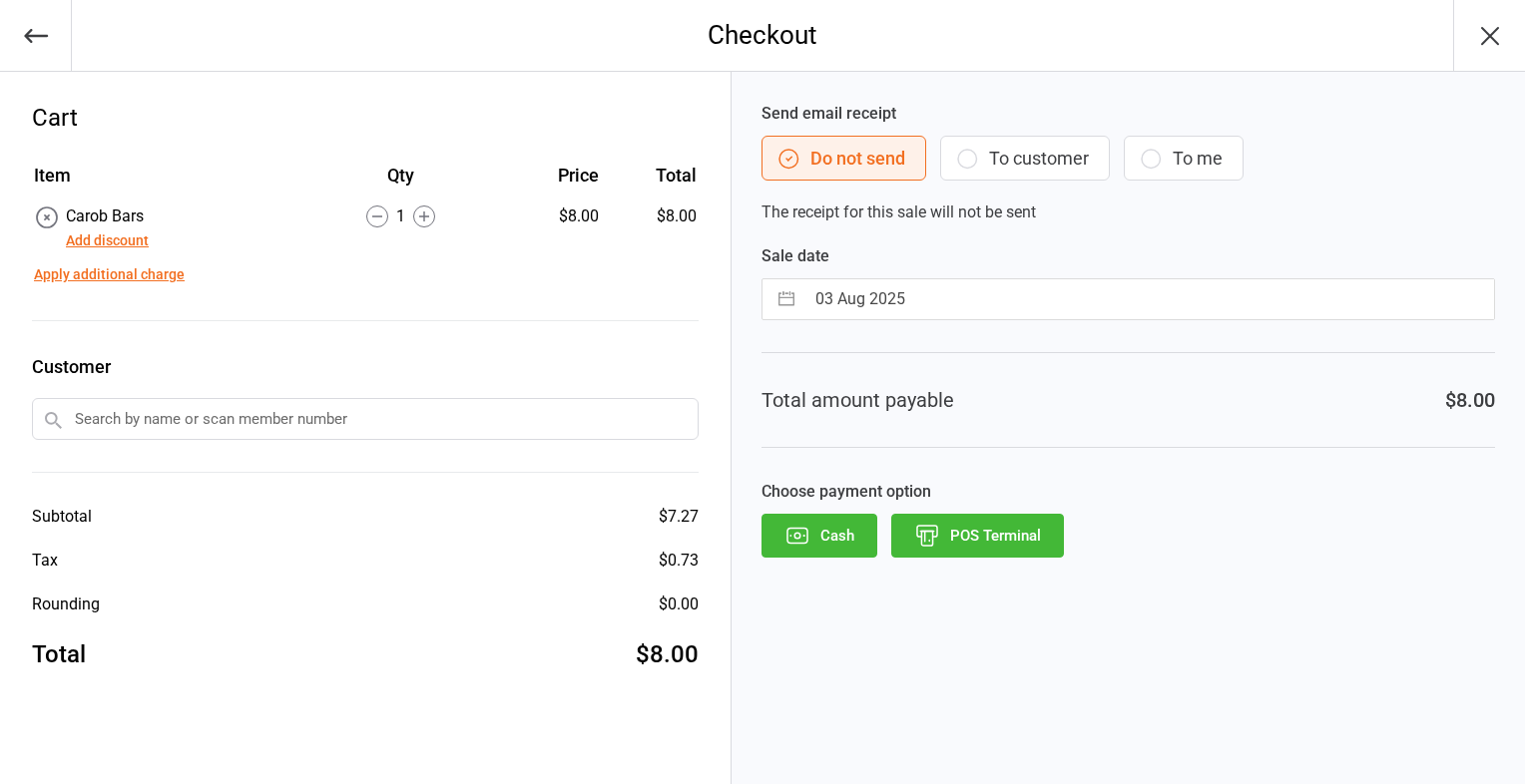 click on "POS Terminal" at bounding box center (977, 536) 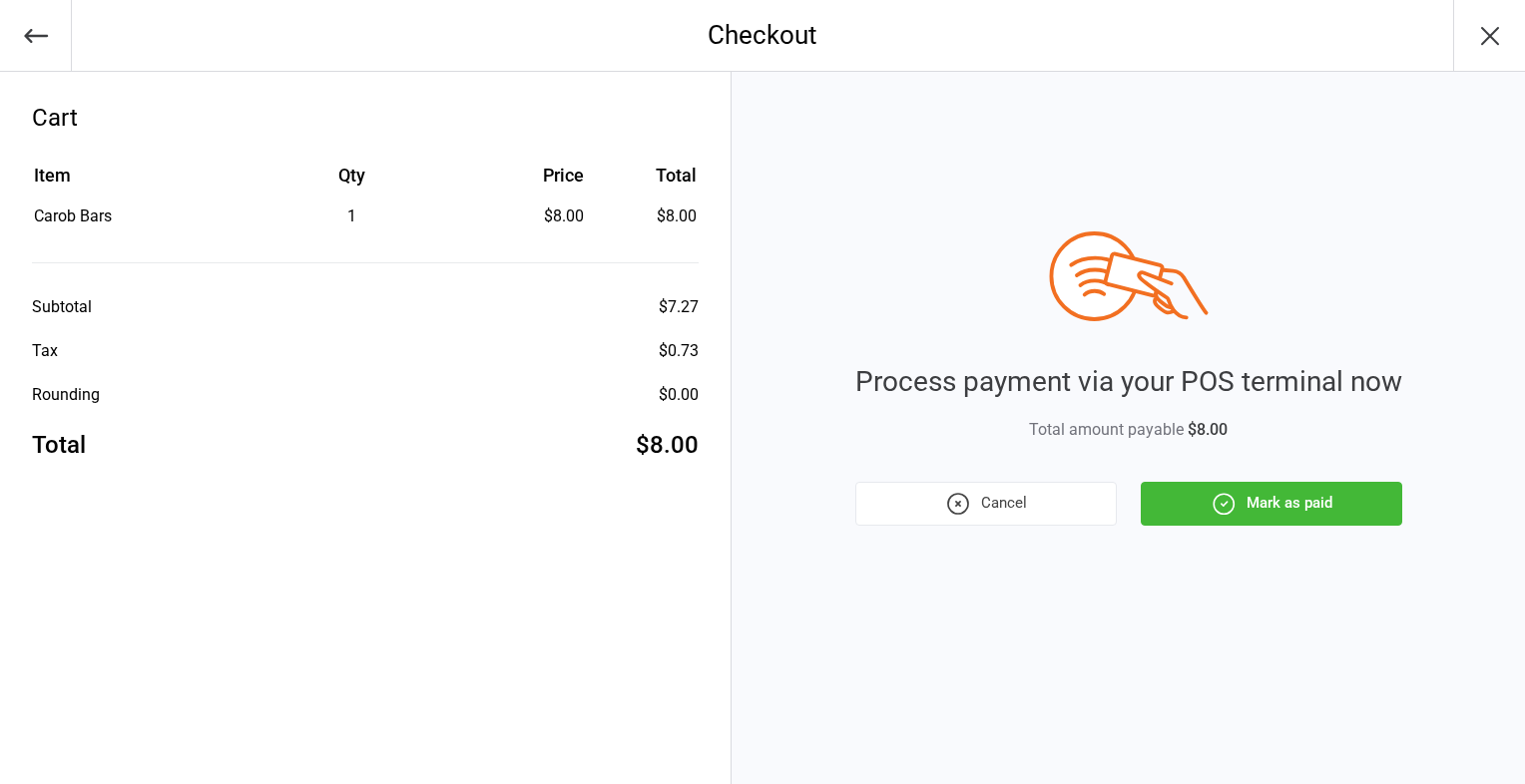 click on "Mark as paid" at bounding box center (1271, 504) 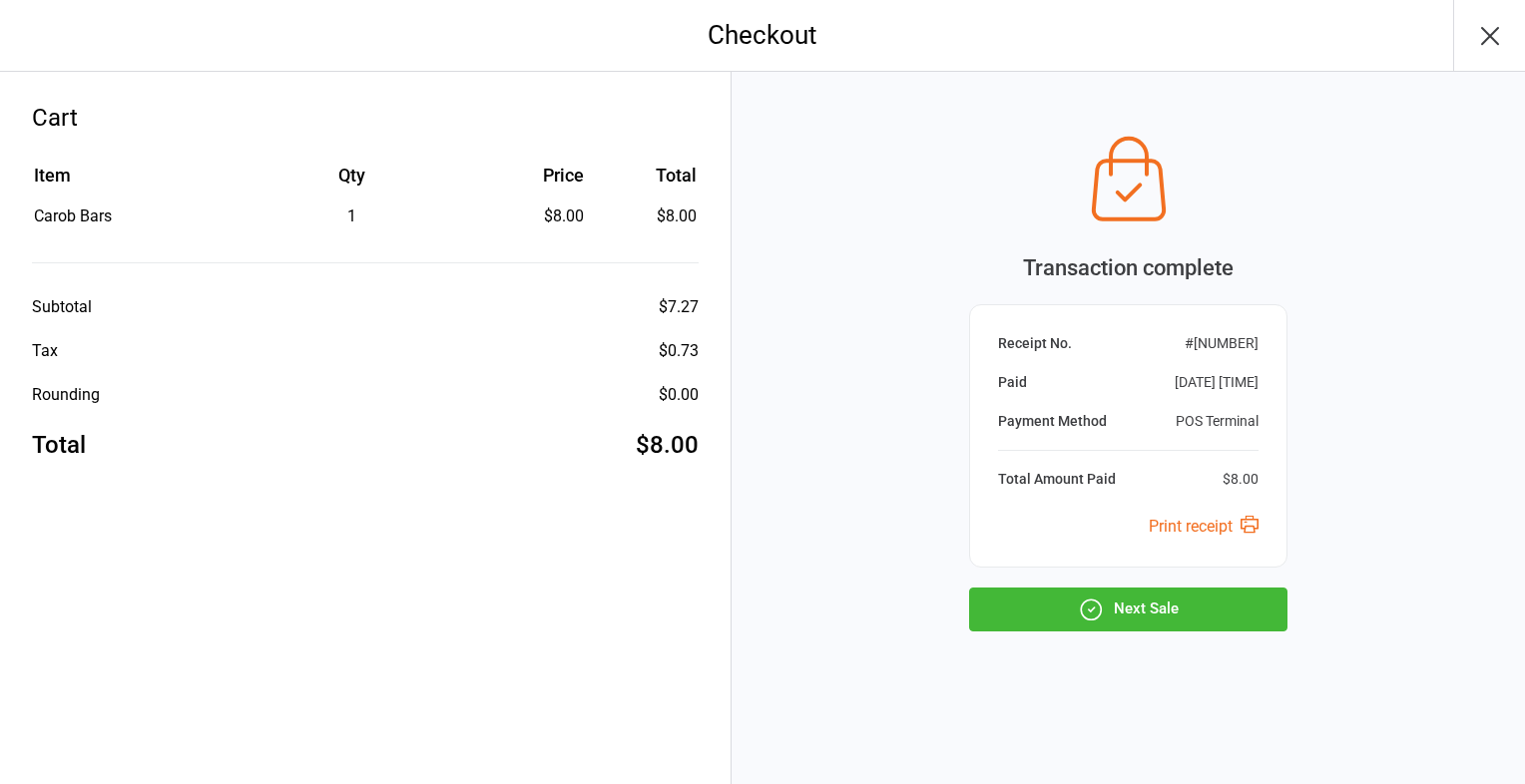 click on "Next Sale" at bounding box center [1128, 609] 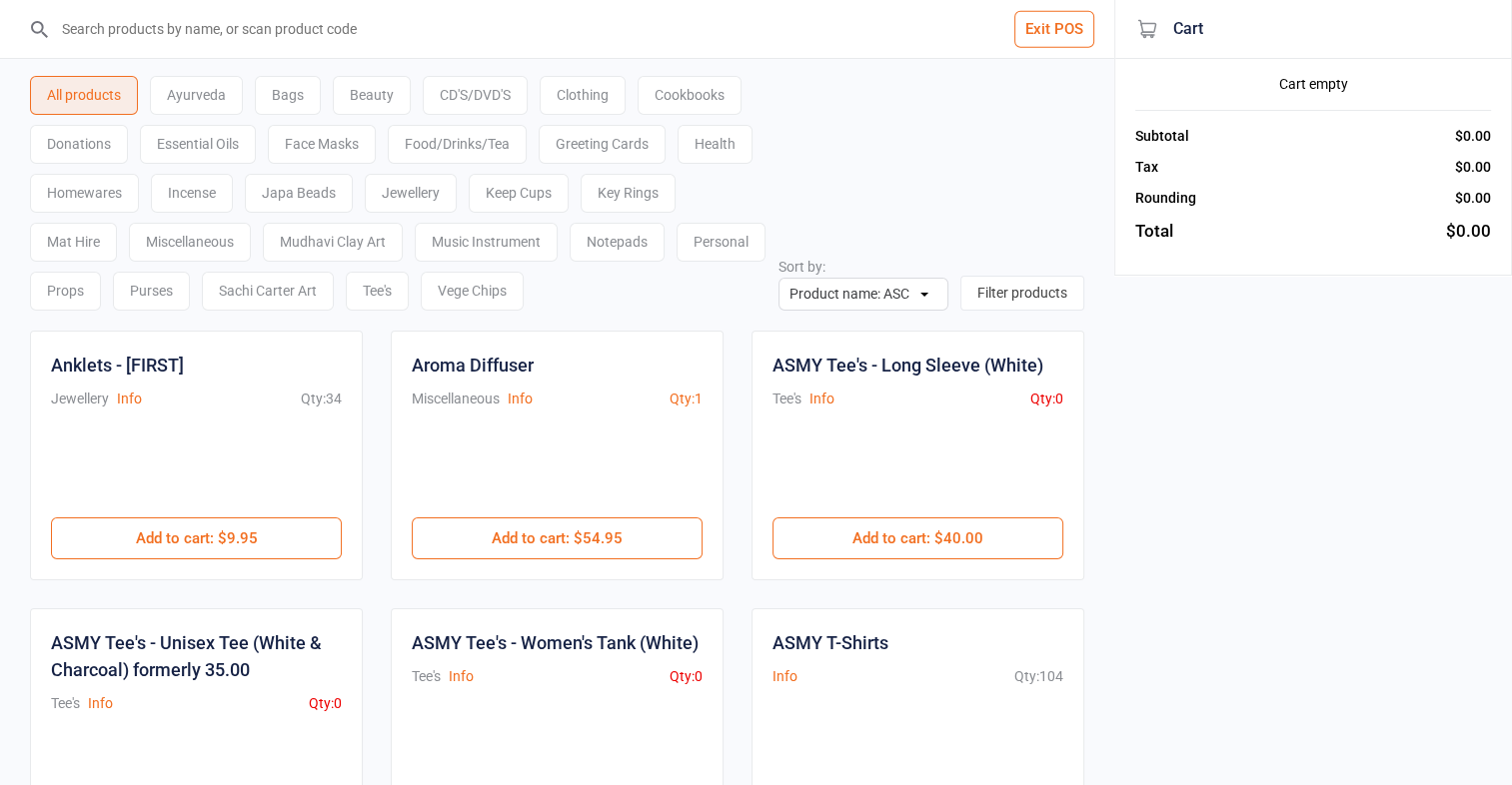 click at bounding box center (569, 29) 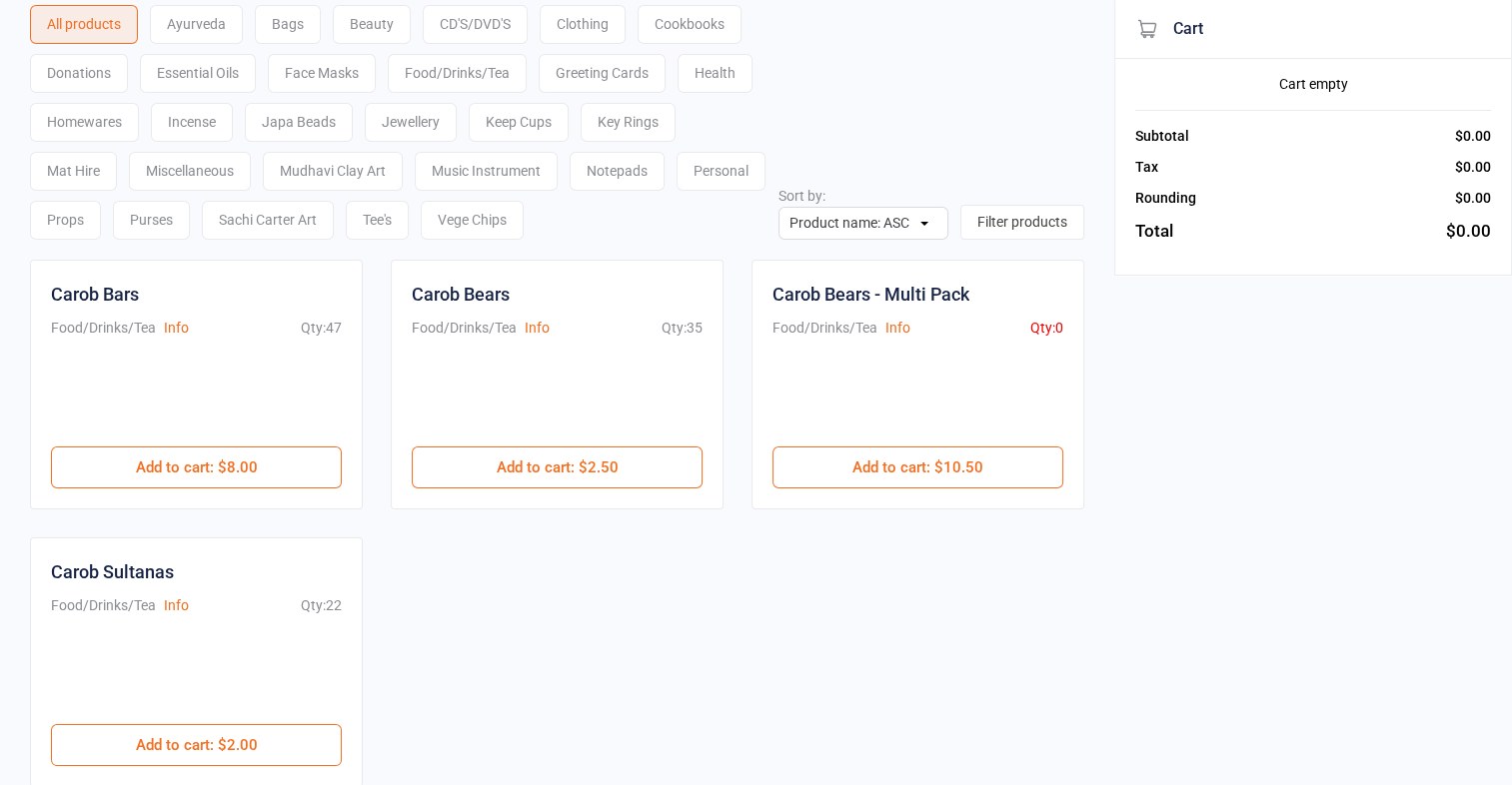 scroll, scrollTop: 69, scrollLeft: 0, axis: vertical 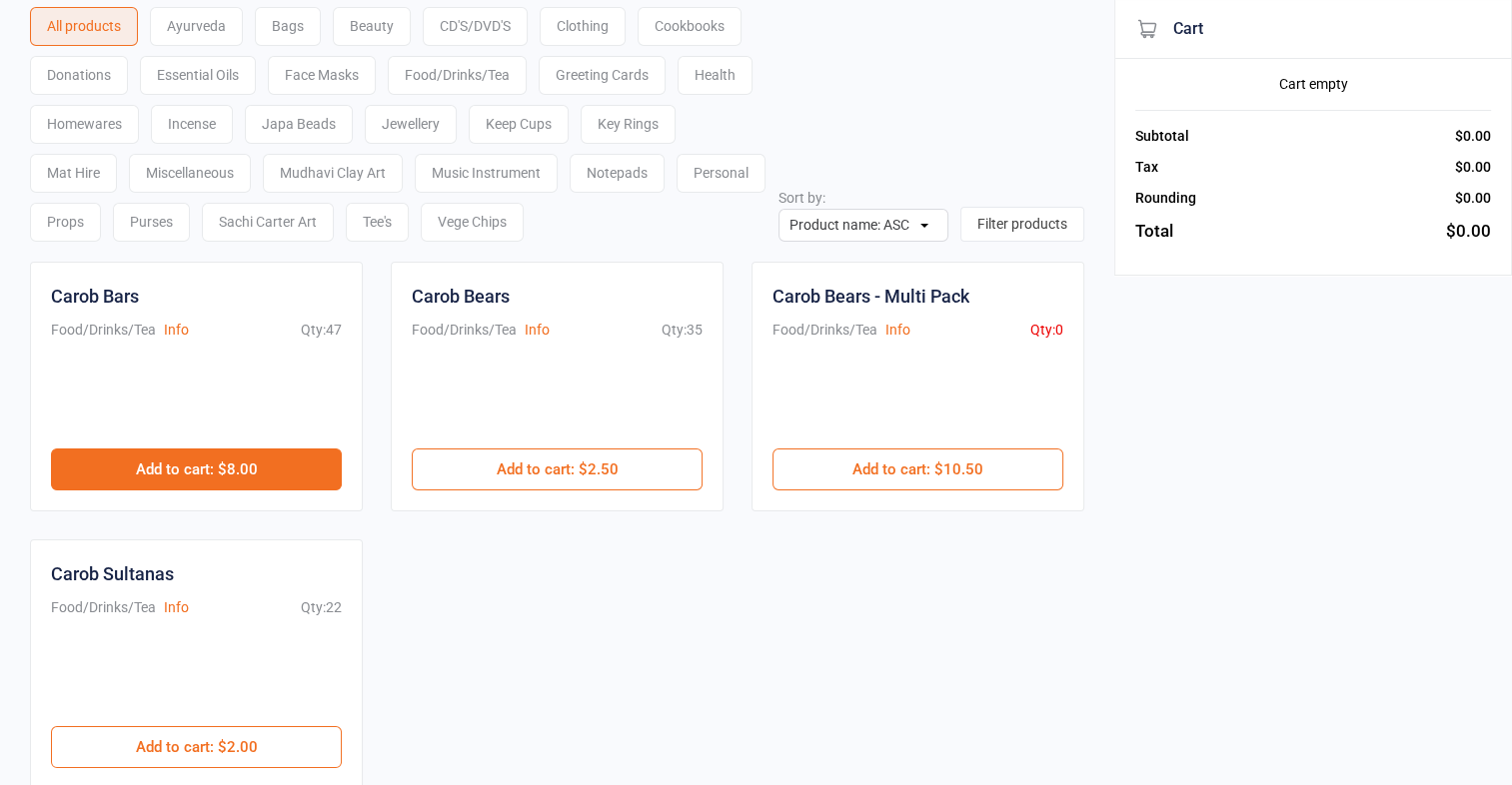 type on "carob" 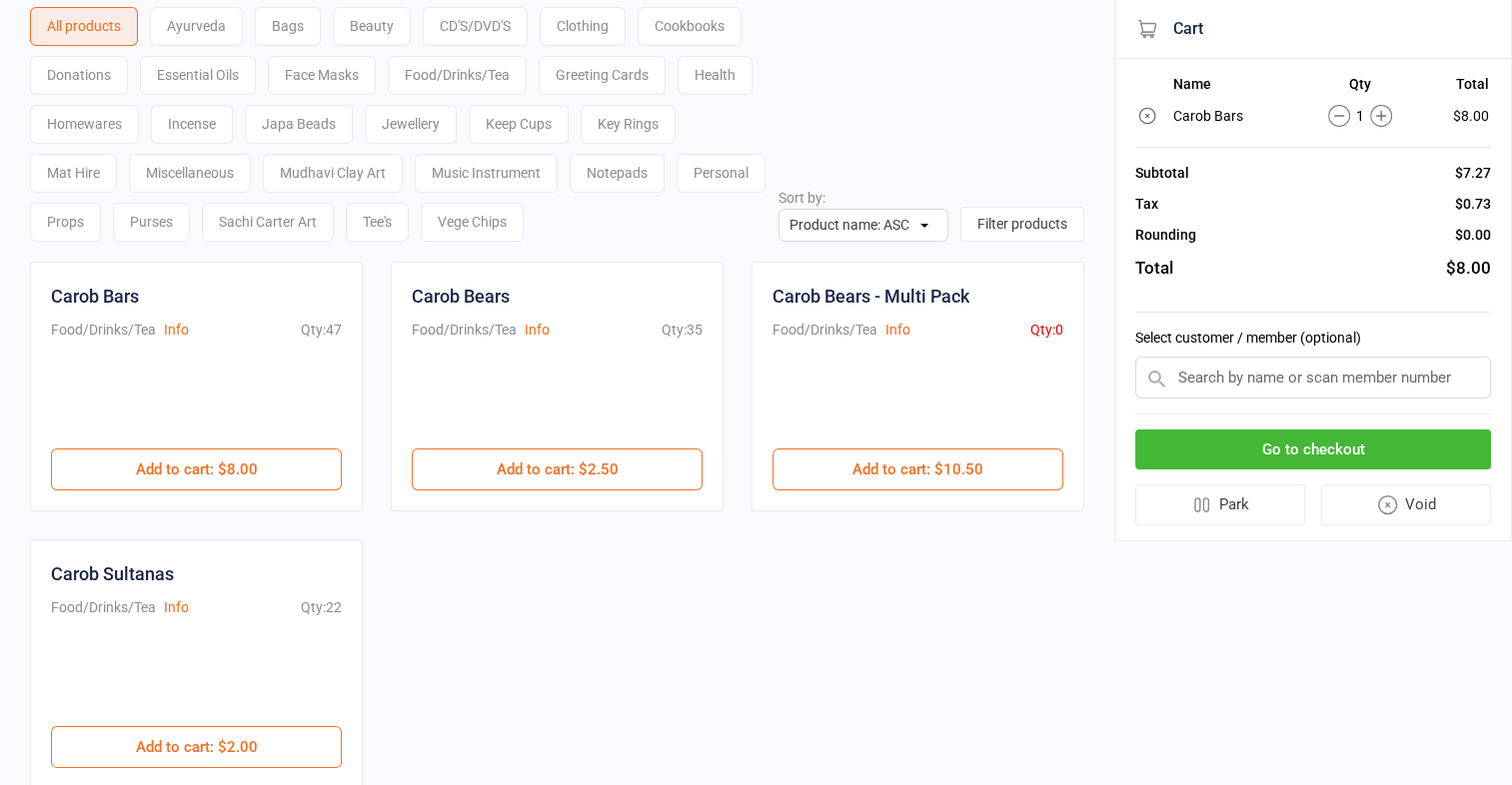 click on "Go to checkout" at bounding box center (1313, 449) 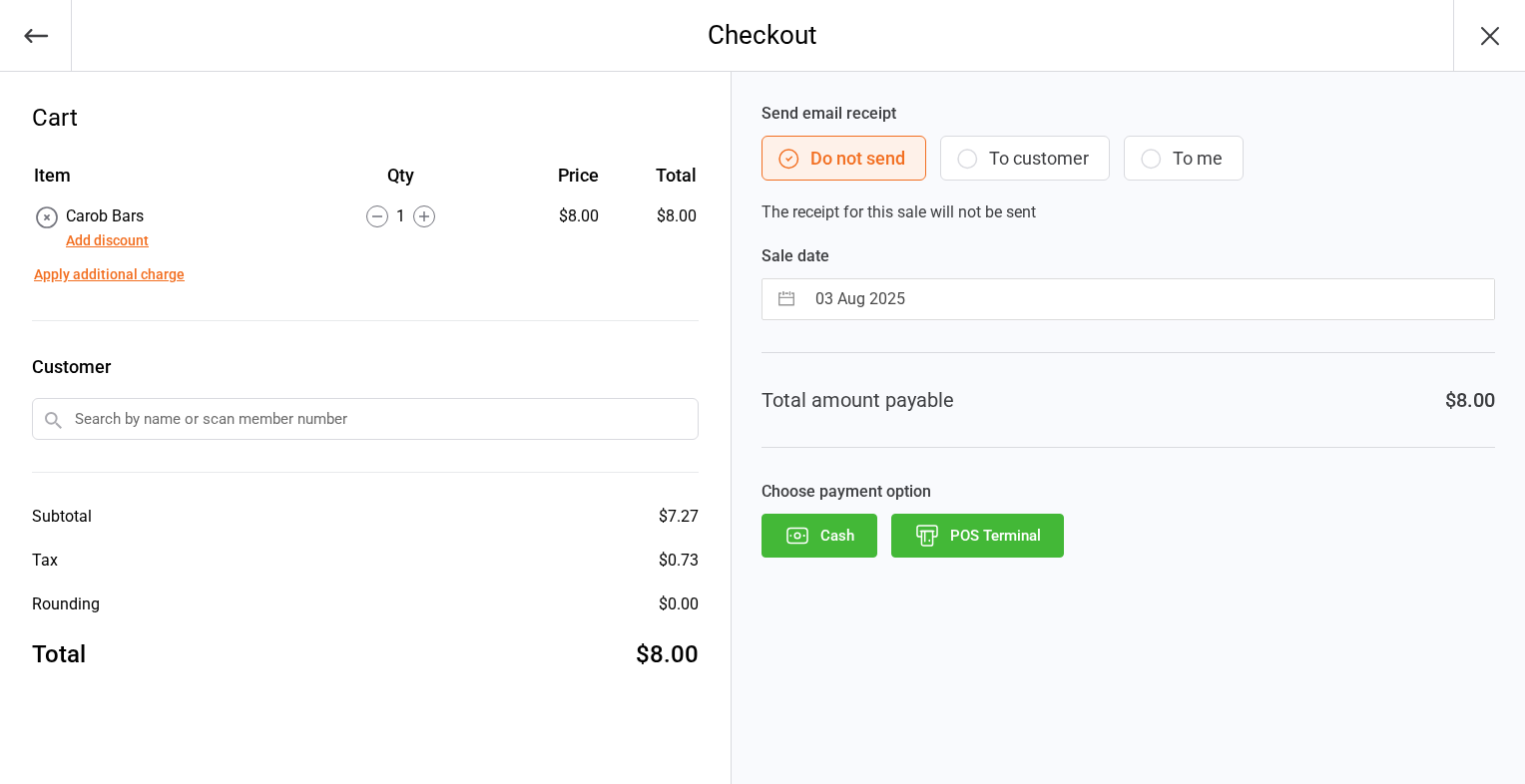 click on "POS Terminal" at bounding box center [977, 536] 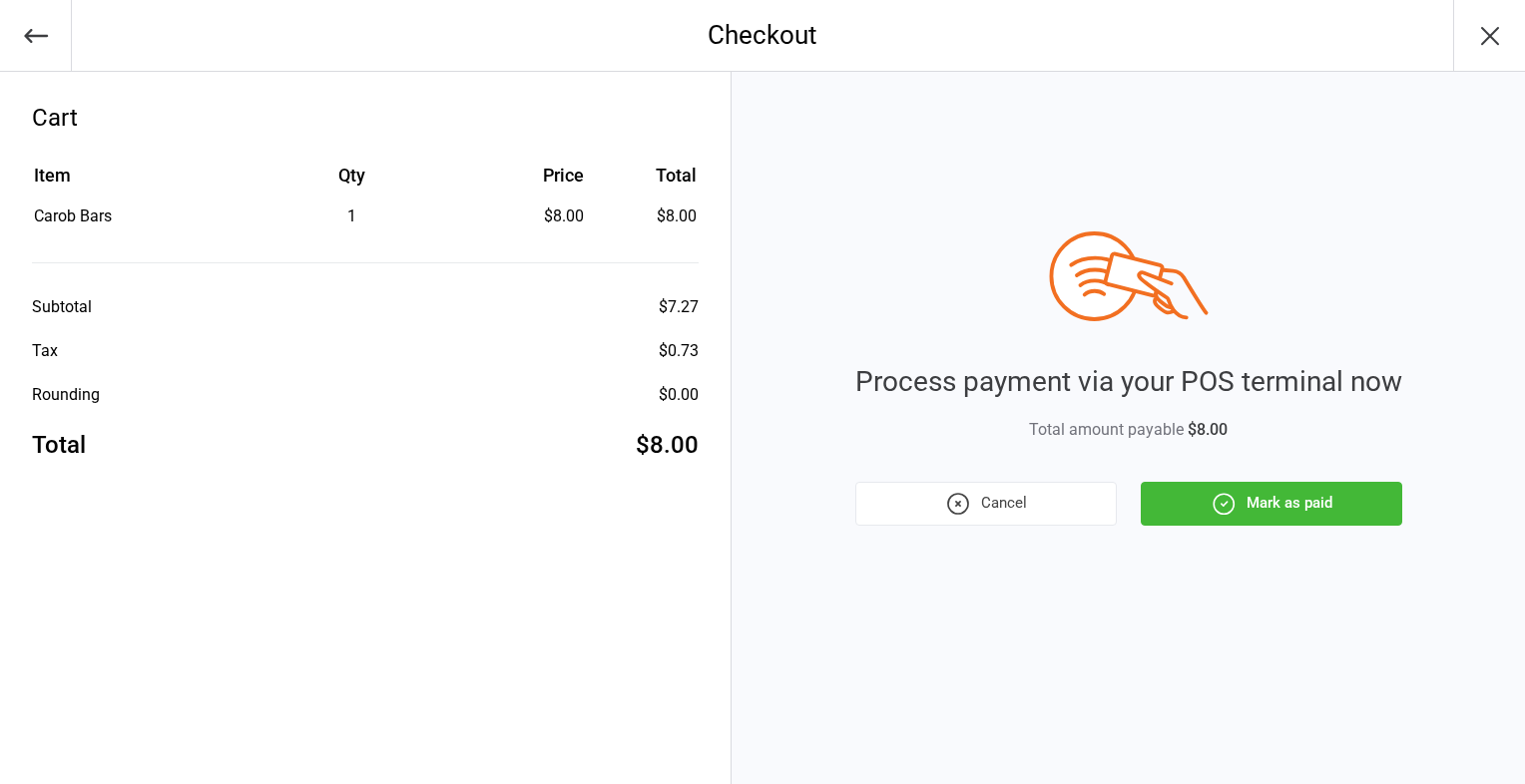 click on "Mark as paid" at bounding box center (1271, 504) 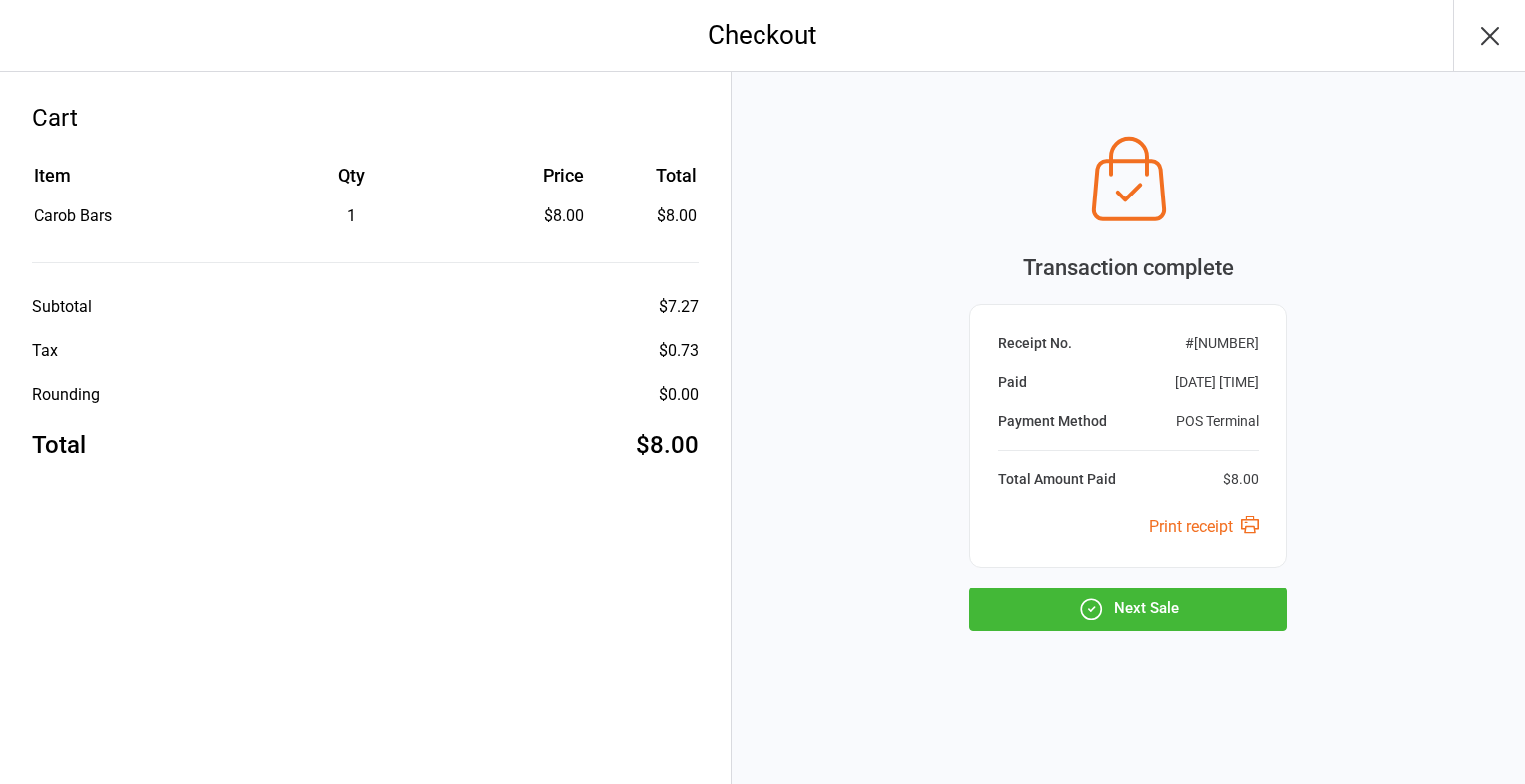 click on "Next Sale" at bounding box center (1128, 609) 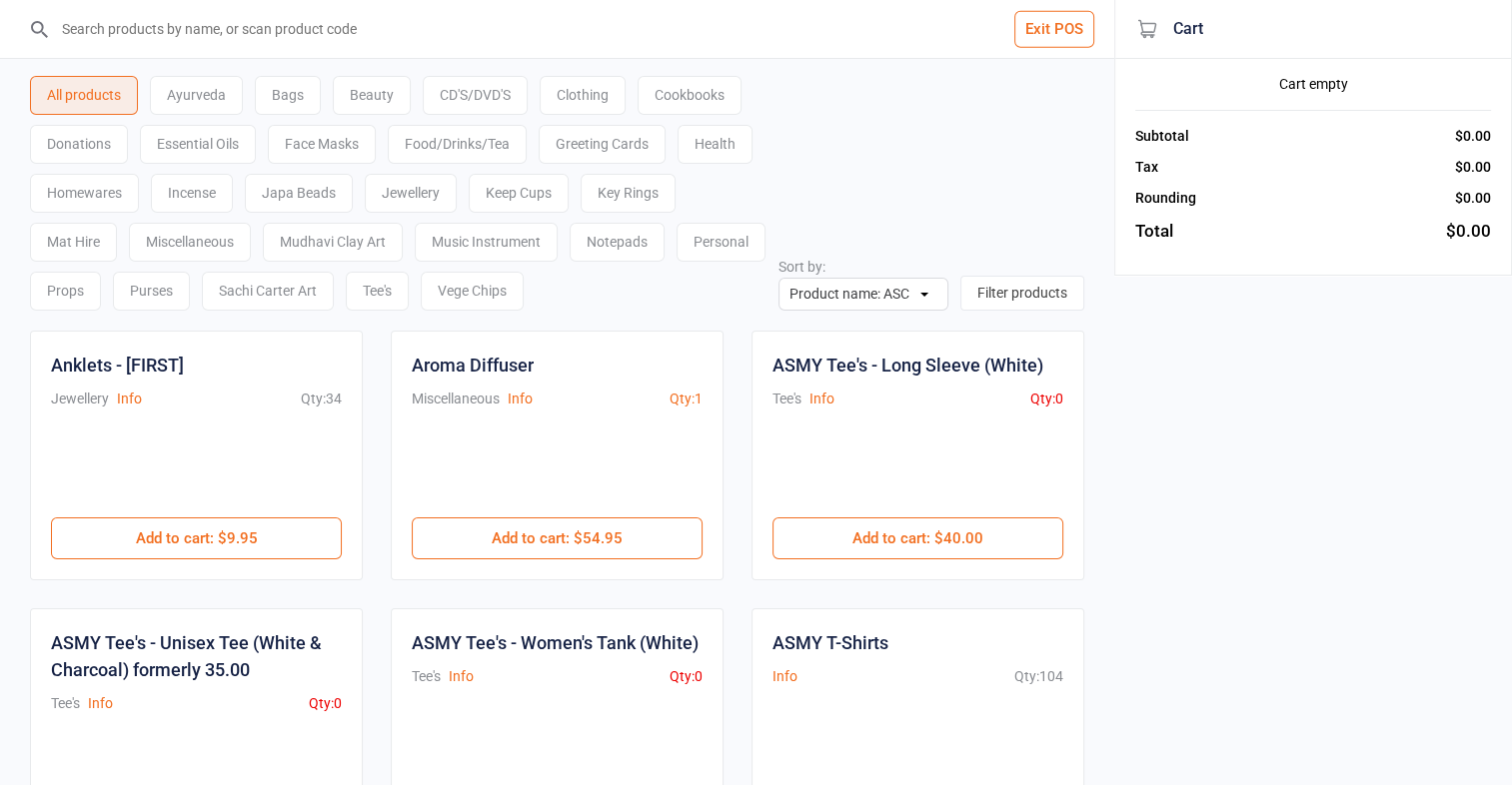click at bounding box center (569, 29) 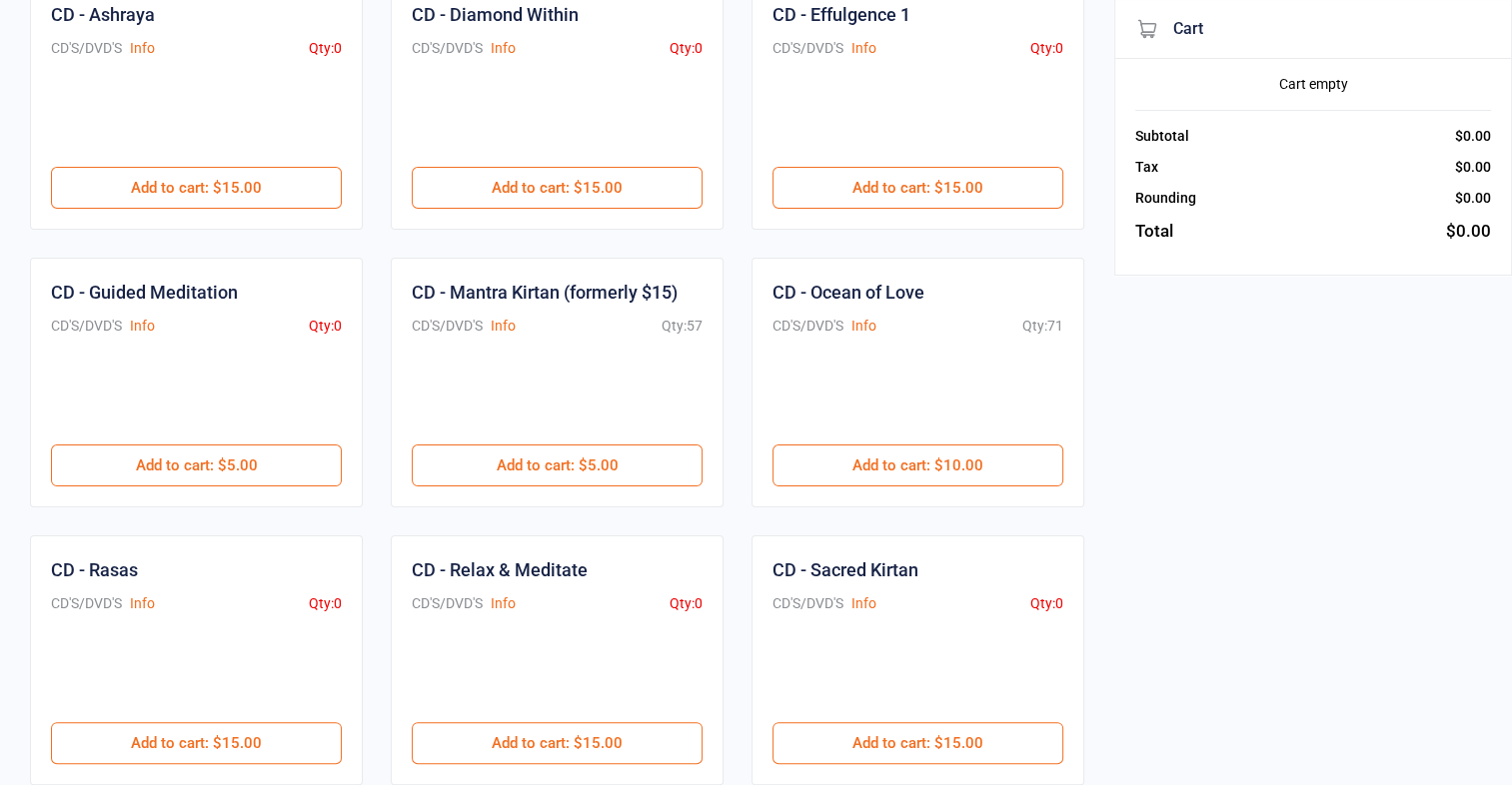 scroll, scrollTop: 352, scrollLeft: 0, axis: vertical 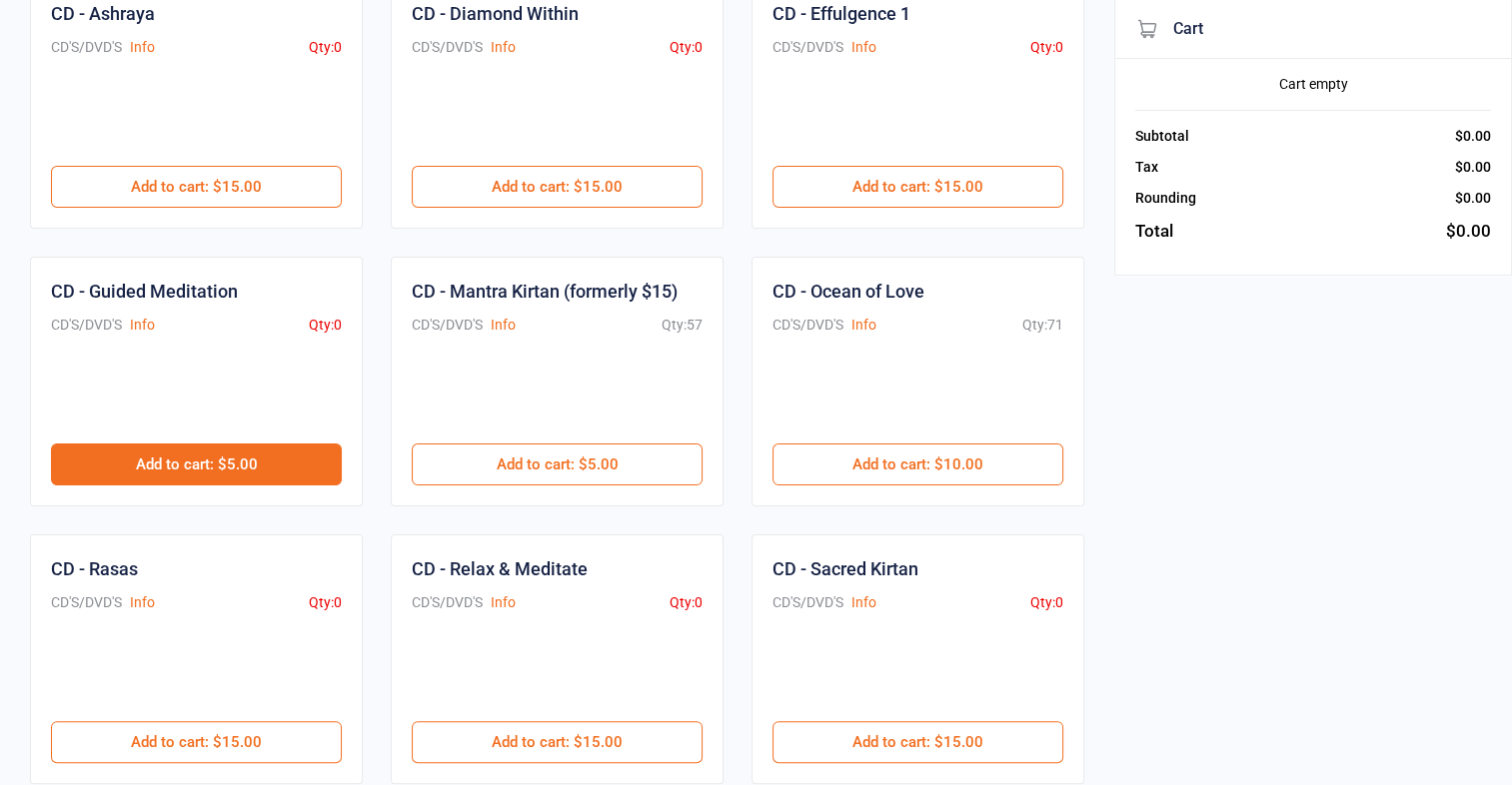 click on "Add to cart :   $5.00" at bounding box center [196, 464] 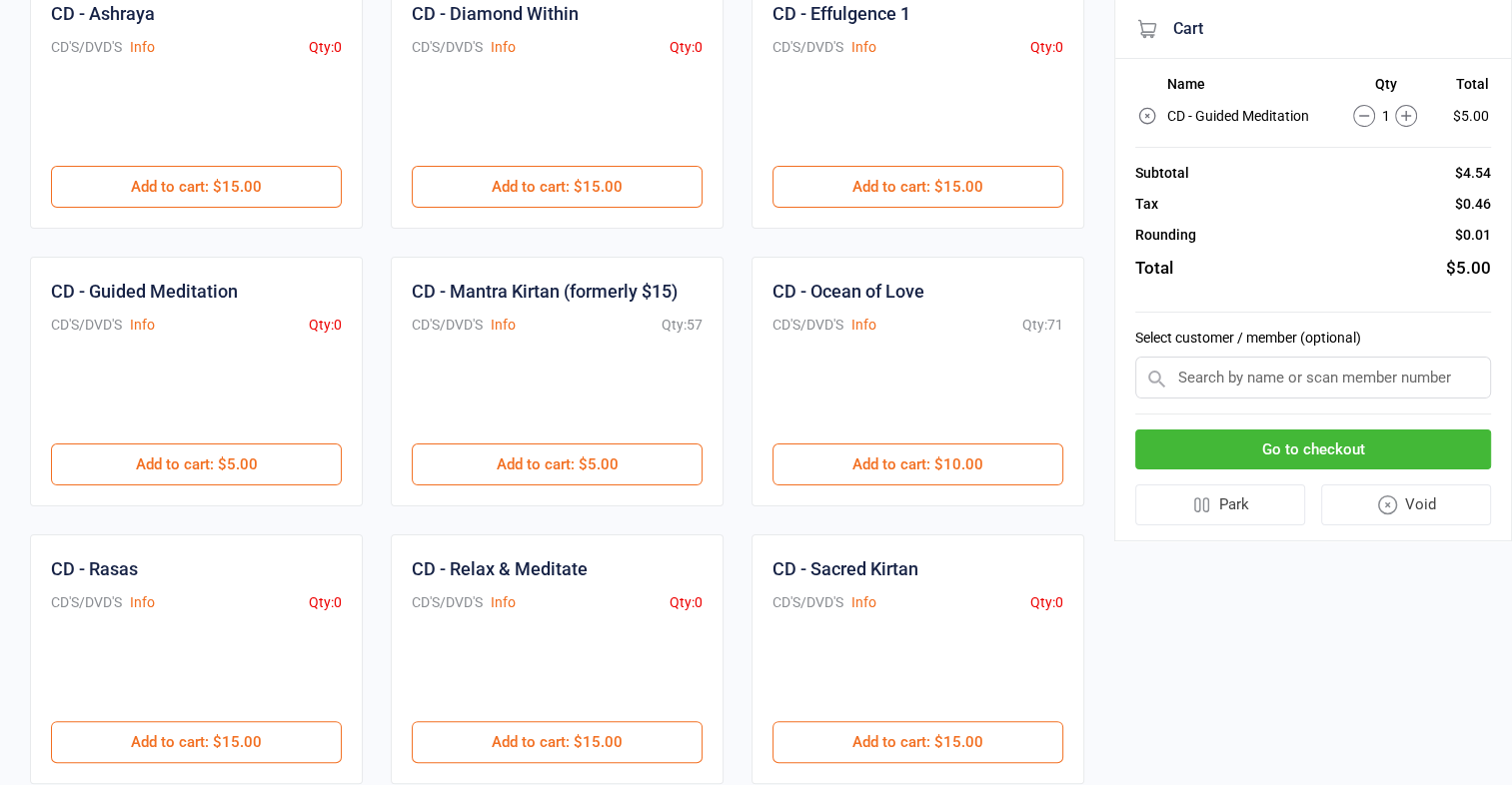 click 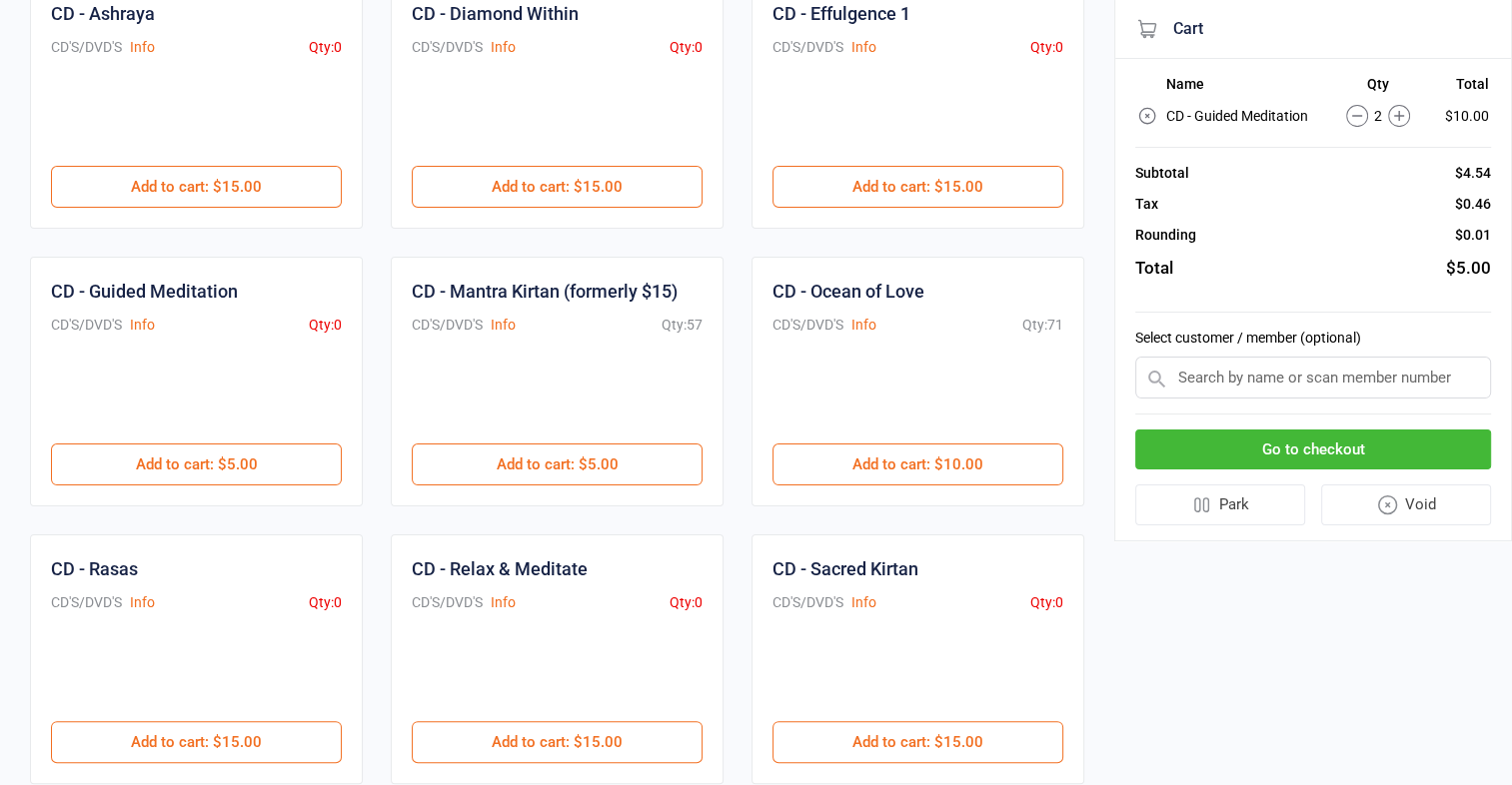 click 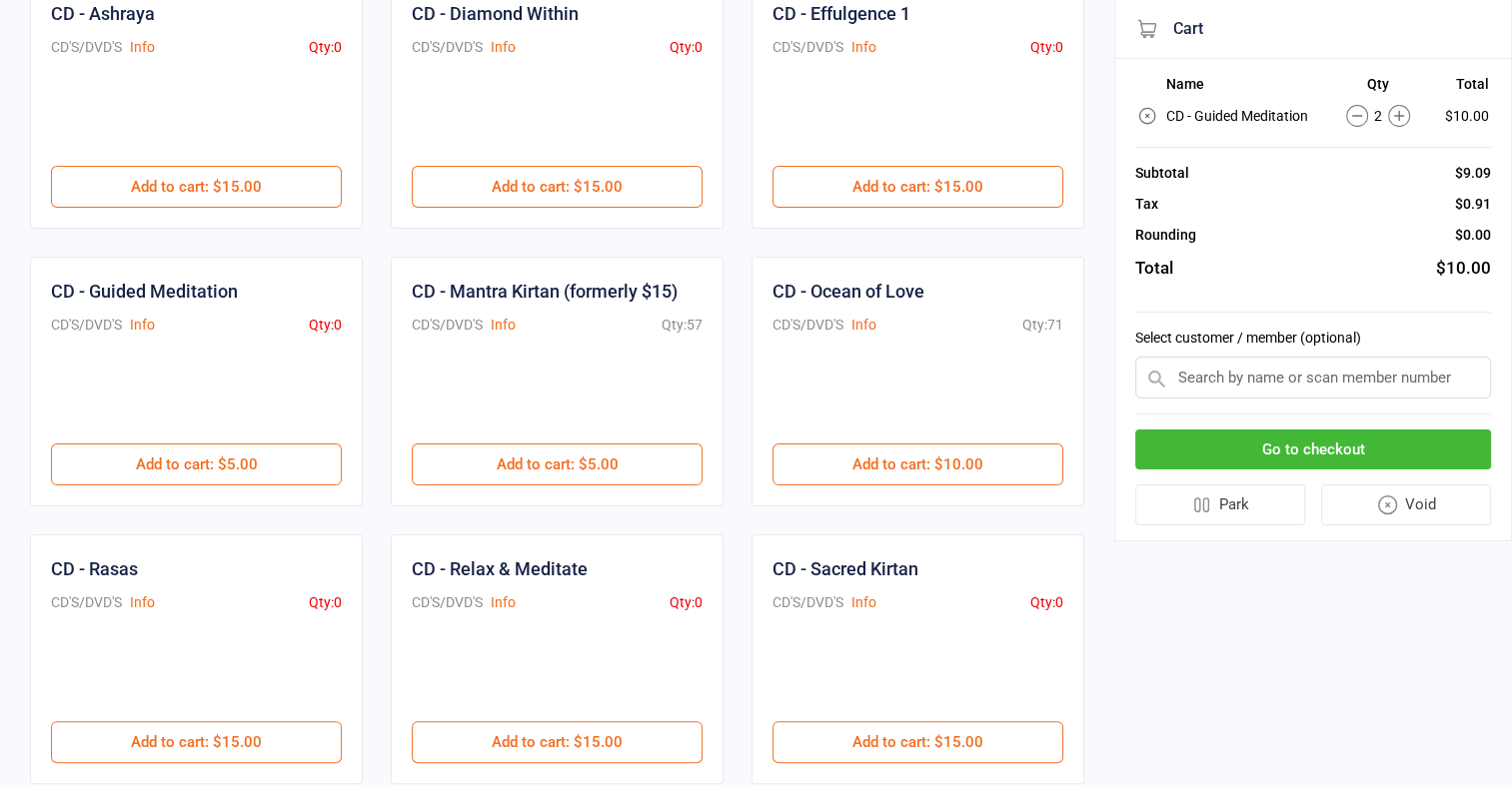 click 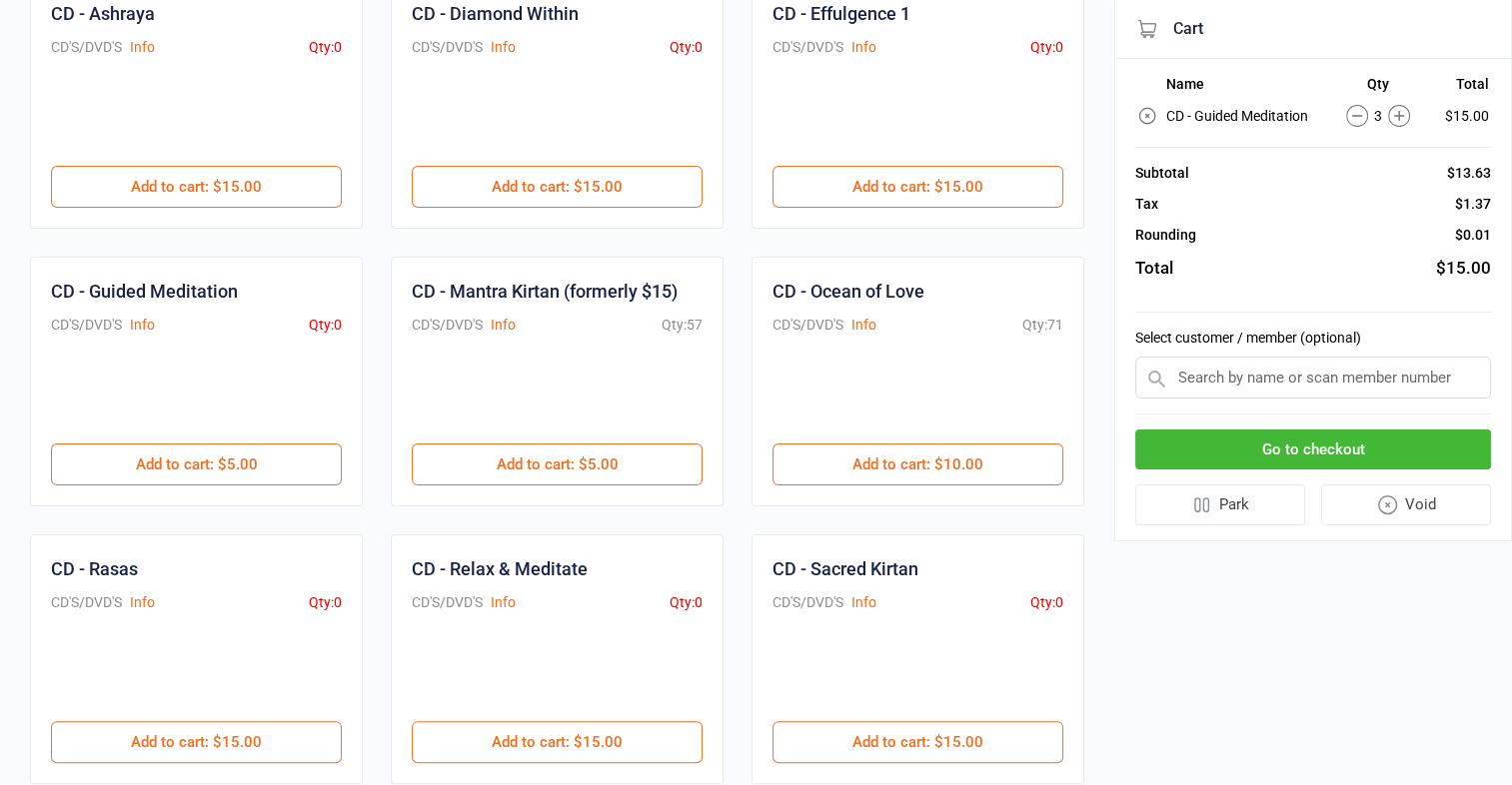 click 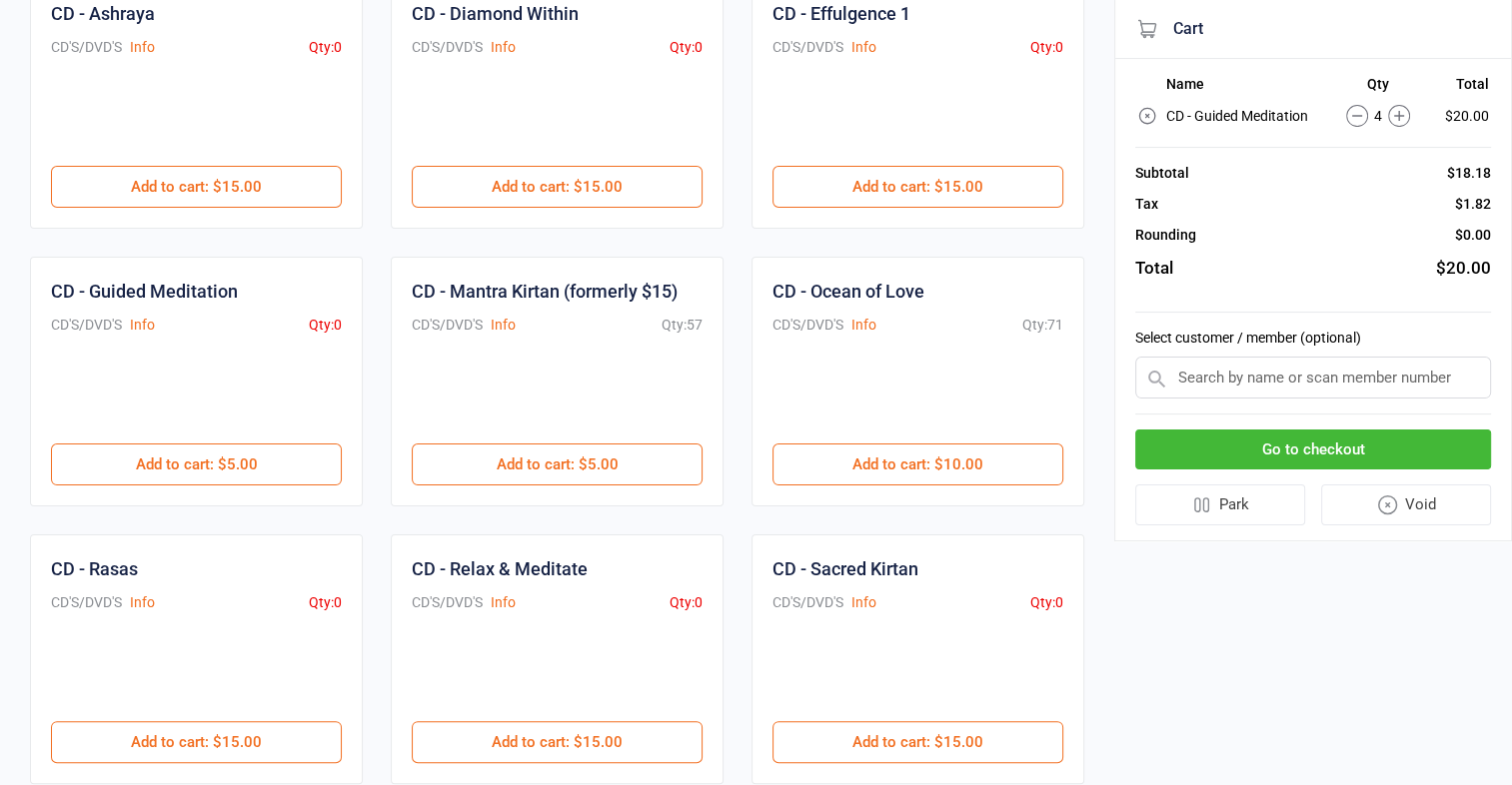 scroll, scrollTop: 0, scrollLeft: 0, axis: both 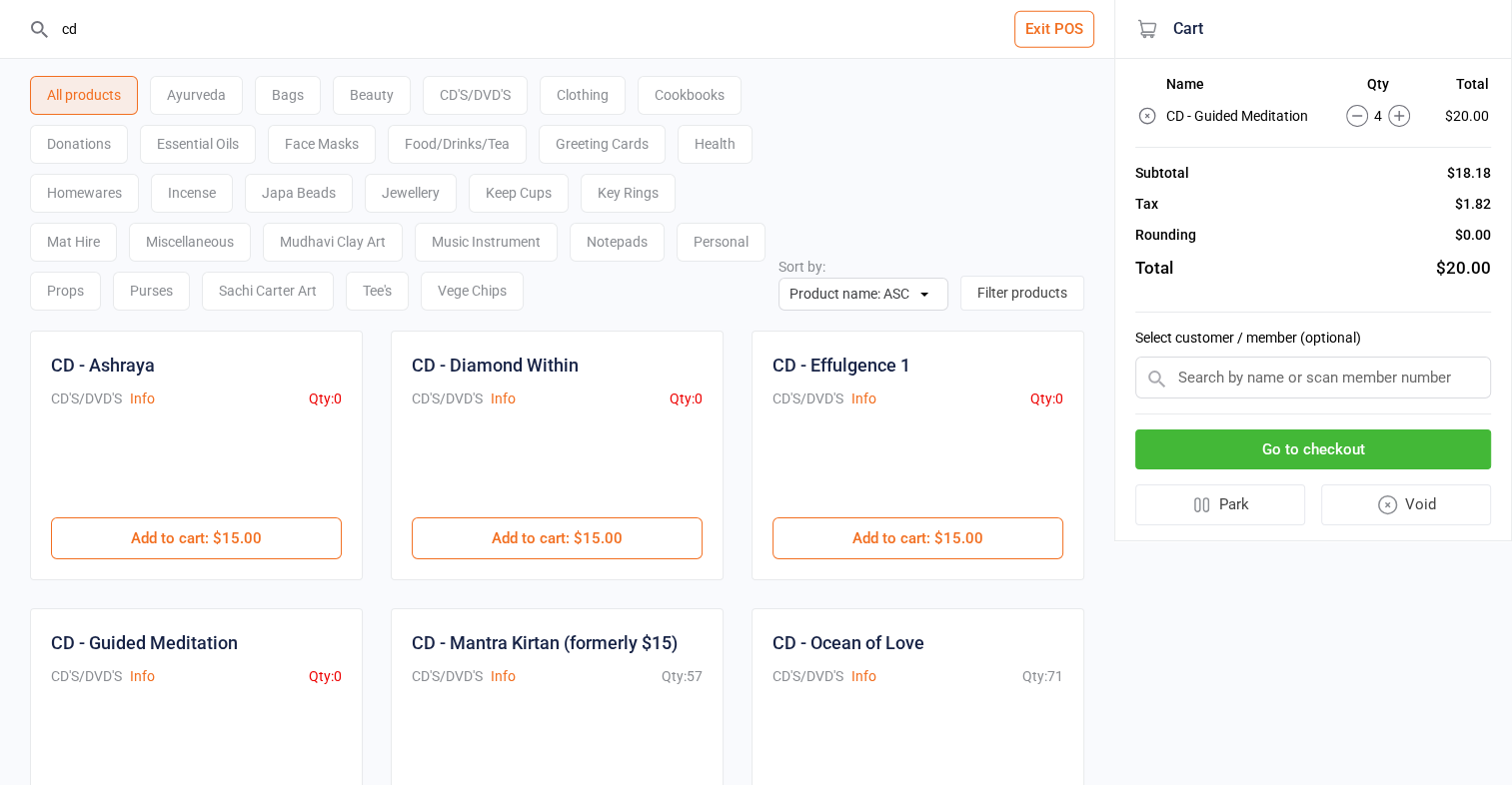 click on "cd" at bounding box center [569, 29] 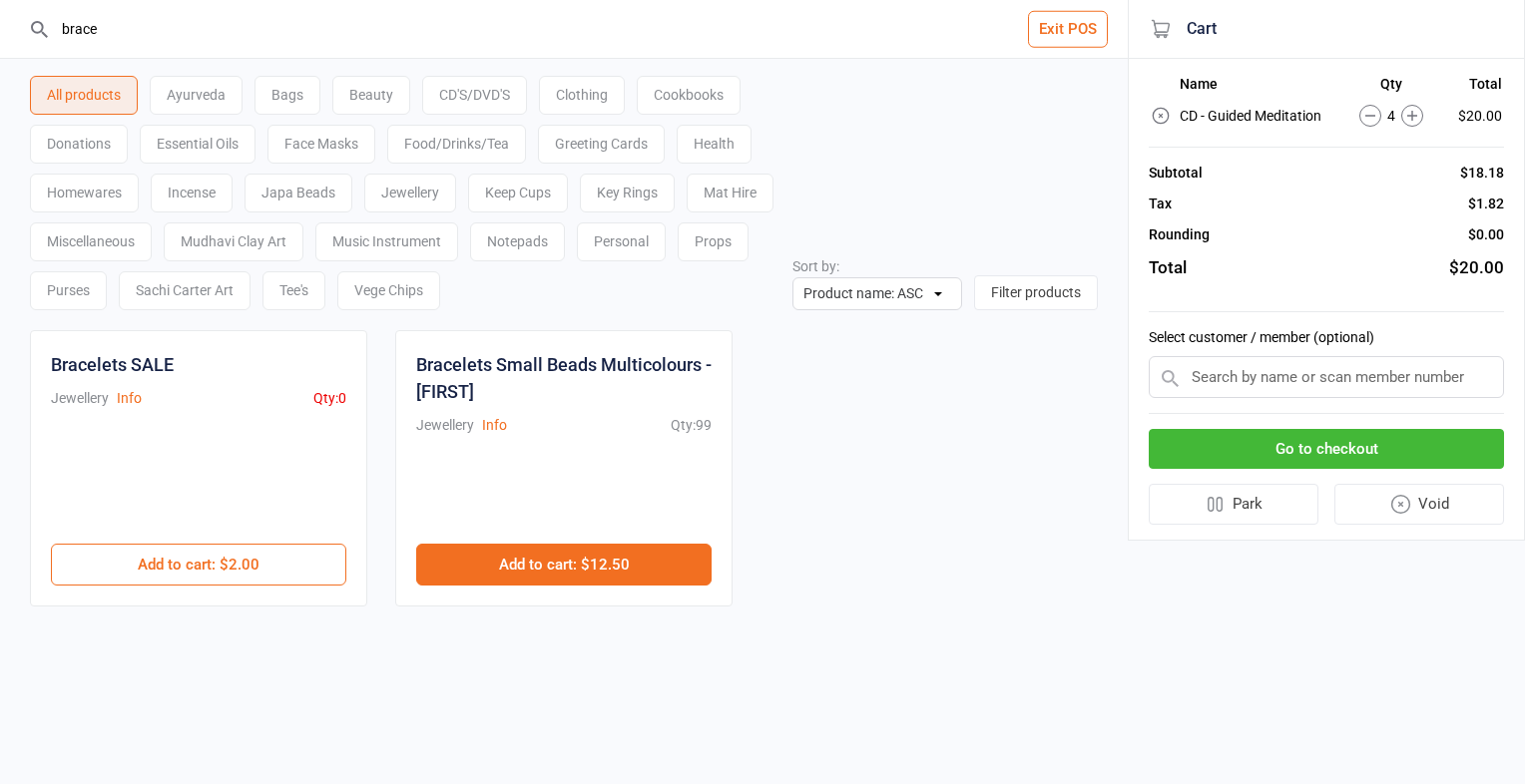 type on "brace" 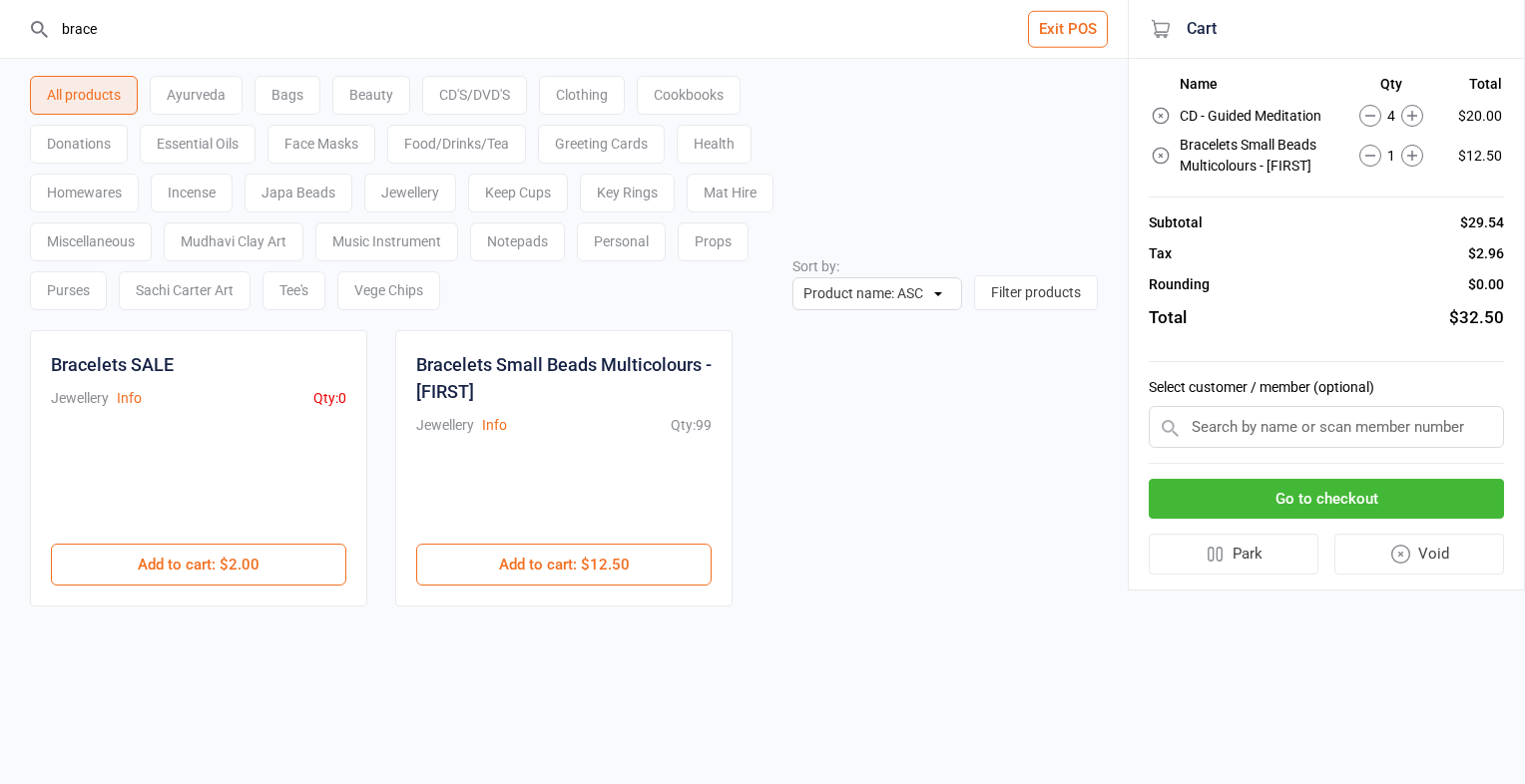 click on "Go to checkout" at bounding box center (1326, 499) 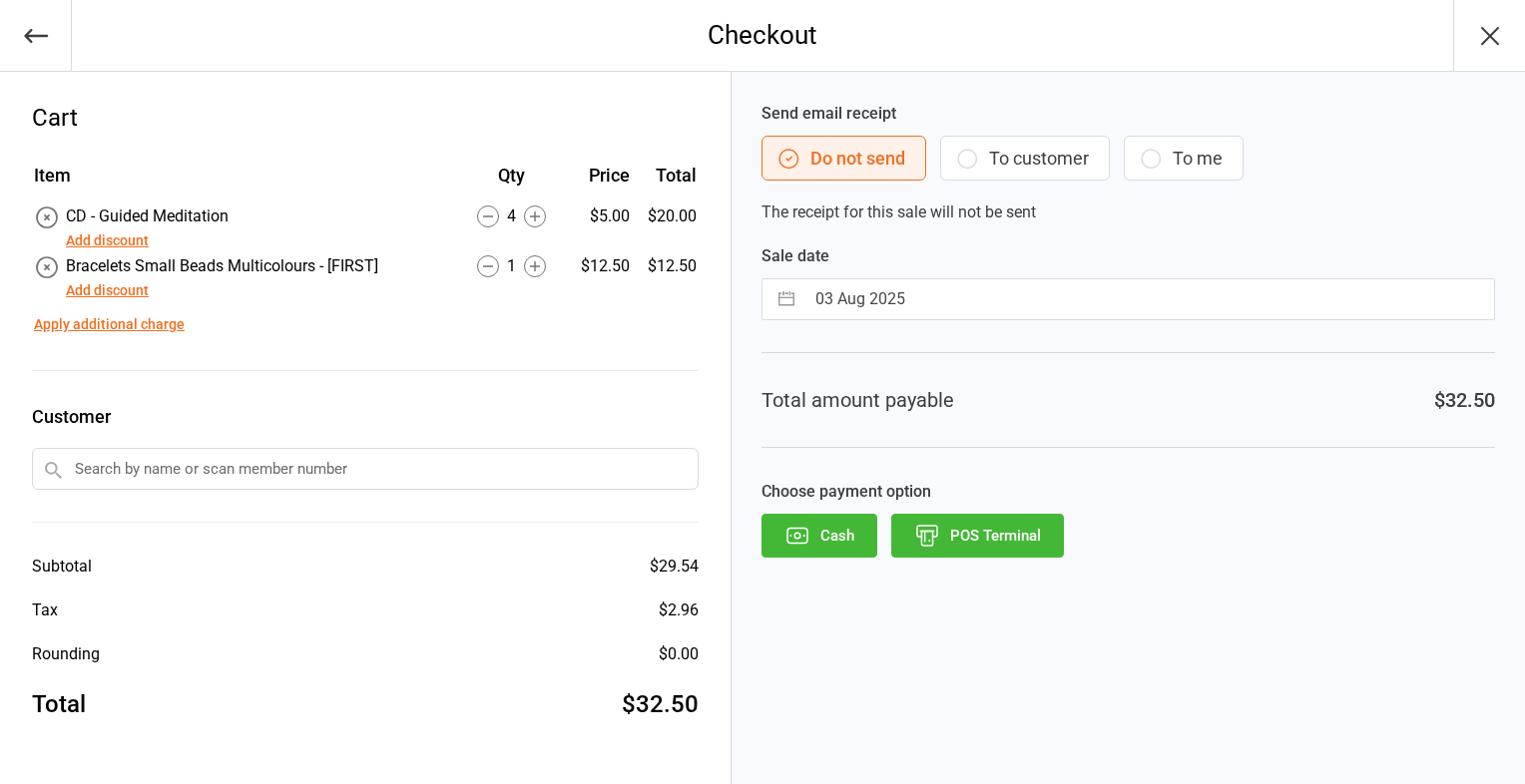 click on "POS Terminal" at bounding box center [977, 536] 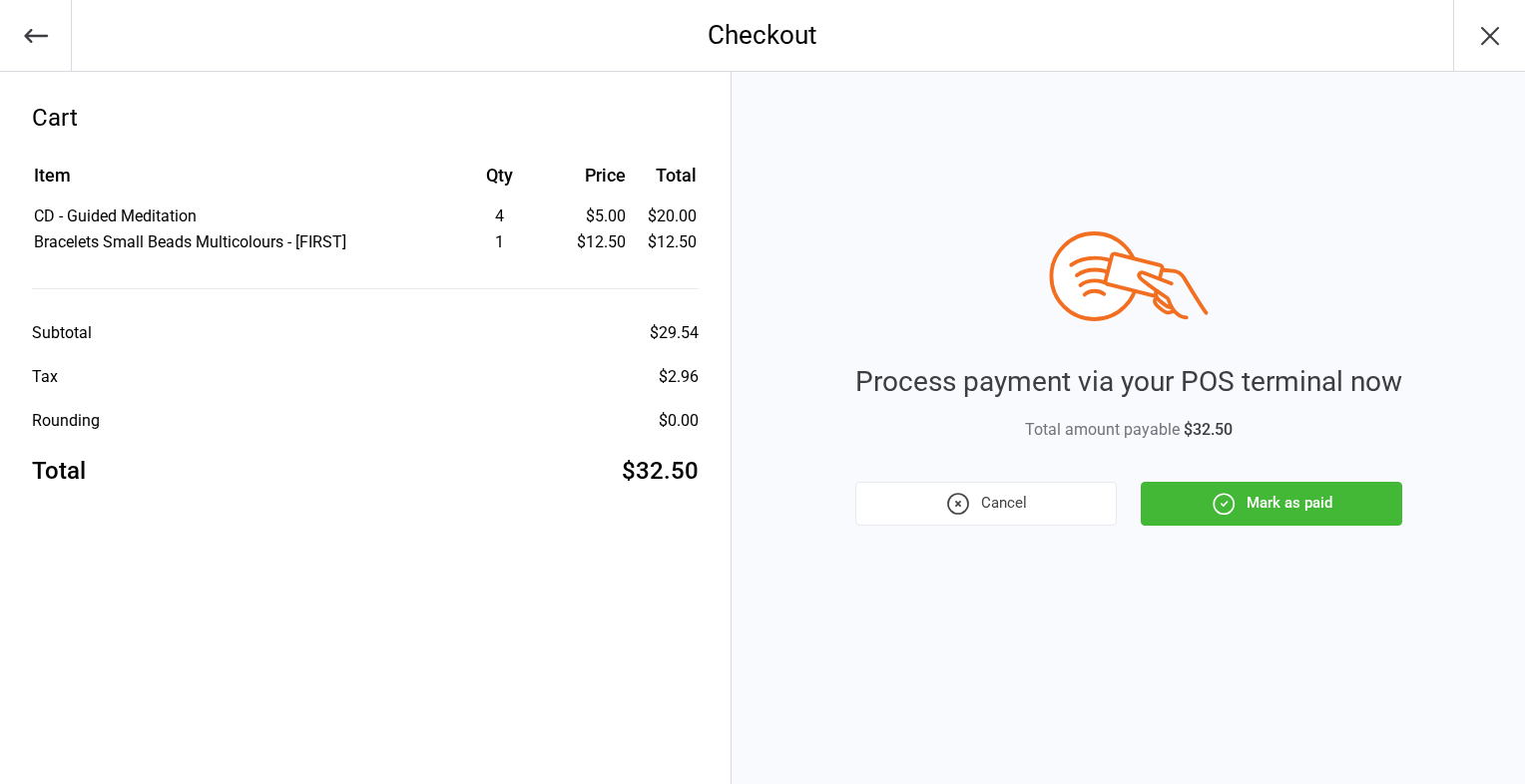 click on "Mark as paid" at bounding box center [1271, 504] 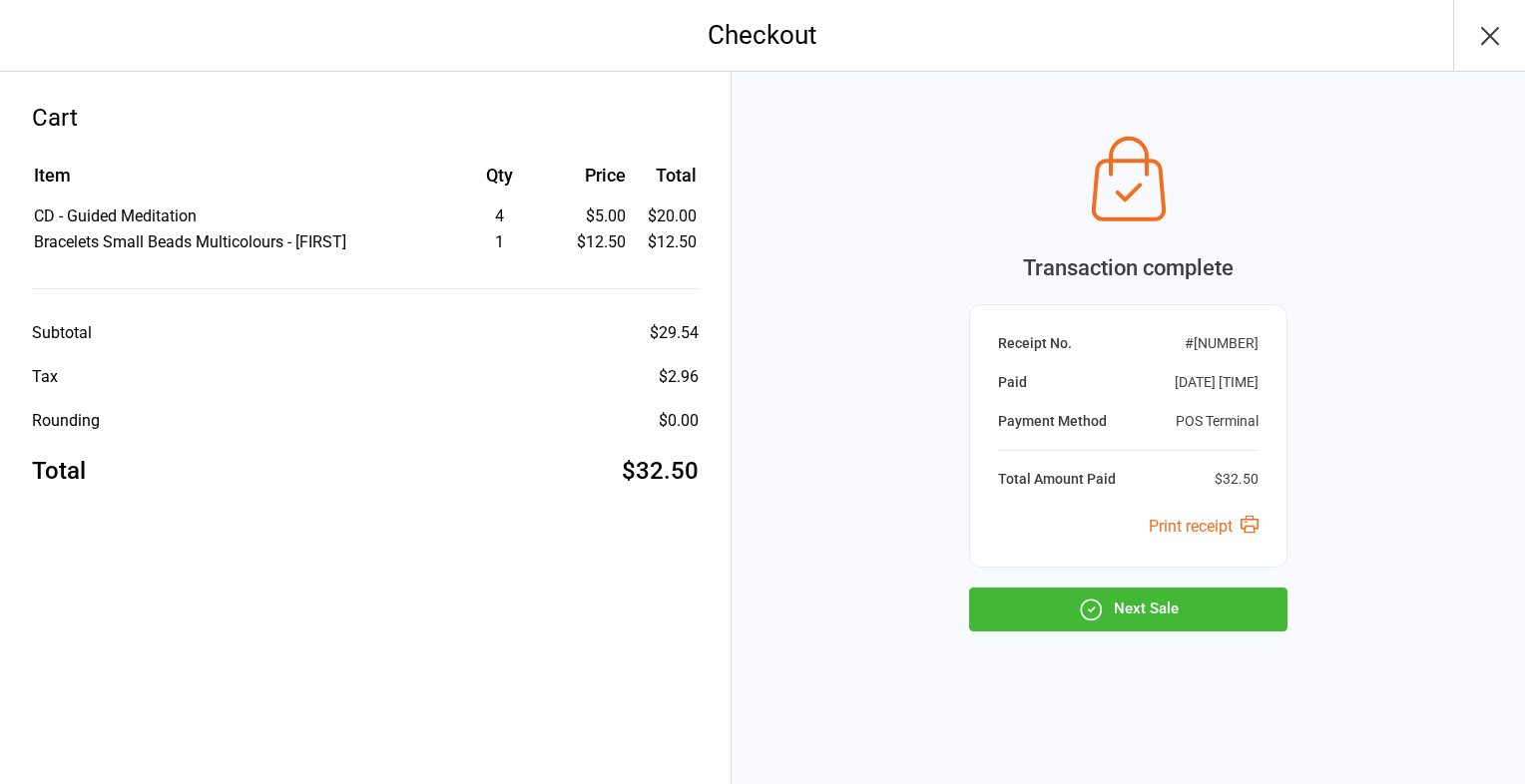 click on "Next Sale" at bounding box center (1128, 609) 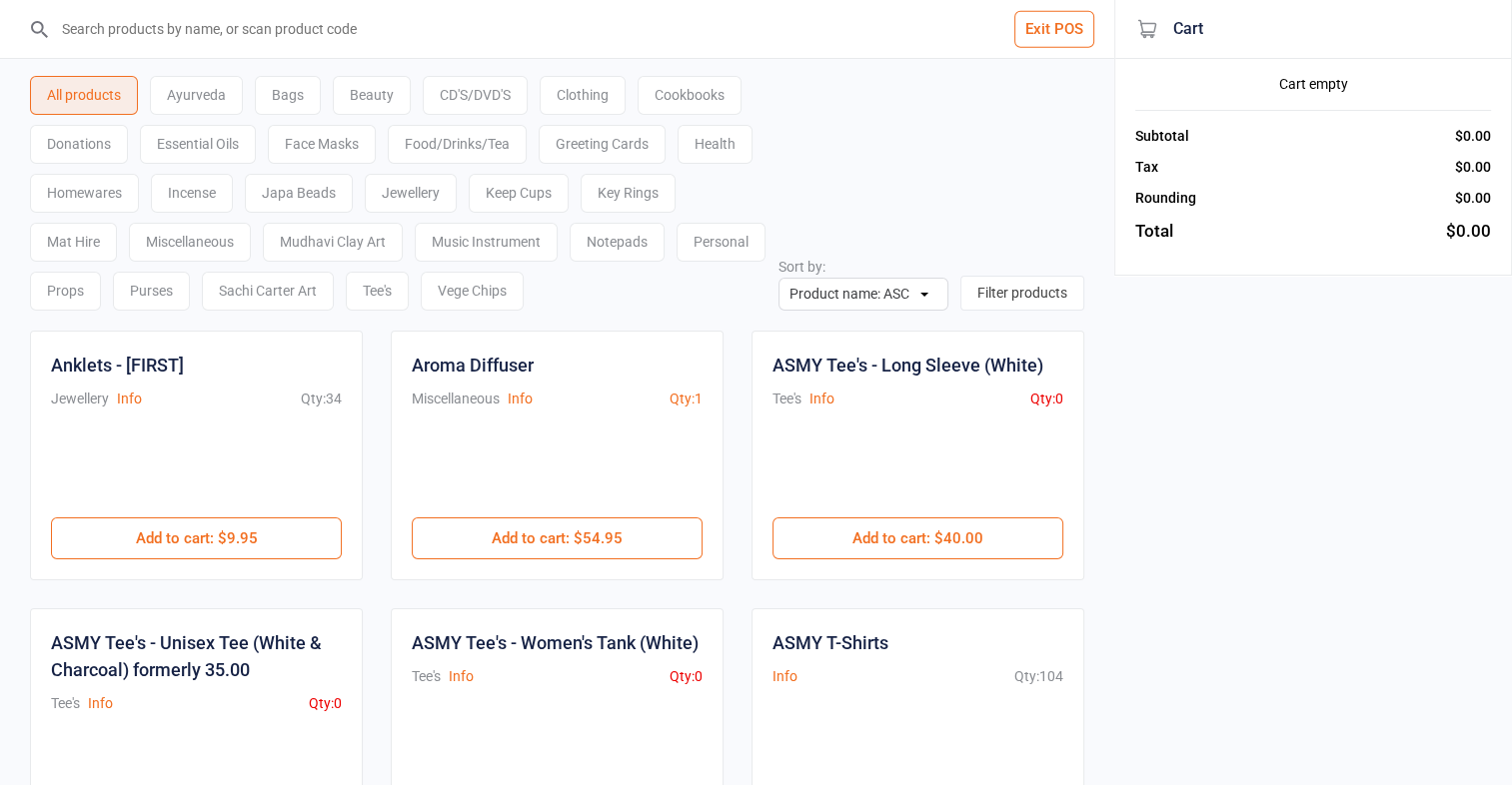click at bounding box center [569, 29] 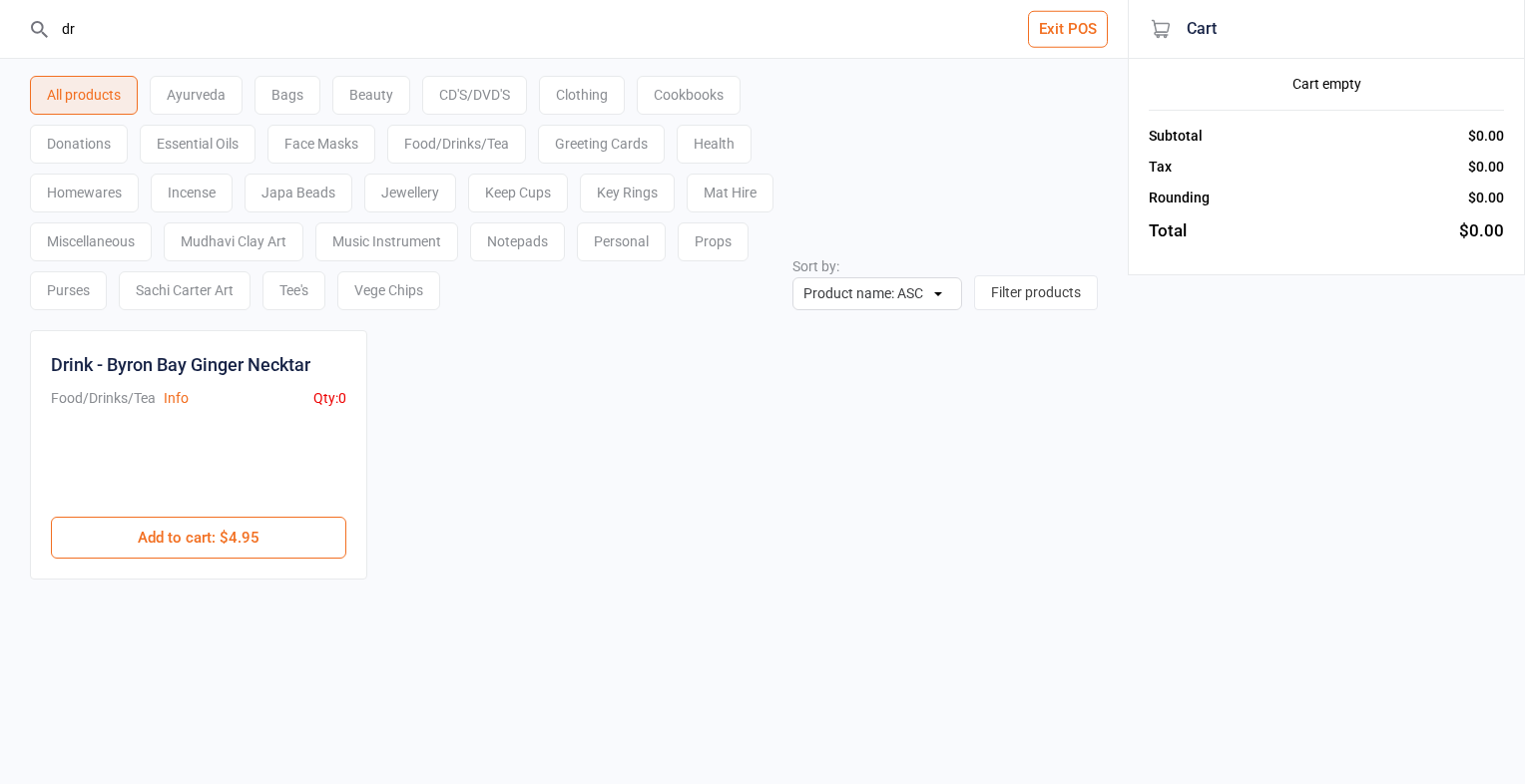 type on "d" 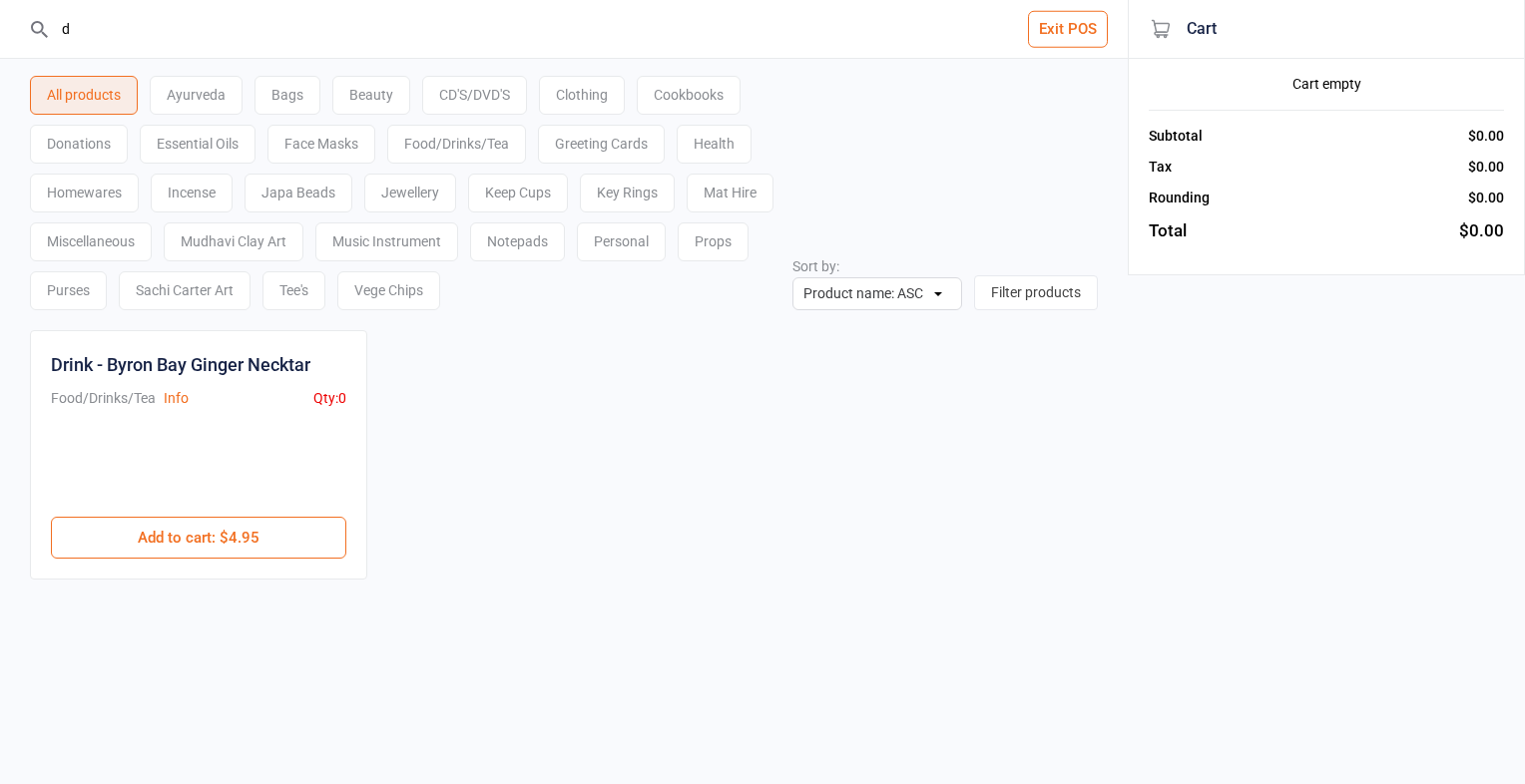 type 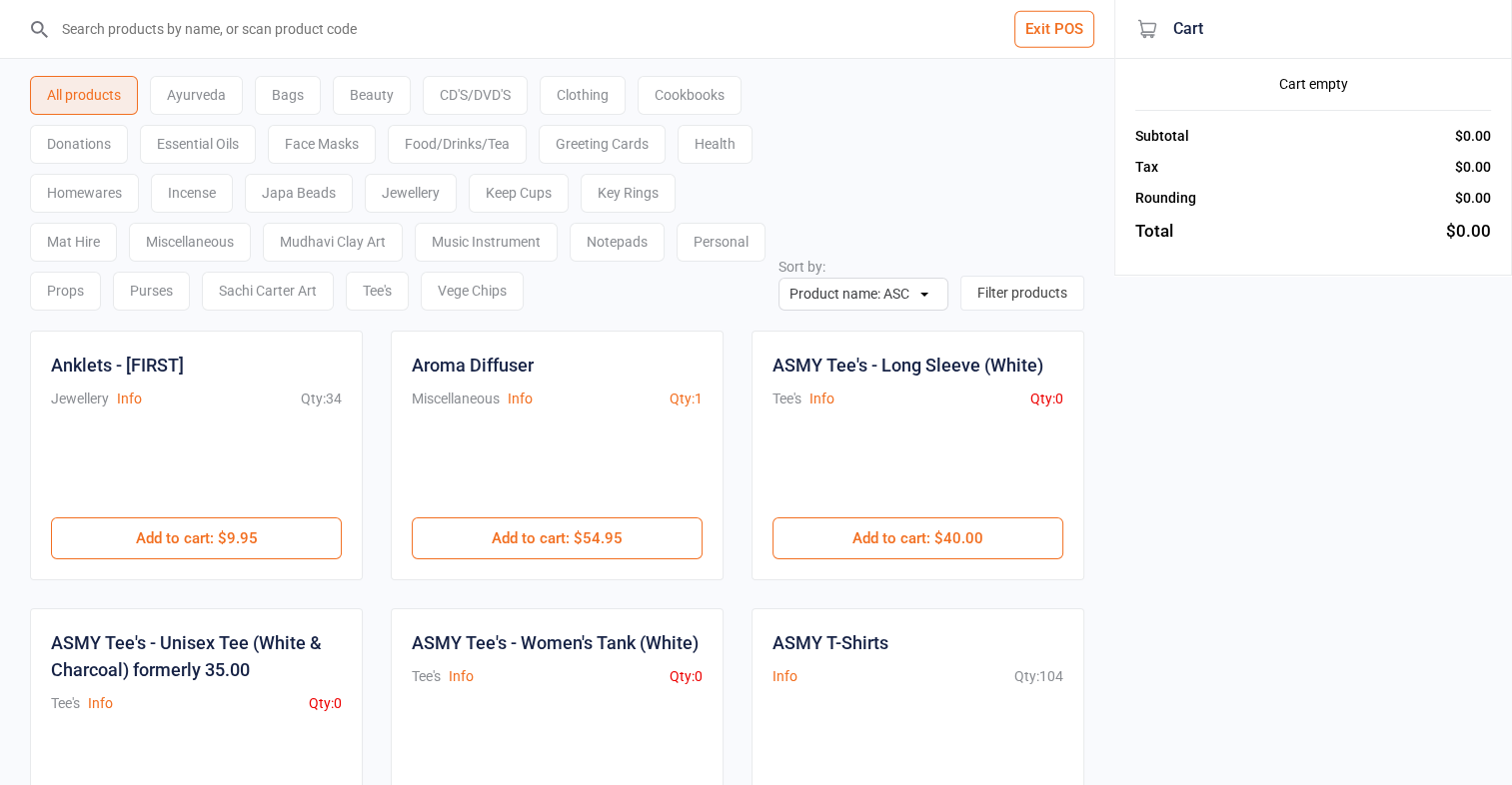click on "Food/Drinks/Tea" at bounding box center [457, 144] 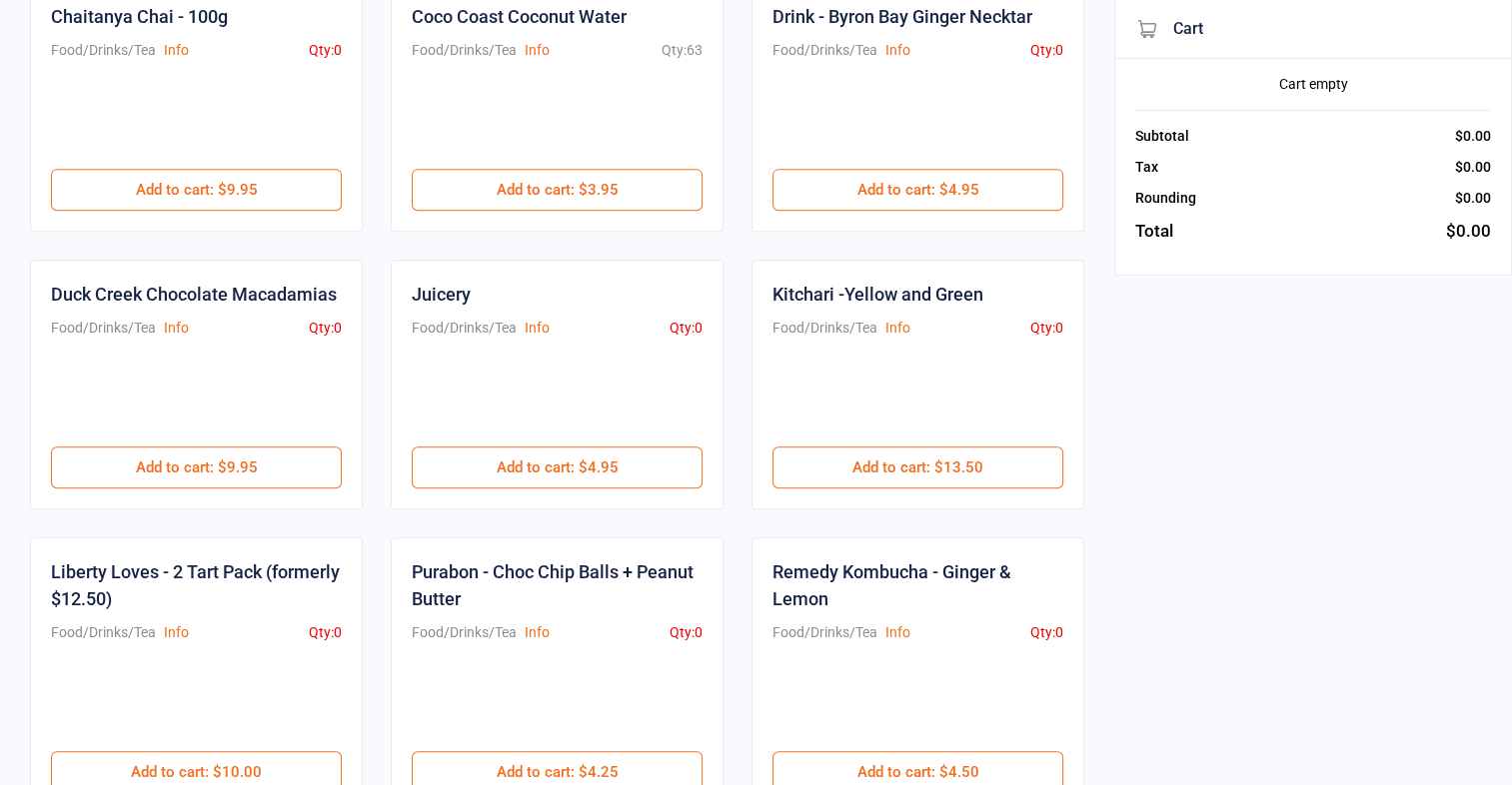 scroll, scrollTop: 1061, scrollLeft: 0, axis: vertical 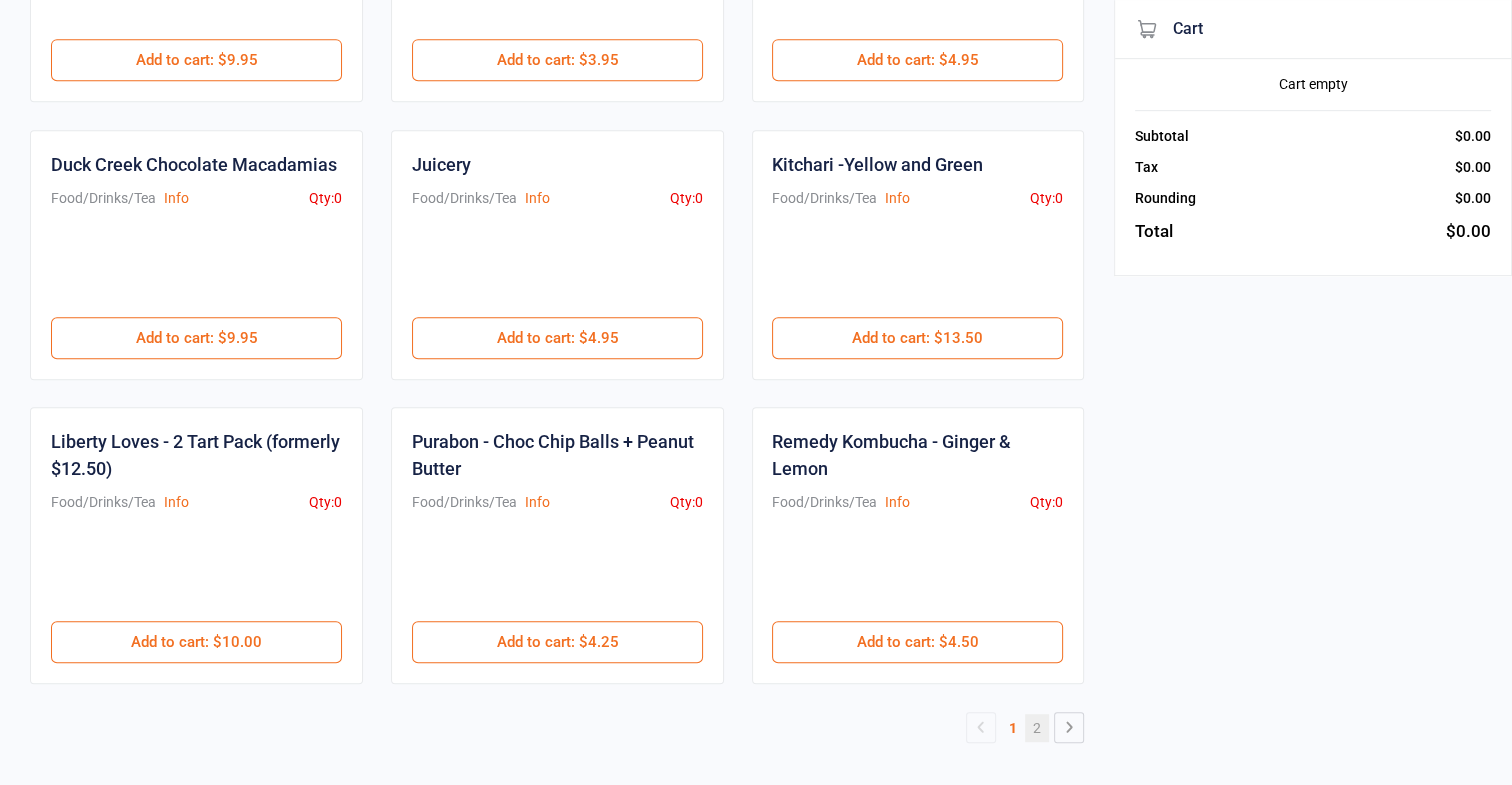 click on "2" at bounding box center (1037, 728) 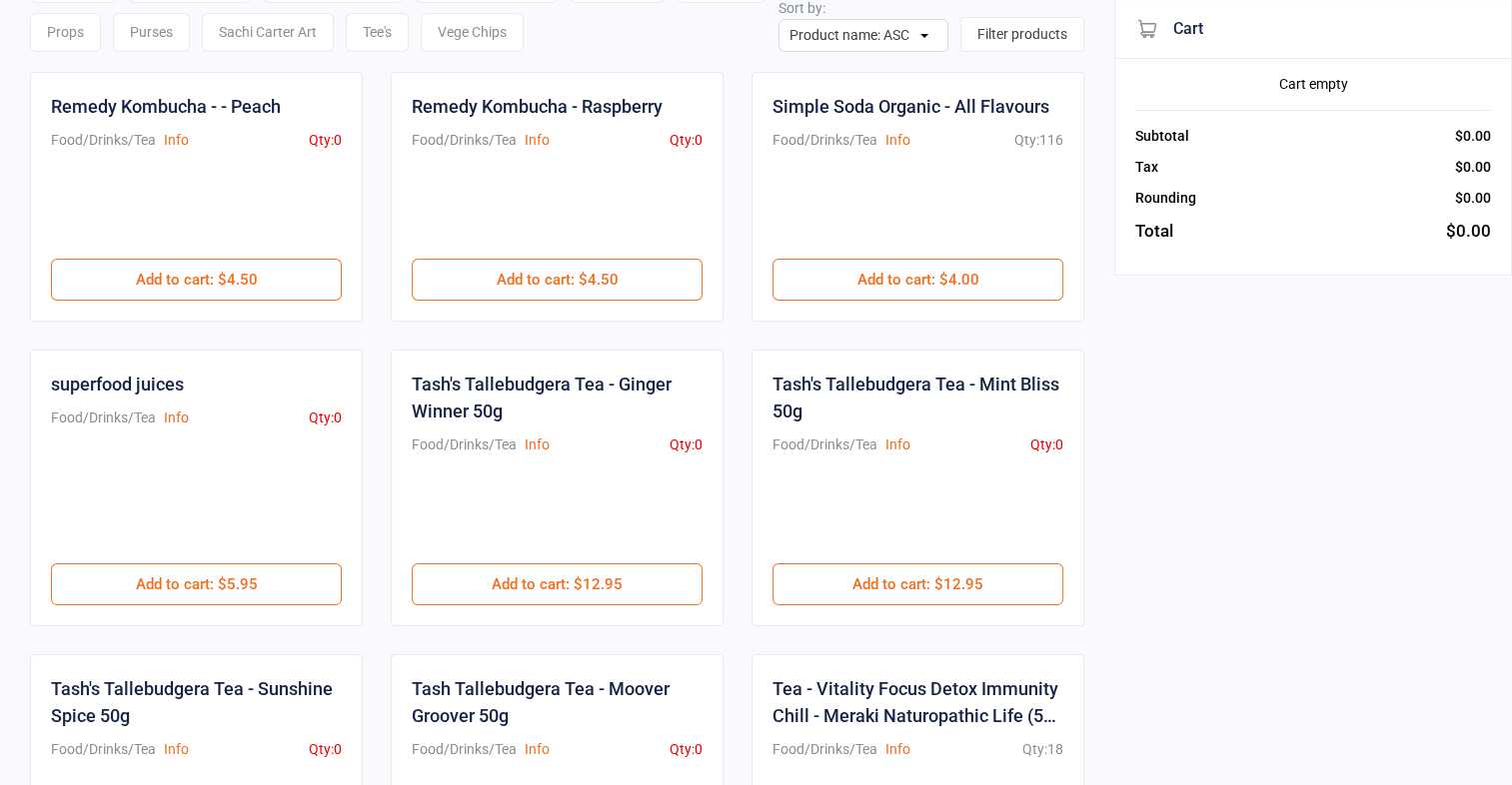 scroll, scrollTop: 244, scrollLeft: 0, axis: vertical 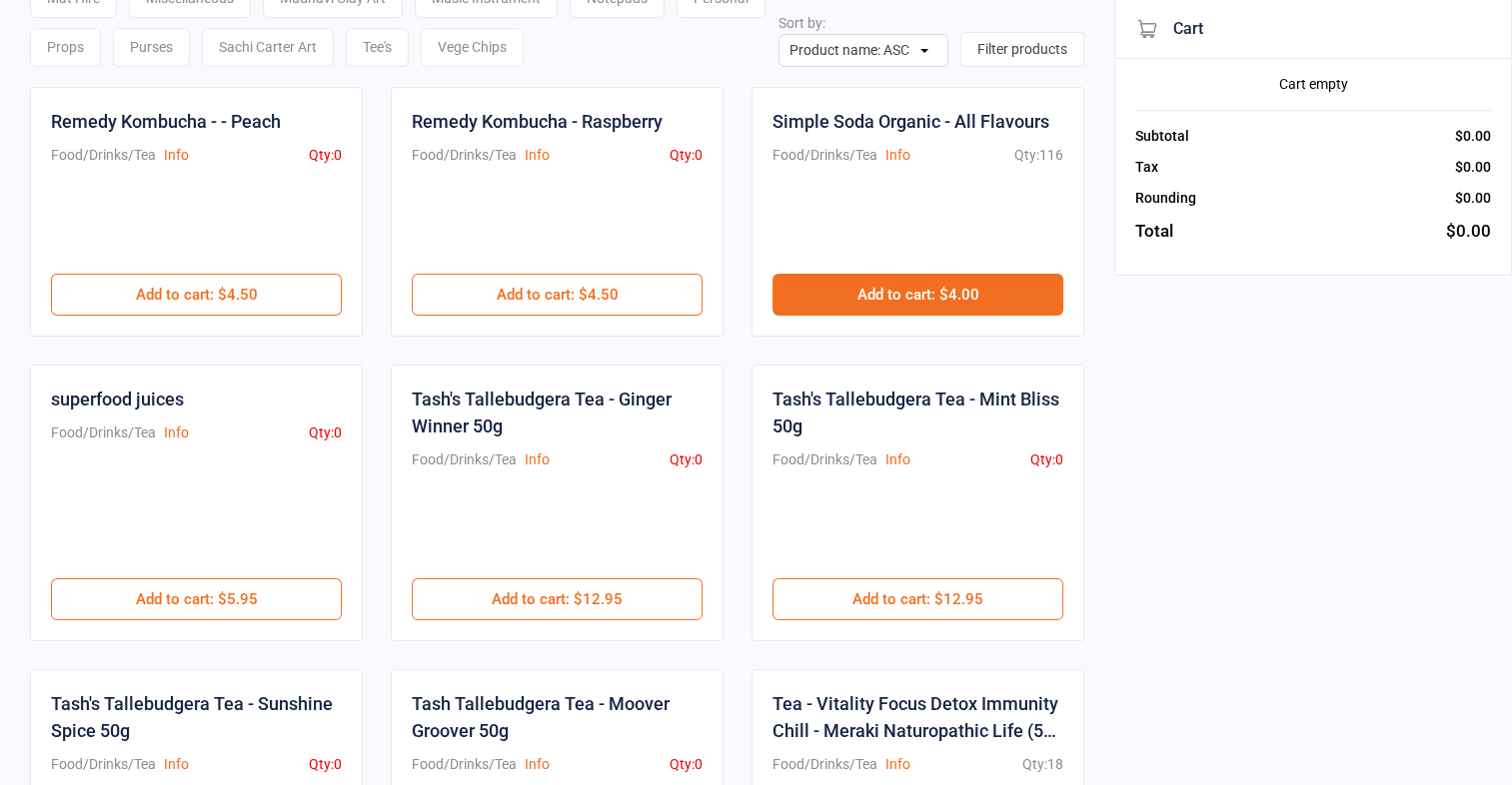 click on "Add to cart :   $4.00" at bounding box center [917, 295] 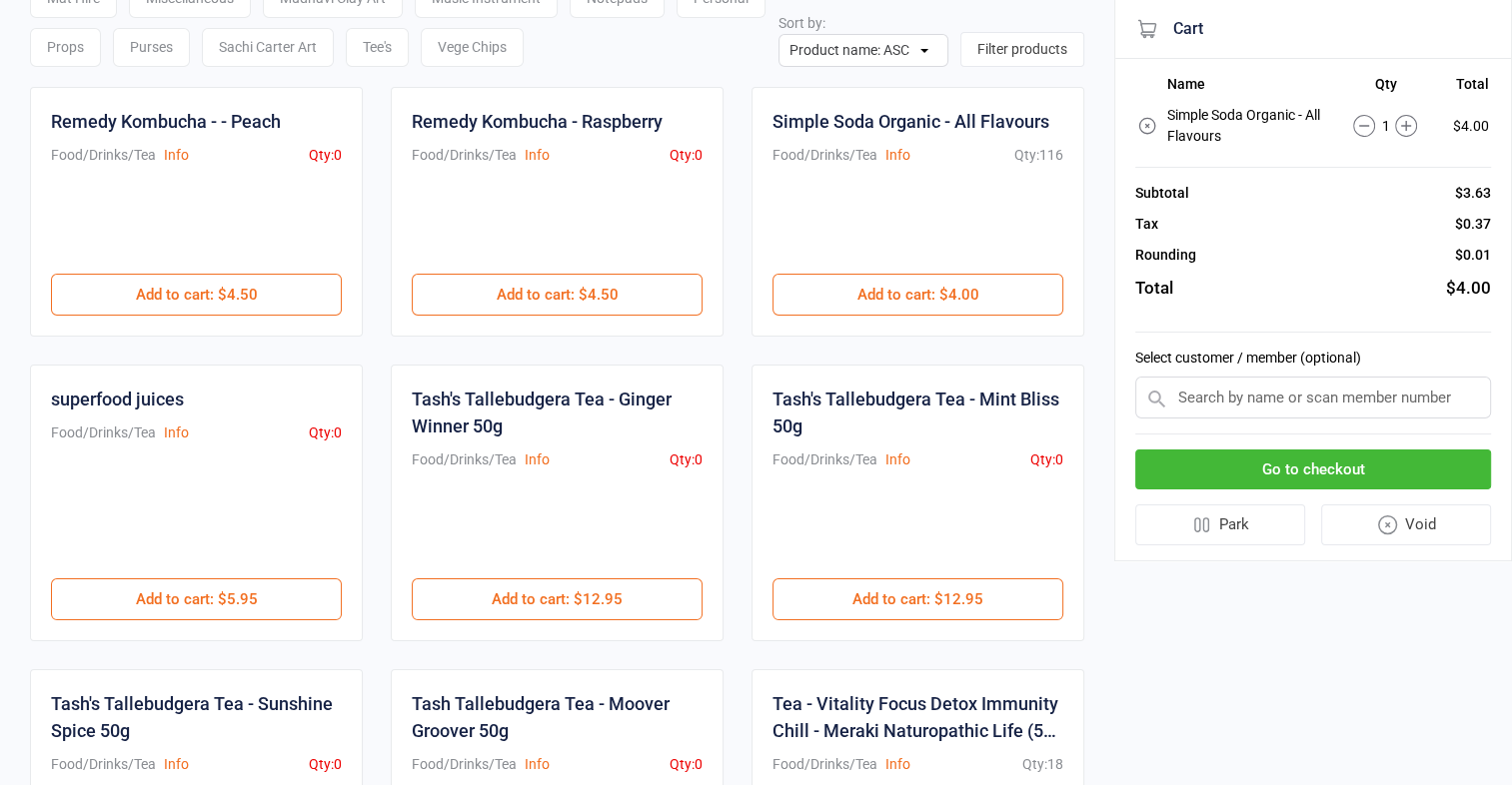 click on "Go to checkout" at bounding box center [1313, 469] 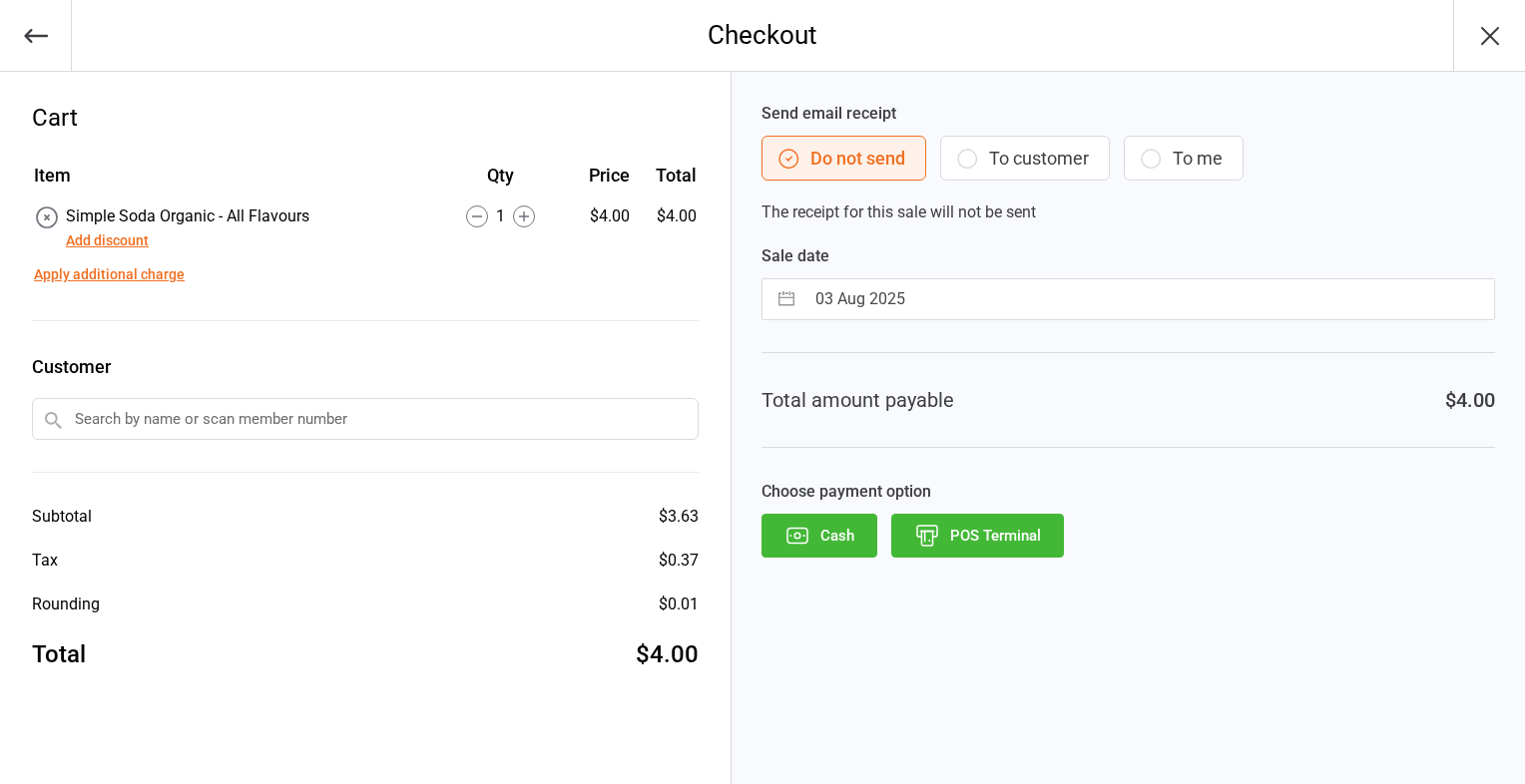 click 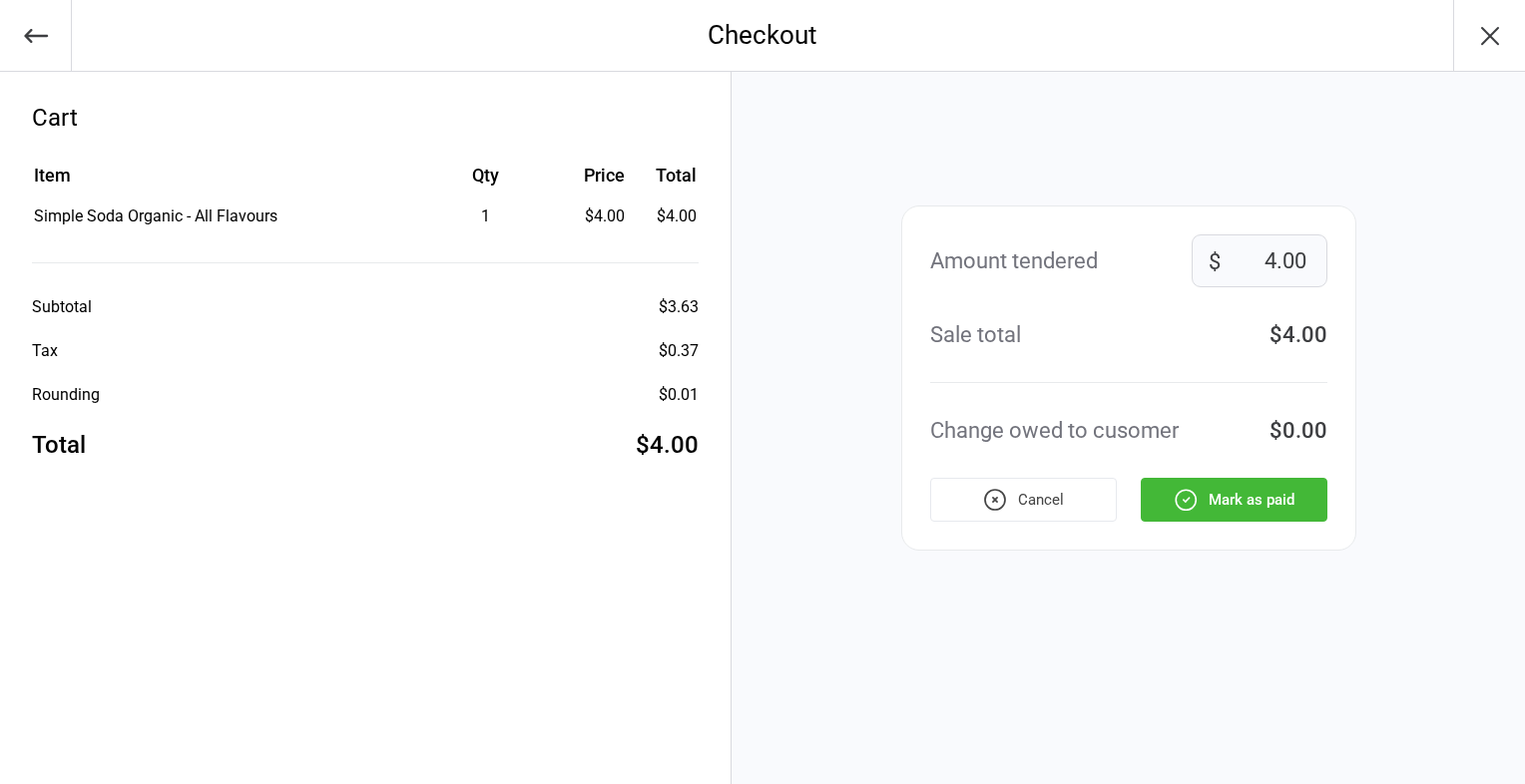 click on "Mark as paid" at bounding box center [1234, 500] 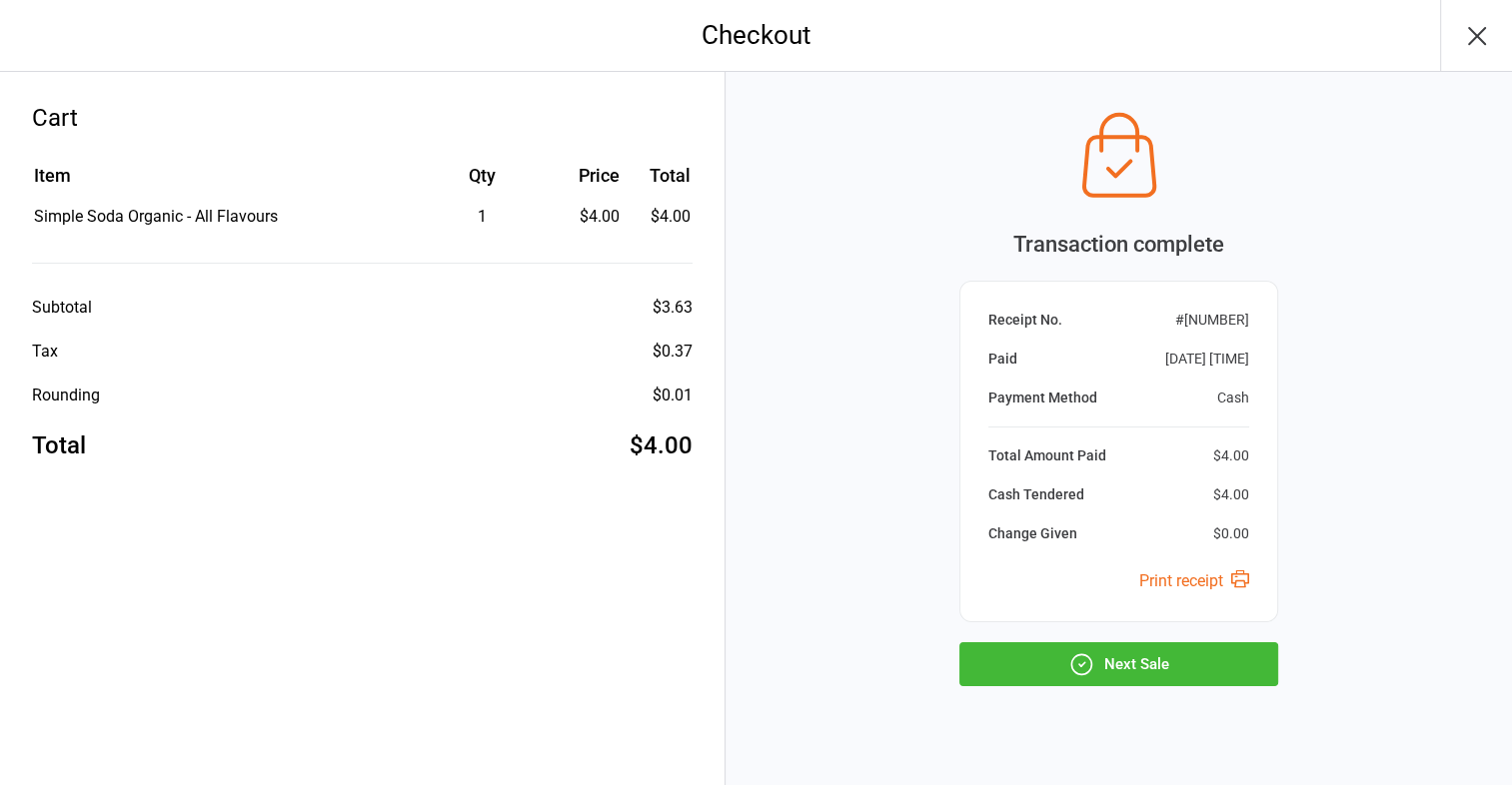 click 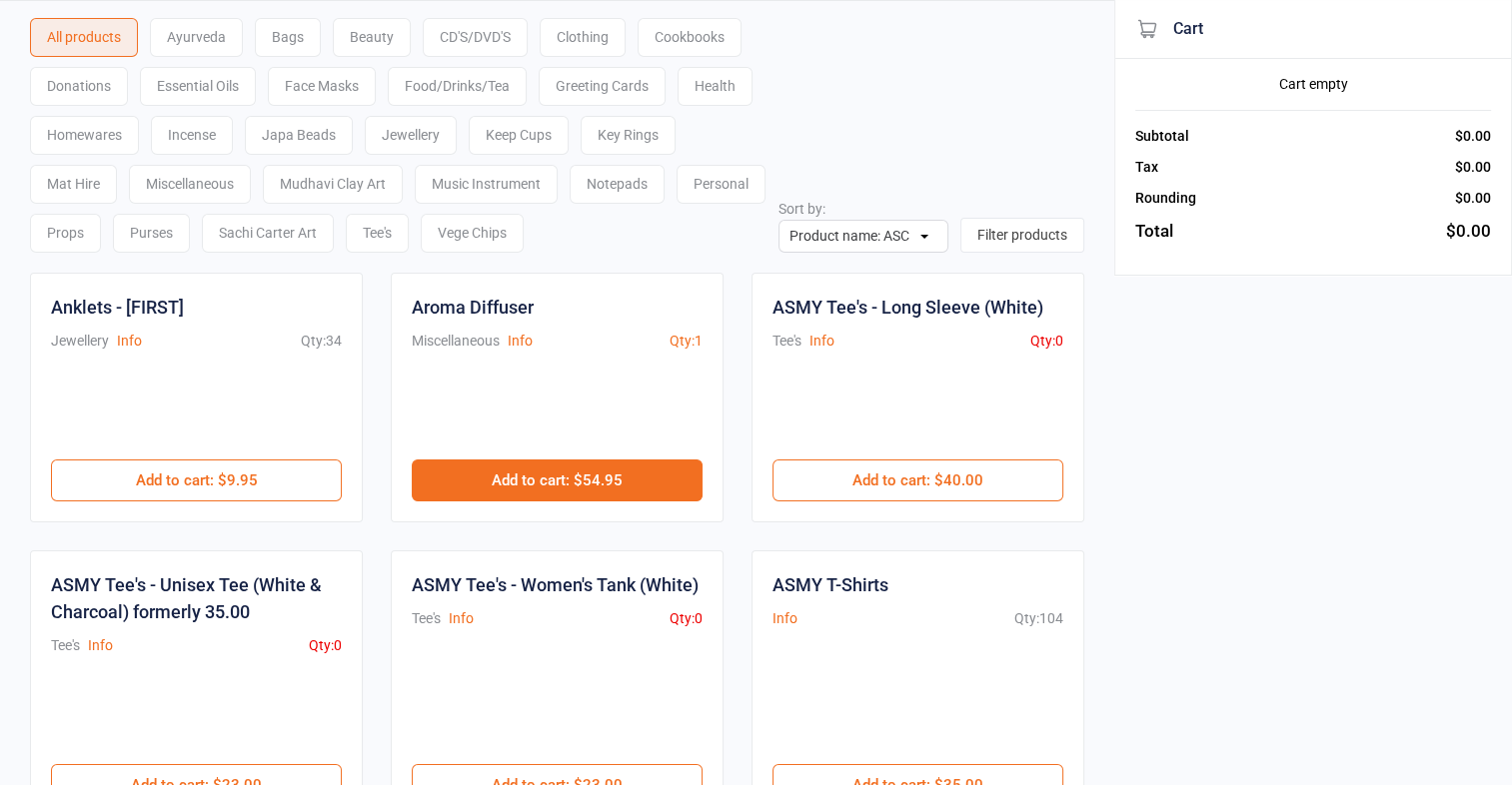 scroll, scrollTop: 0, scrollLeft: 0, axis: both 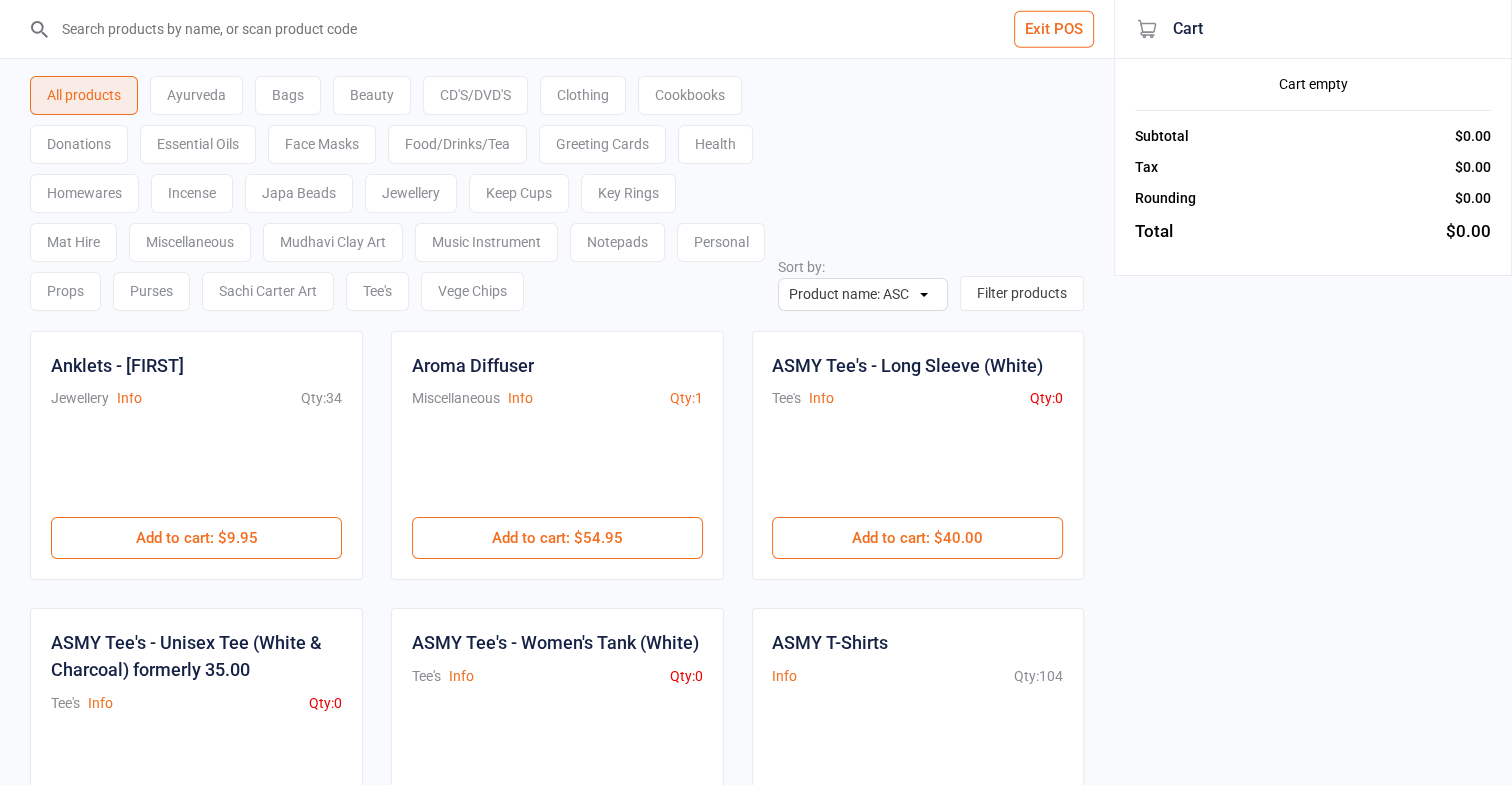 click at bounding box center [569, 29] 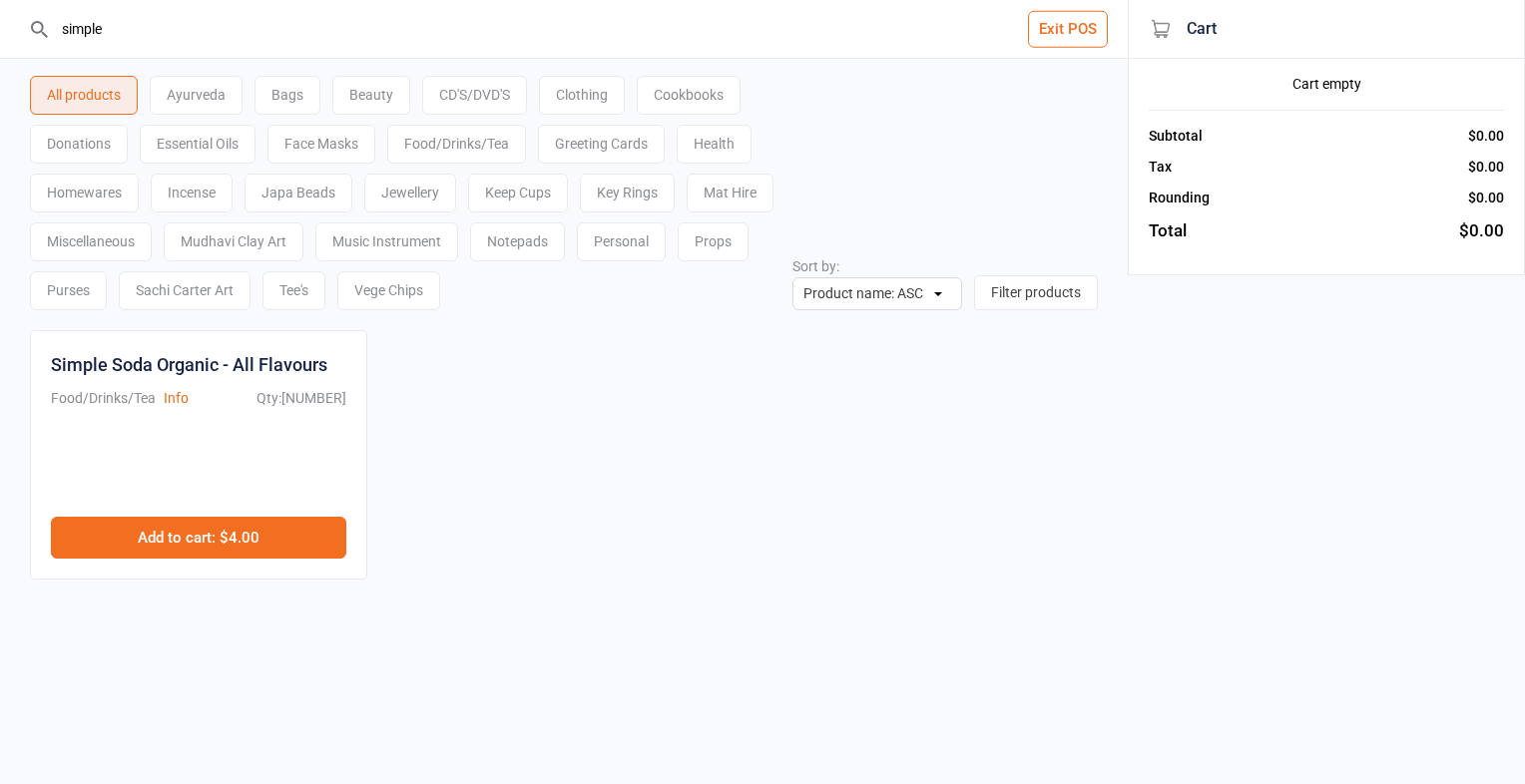 type on "simple" 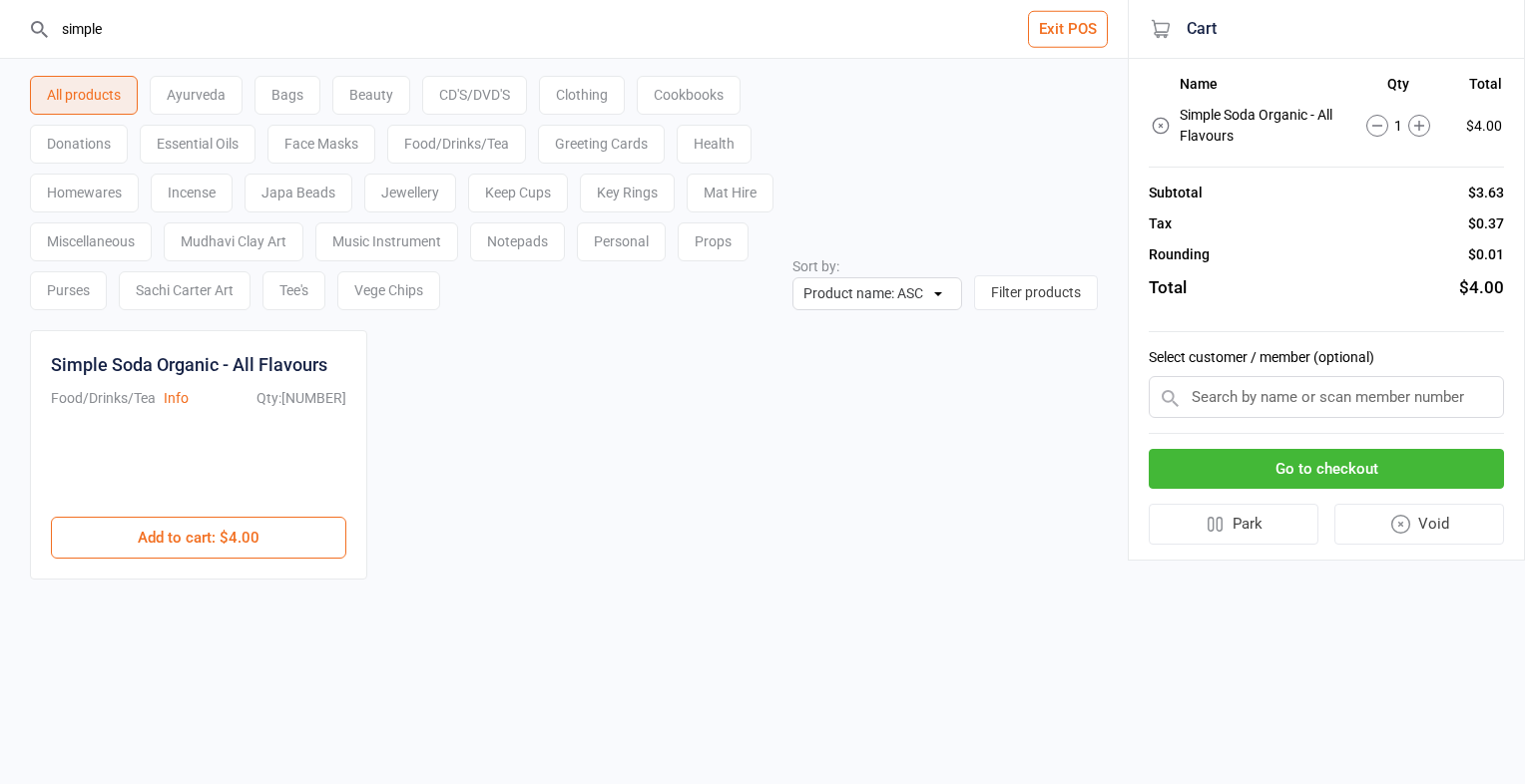 click on "Go to checkout" at bounding box center (1326, 469) 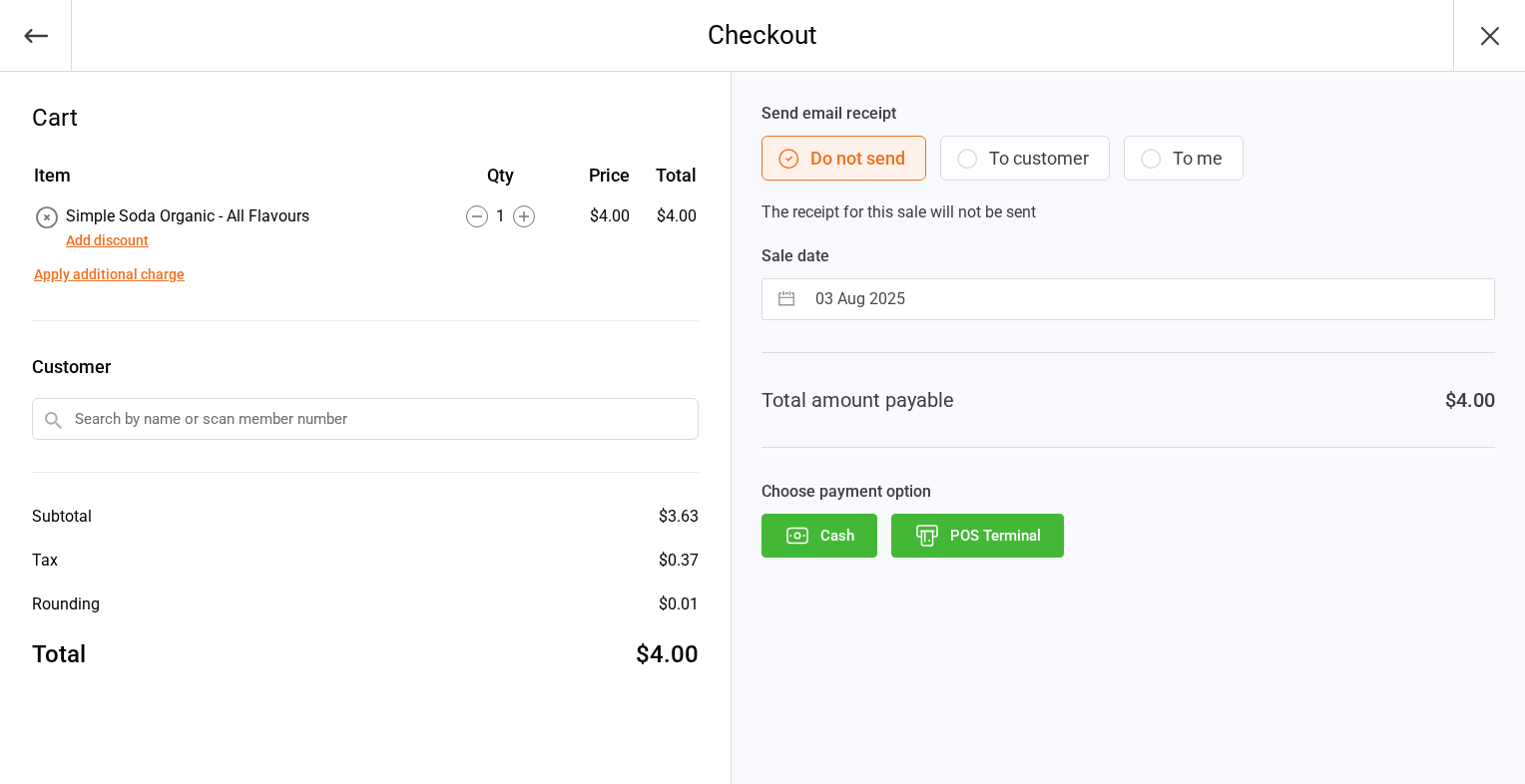 click on "POS Terminal" at bounding box center (977, 536) 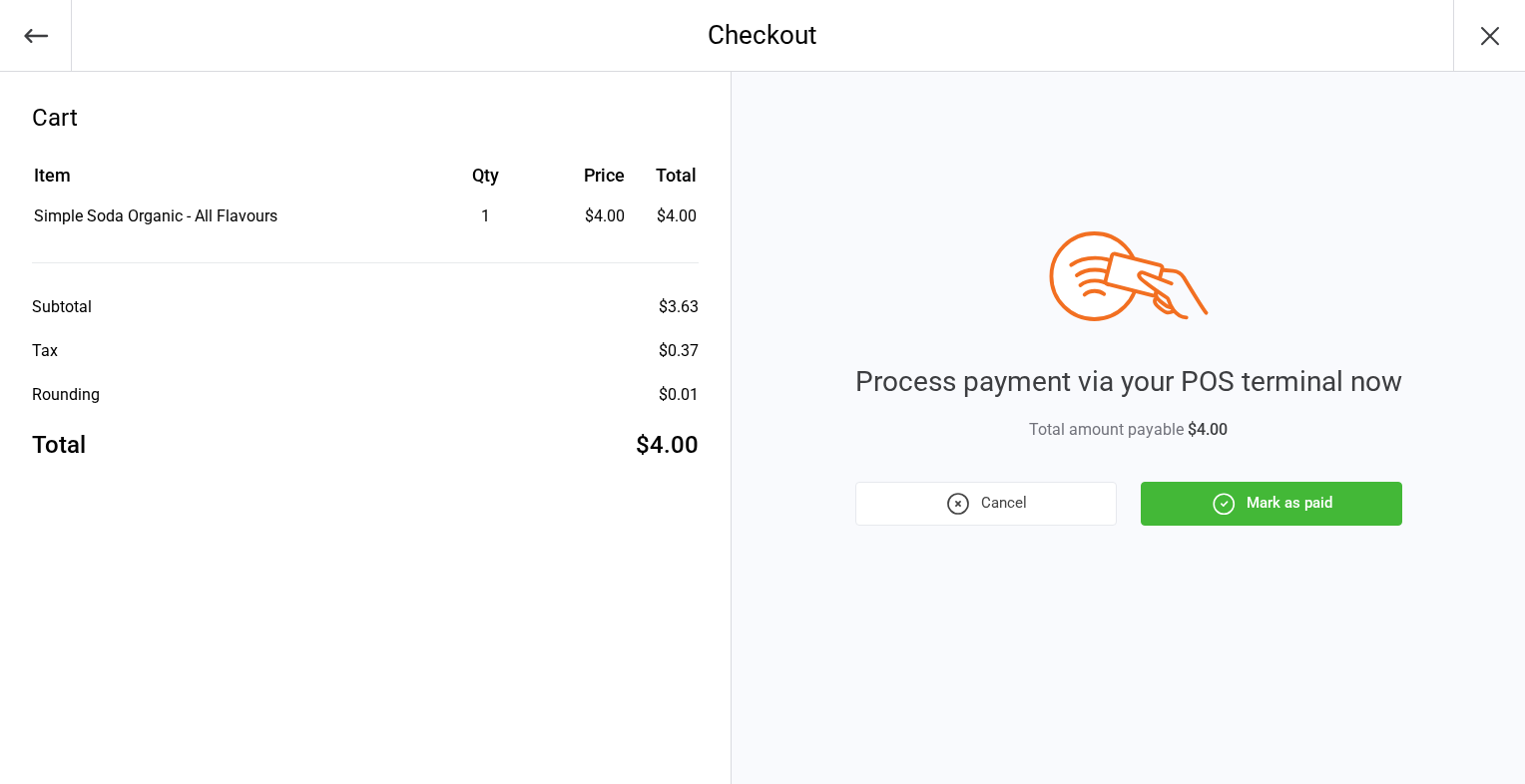 click on "Mark as paid" at bounding box center (1271, 504) 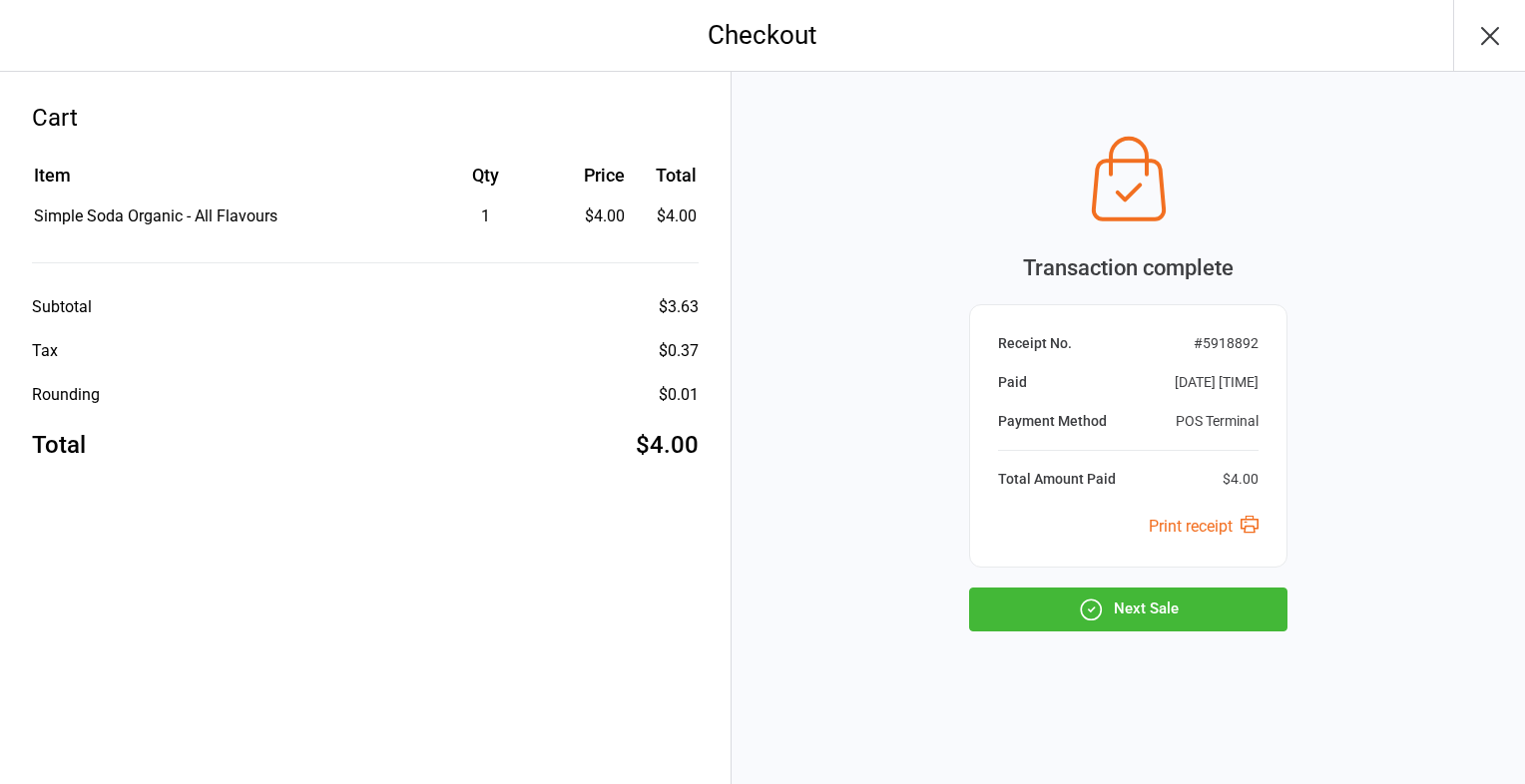 click 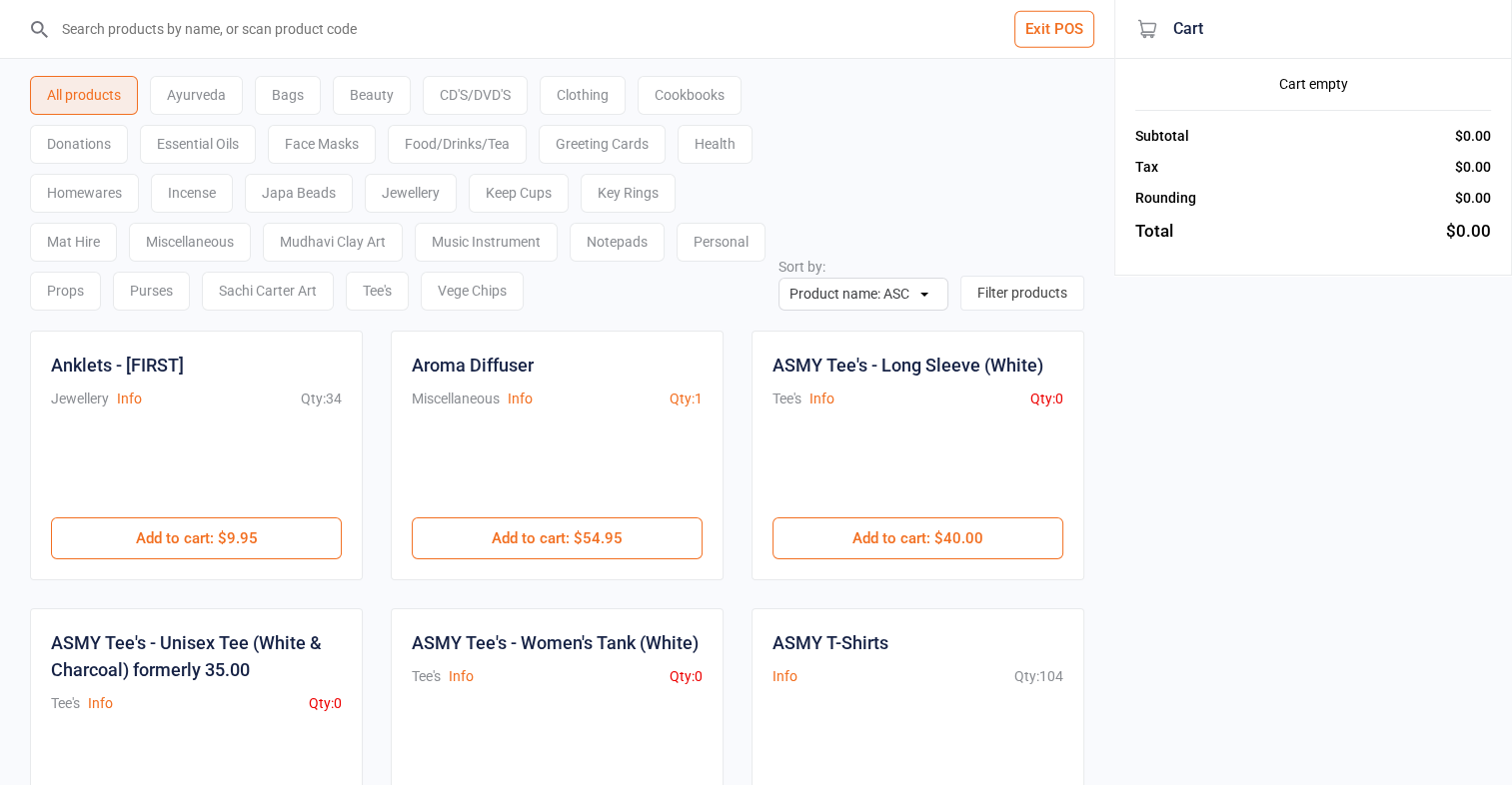 click at bounding box center [569, 29] 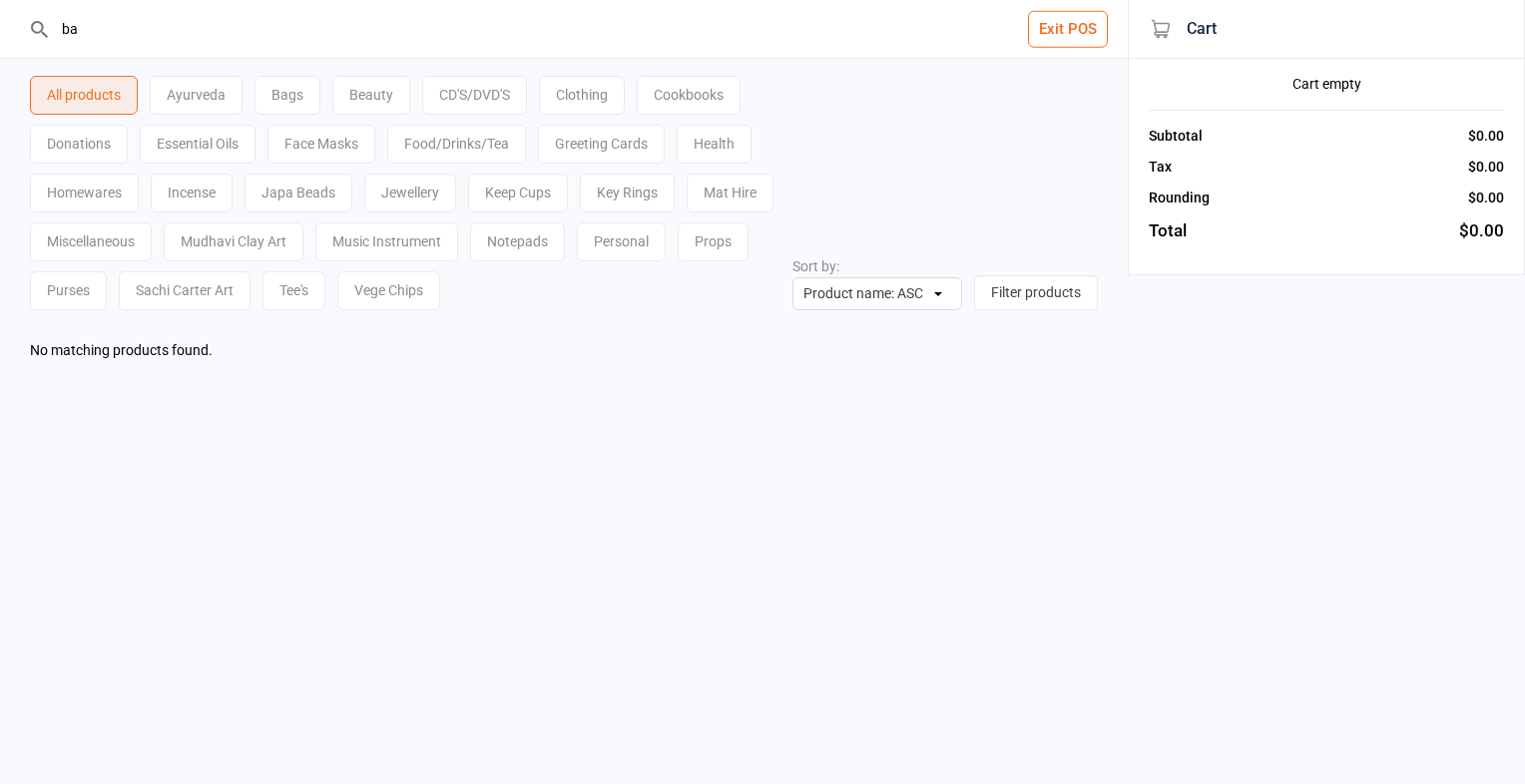 type on "b" 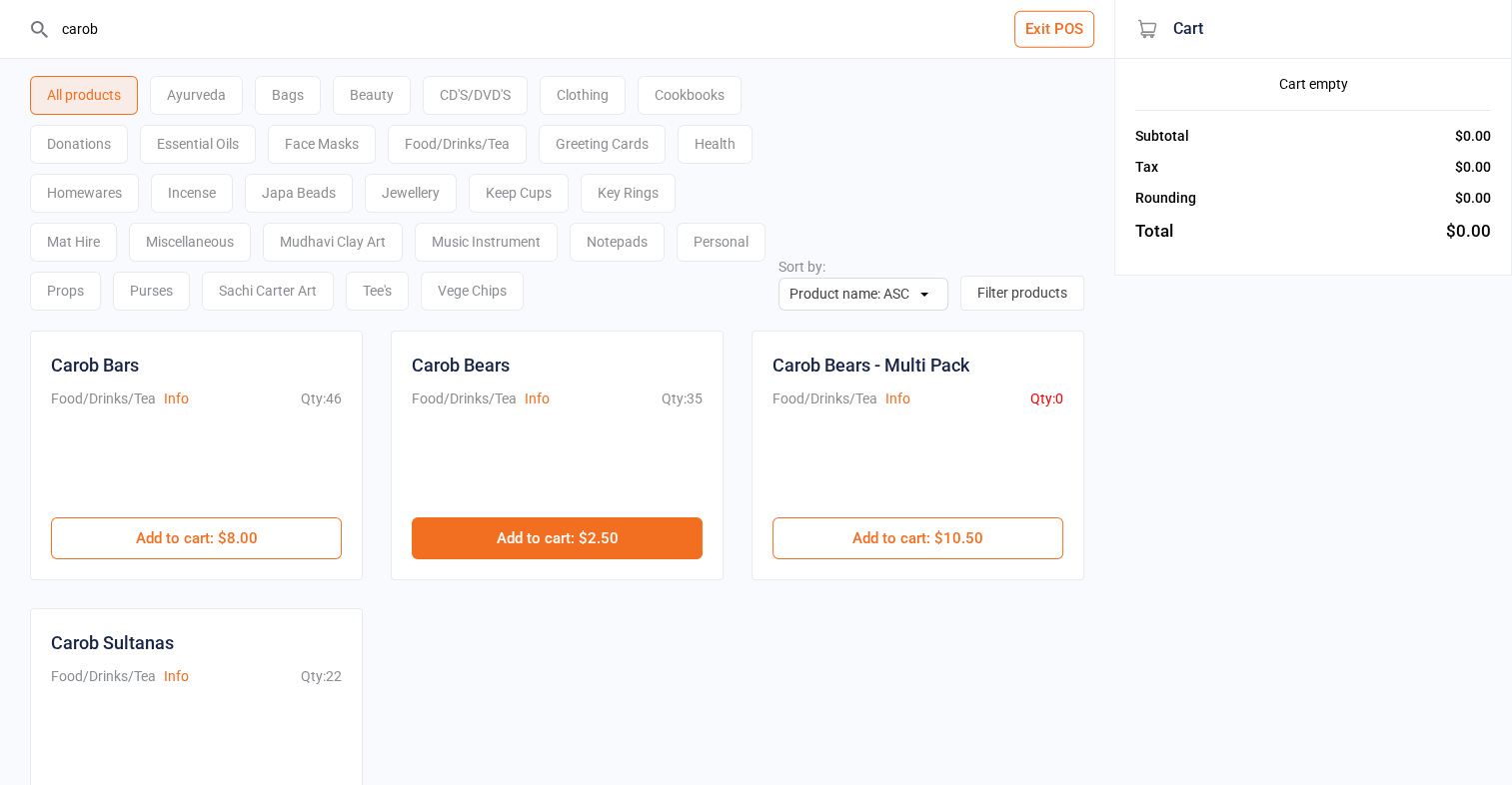type on "carob" 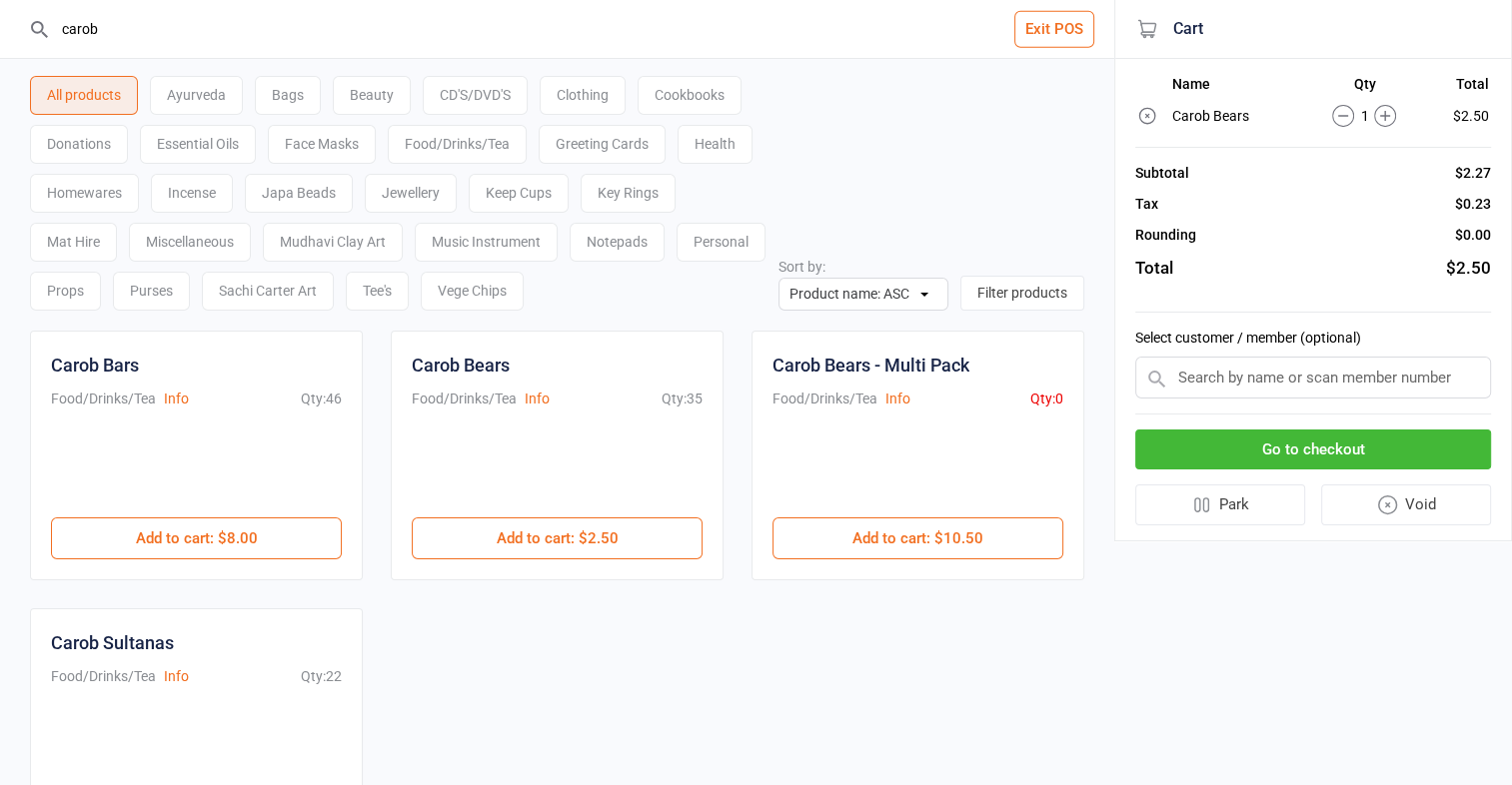 click 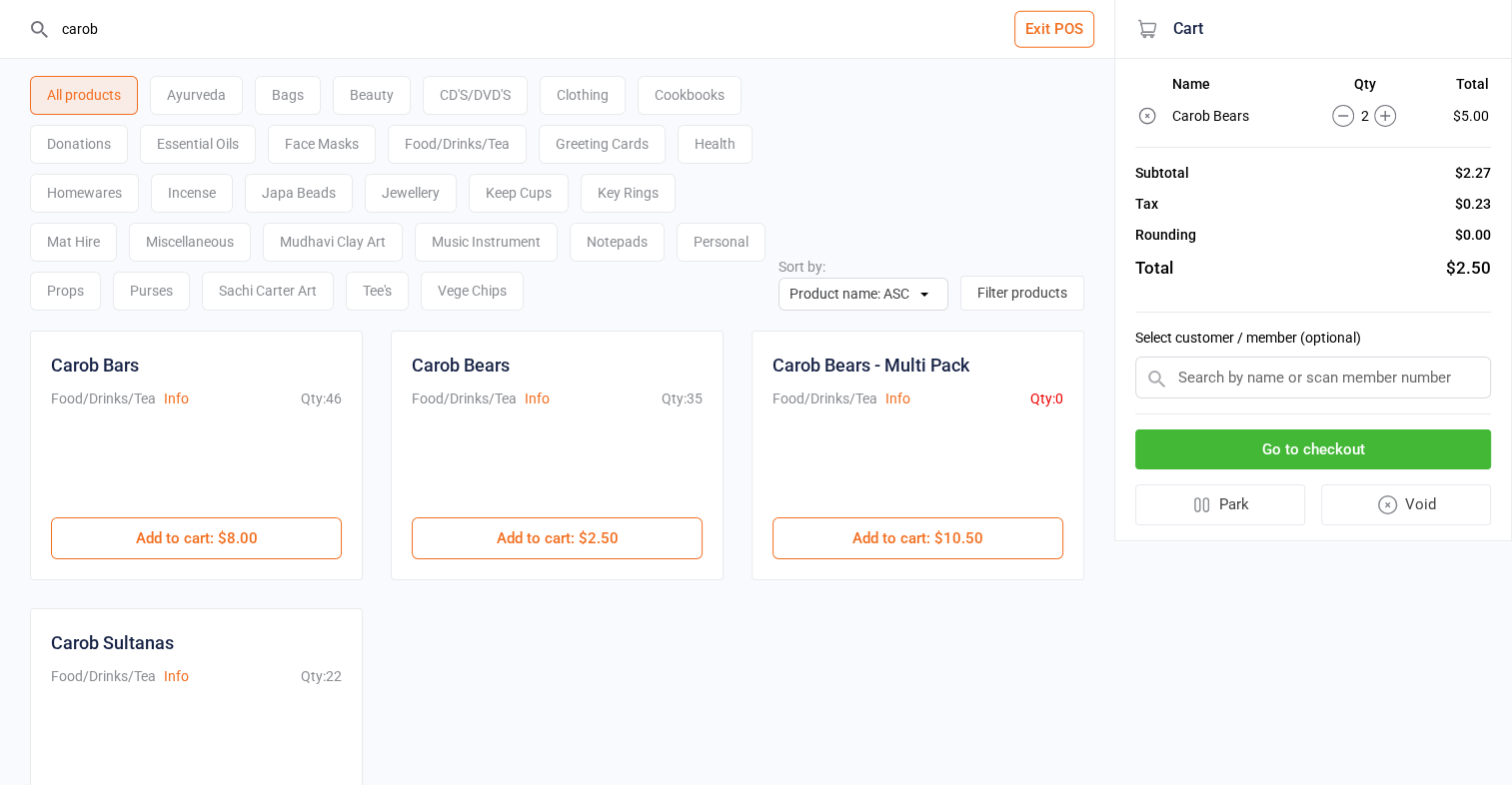 click 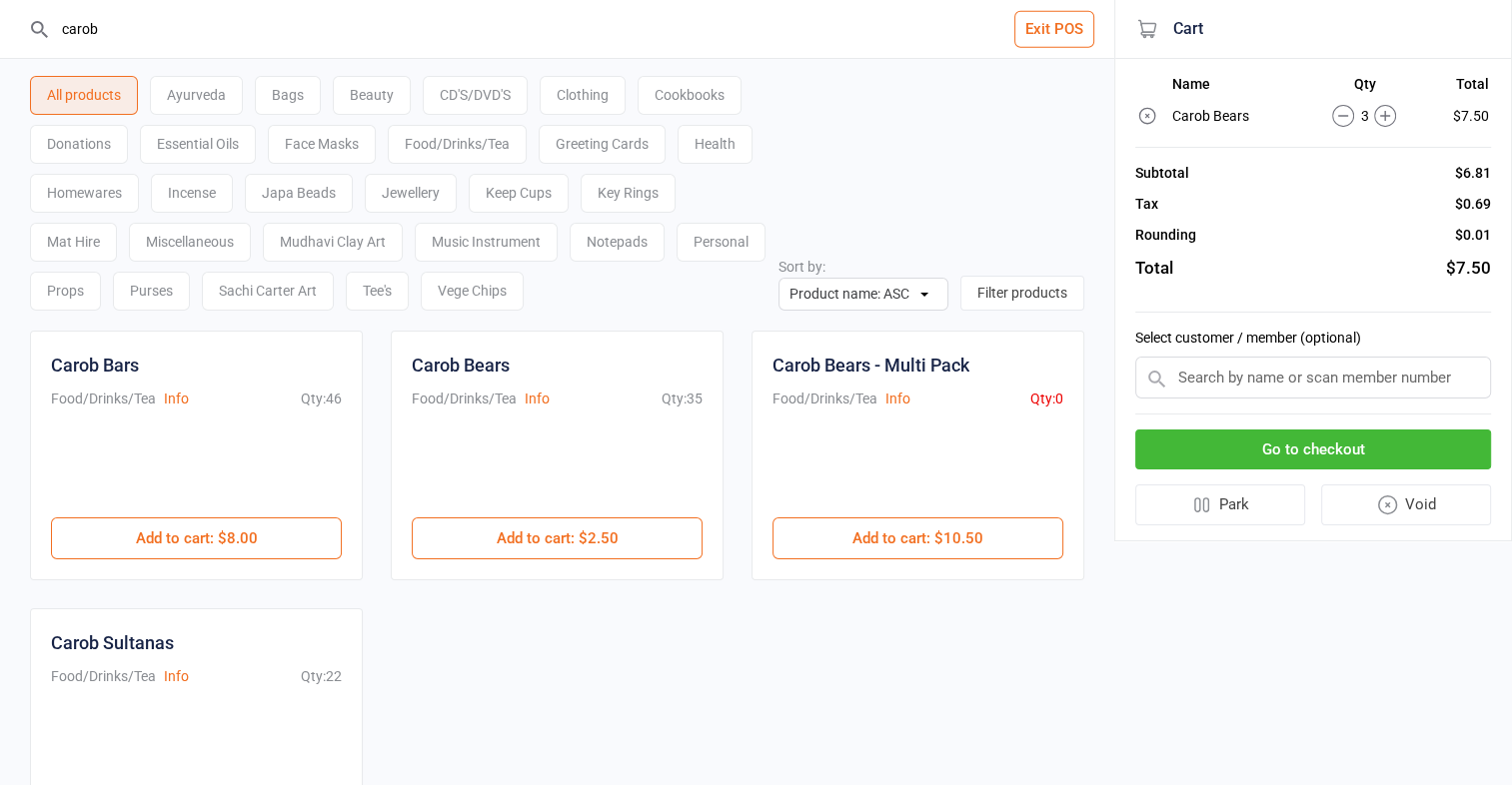click on "Go to checkout" at bounding box center (1313, 449) 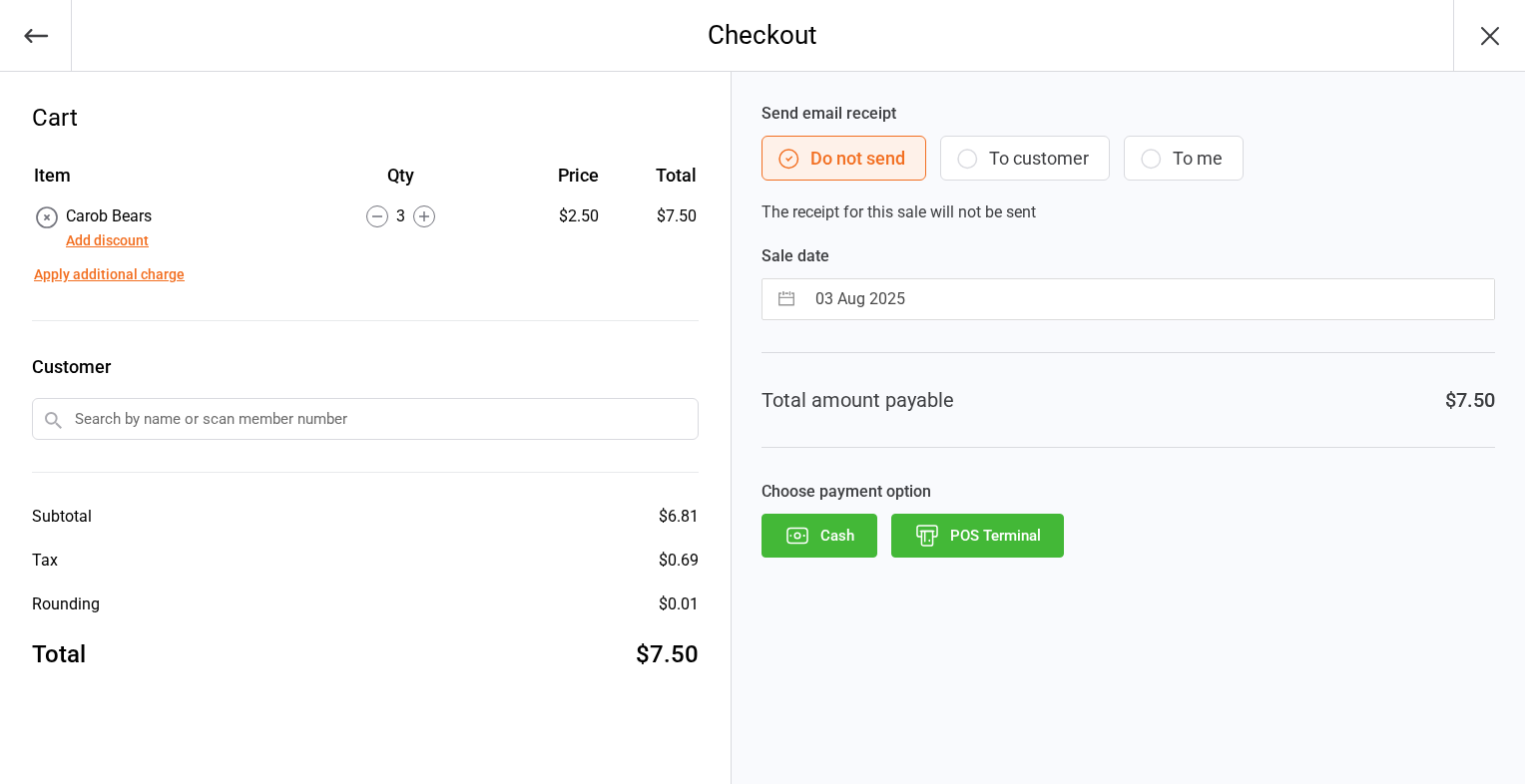 click on "POS Terminal" at bounding box center [977, 536] 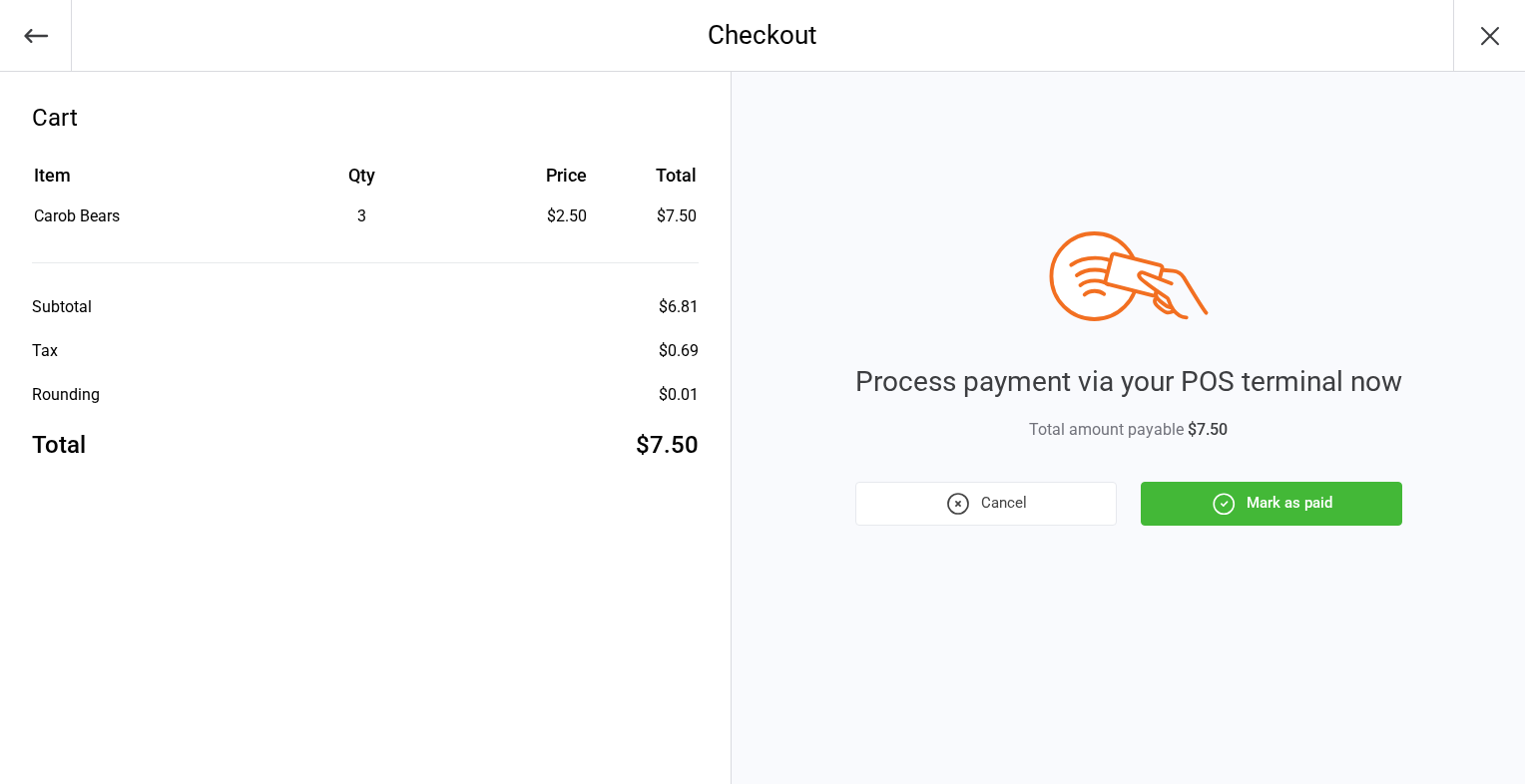 click on "Mark as paid" at bounding box center [1271, 504] 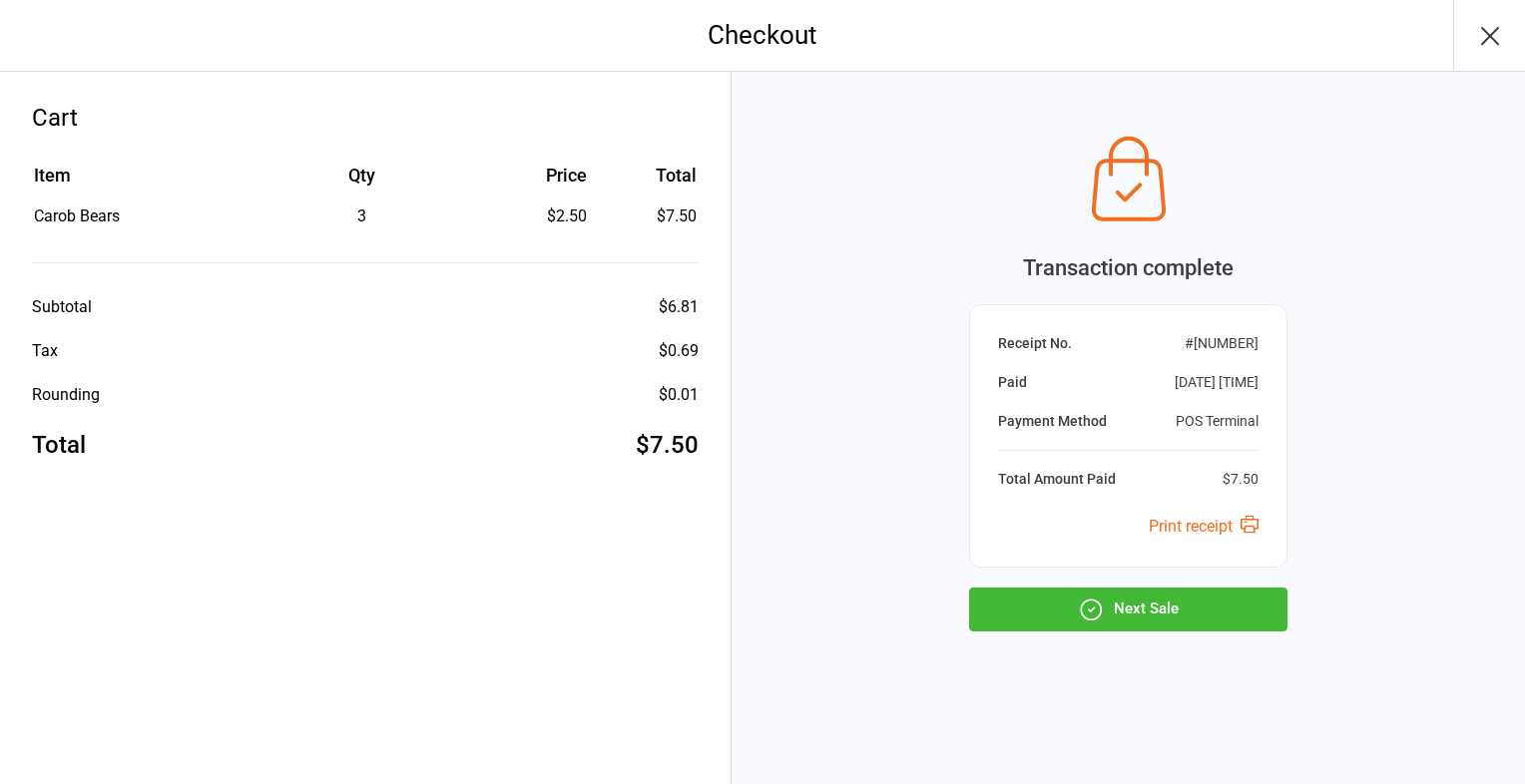 click on "Next Sale" at bounding box center (1128, 609) 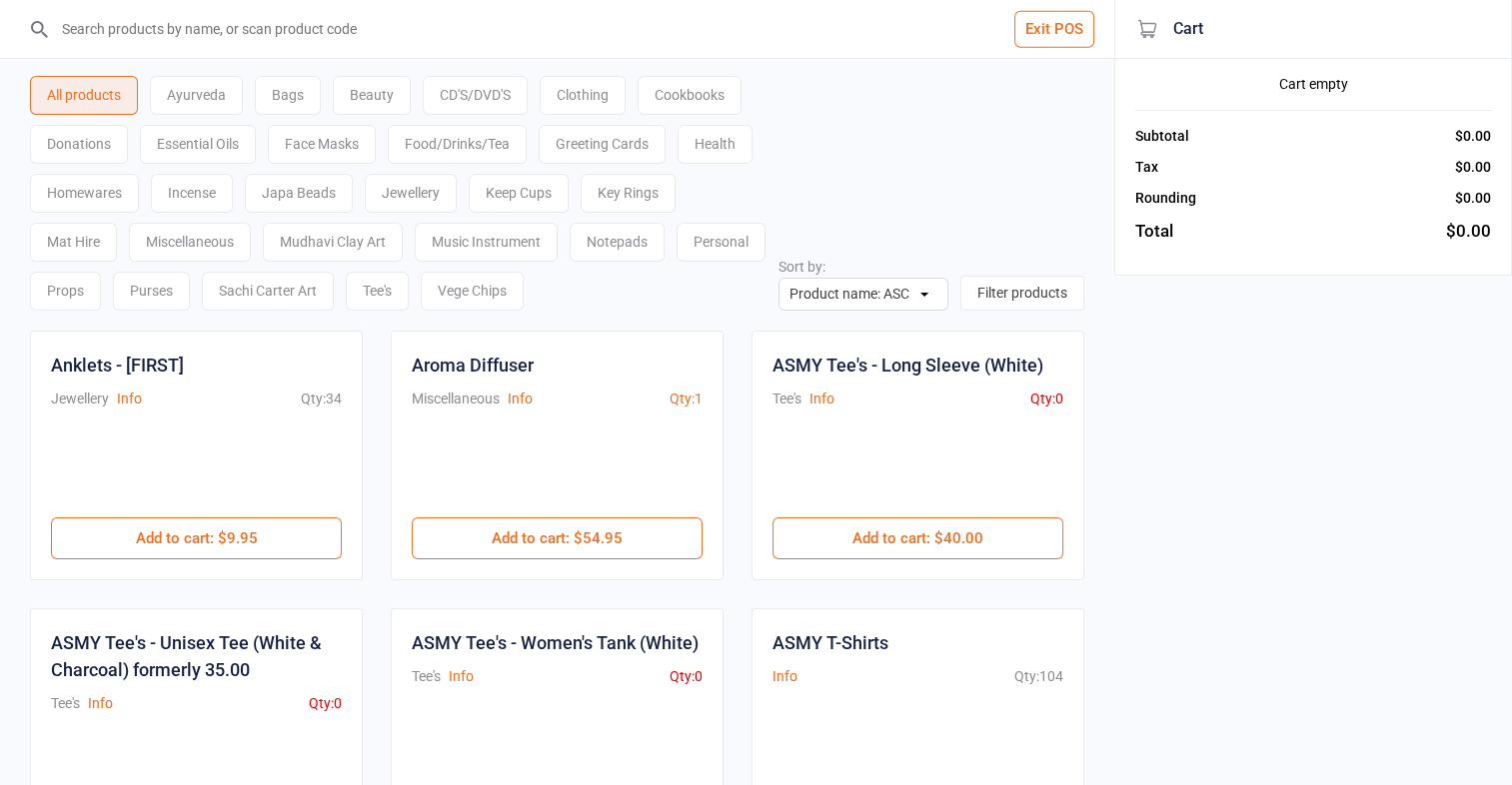 click at bounding box center [569, 29] 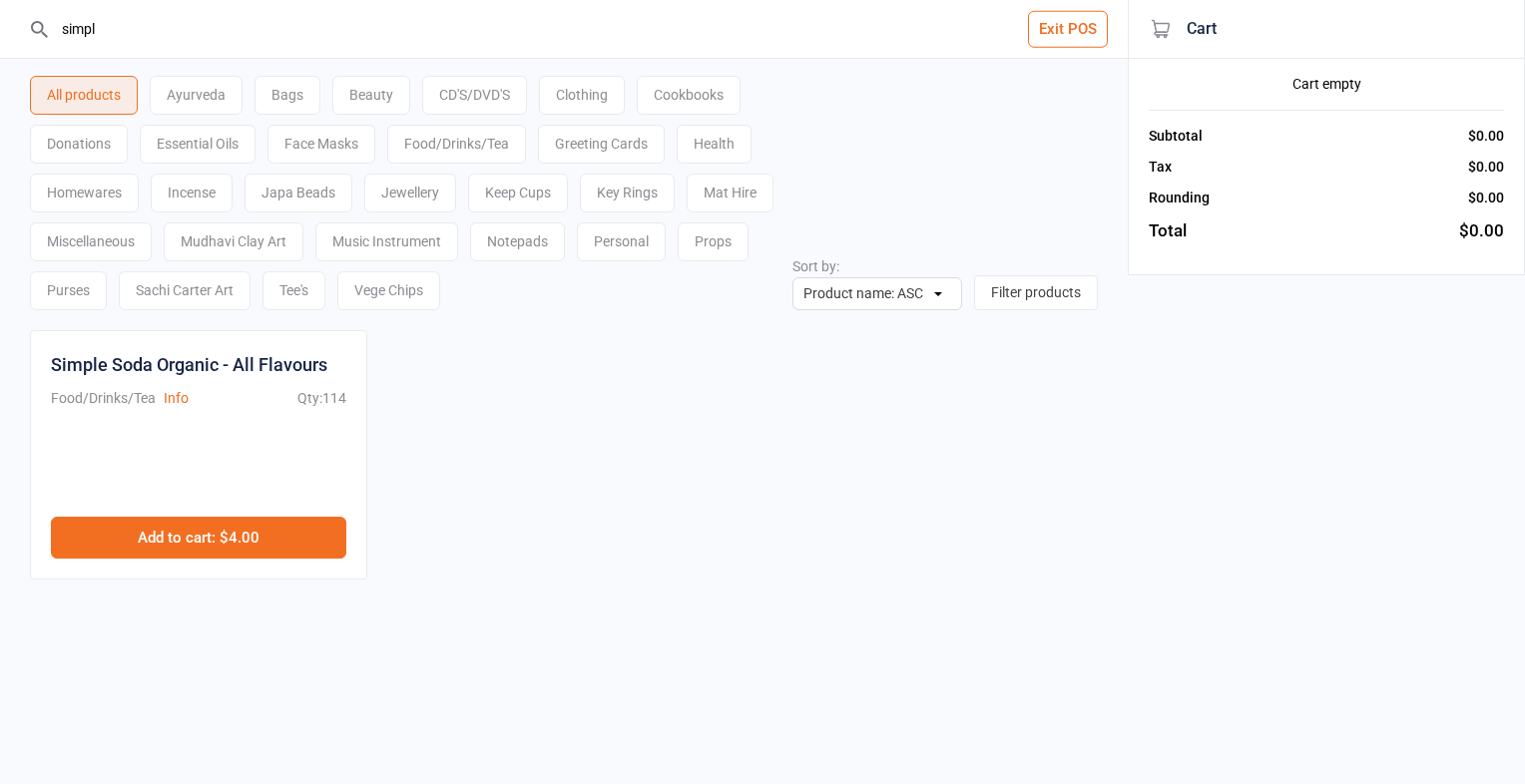 type on "simpl" 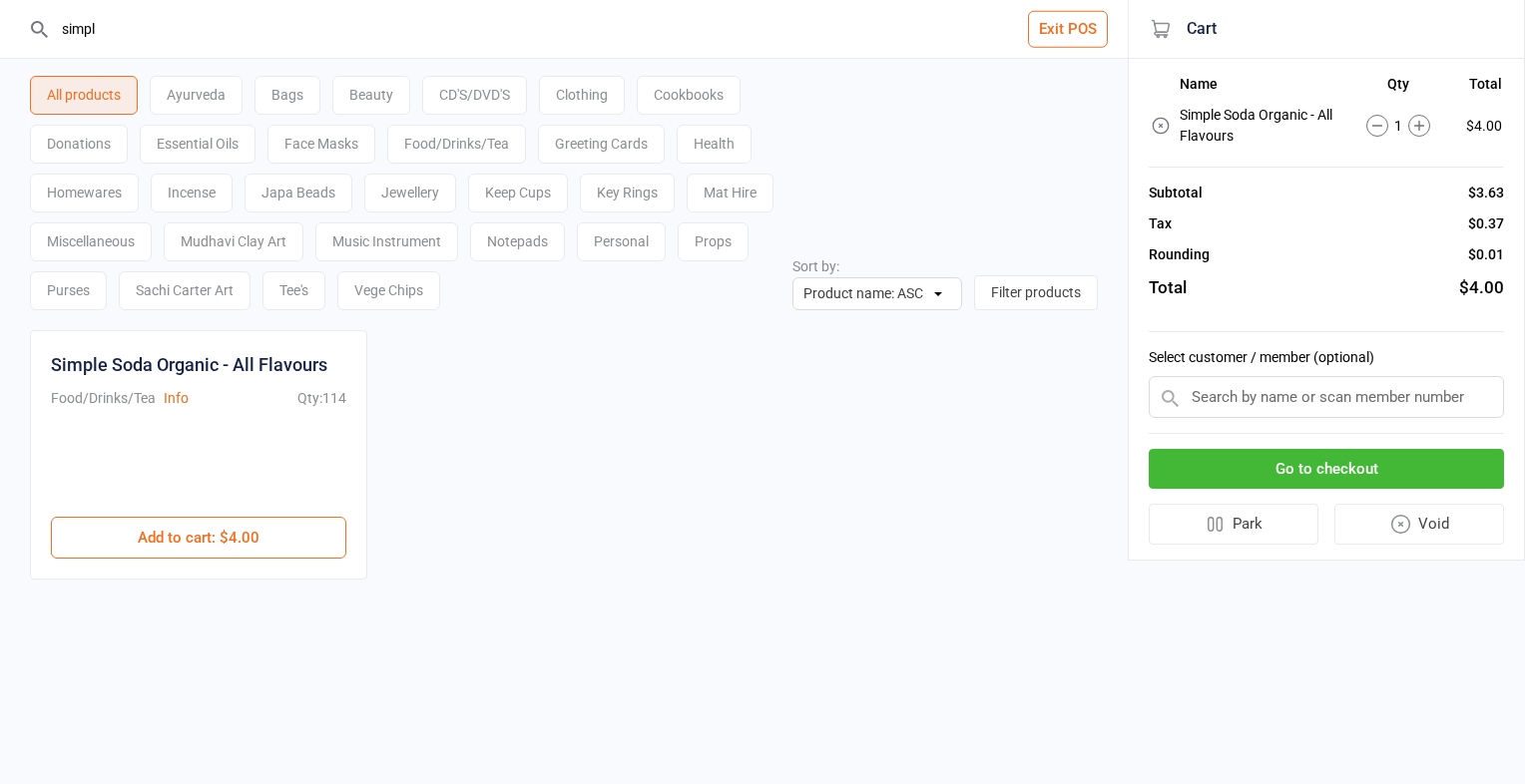 click on "Go to checkout" at bounding box center (1326, 469) 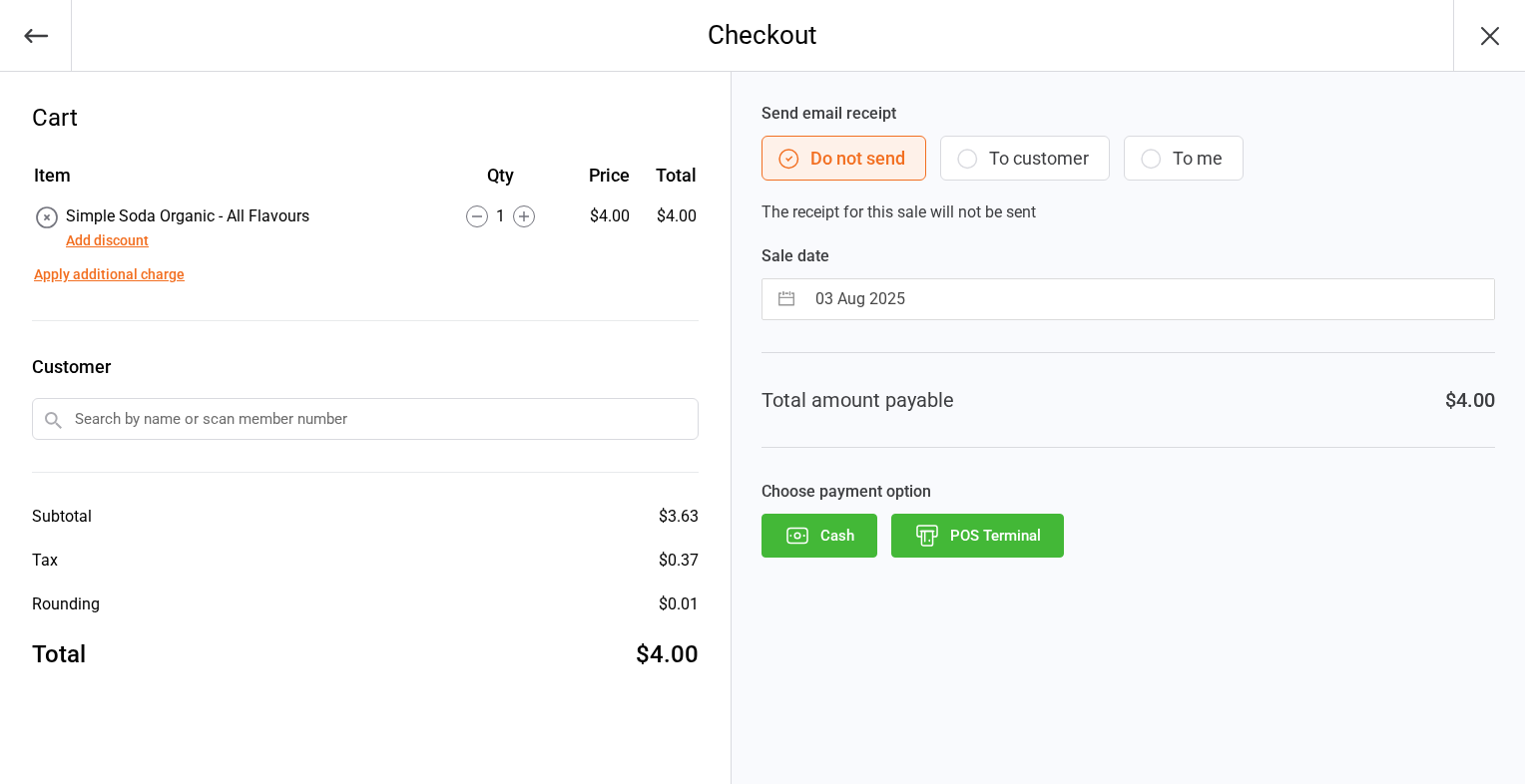 click on "Cash" at bounding box center [819, 536] 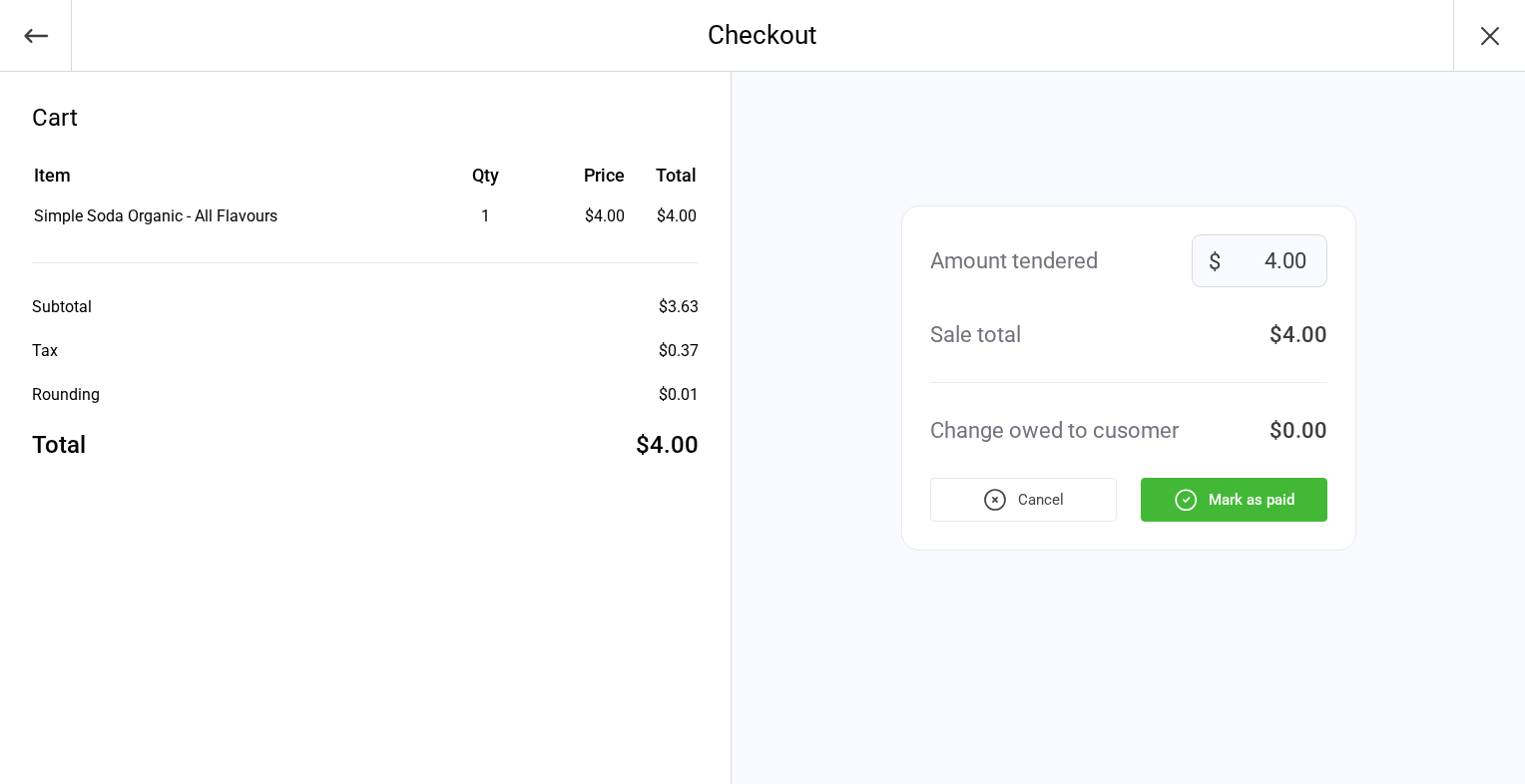 click on "Mark as paid" at bounding box center (1234, 500) 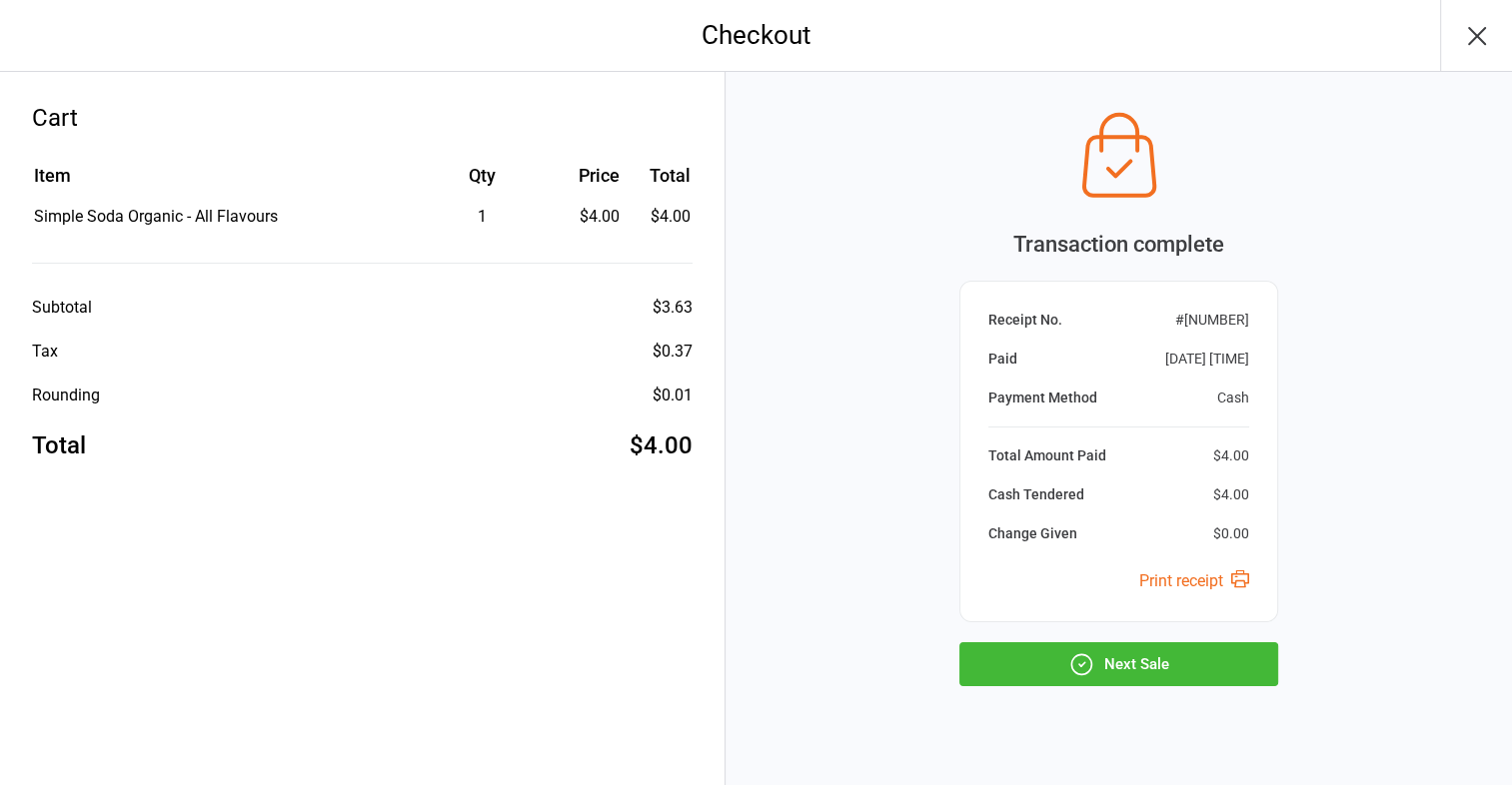 click on "Next Sale" at bounding box center [1118, 664] 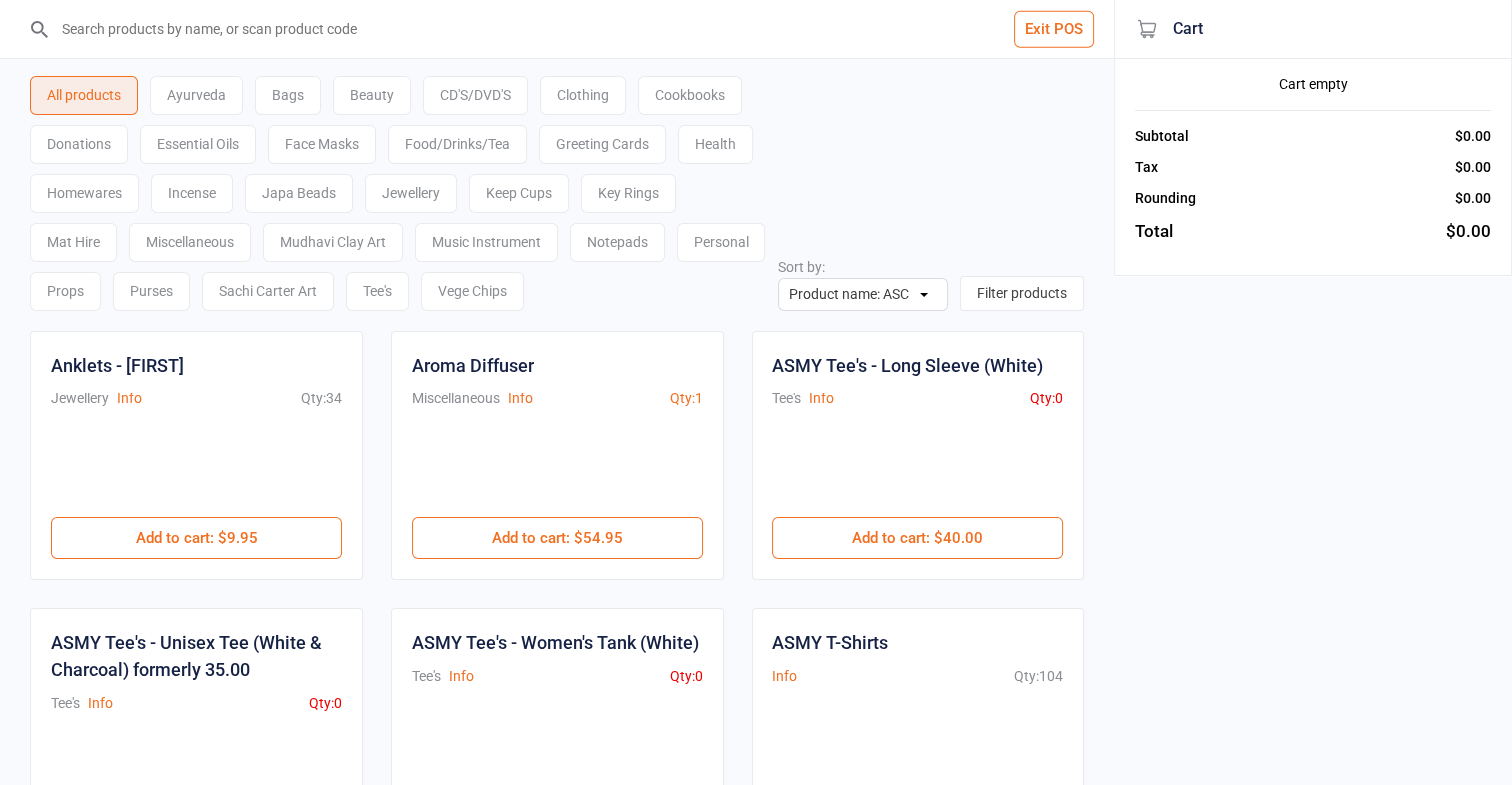 click at bounding box center (569, 29) 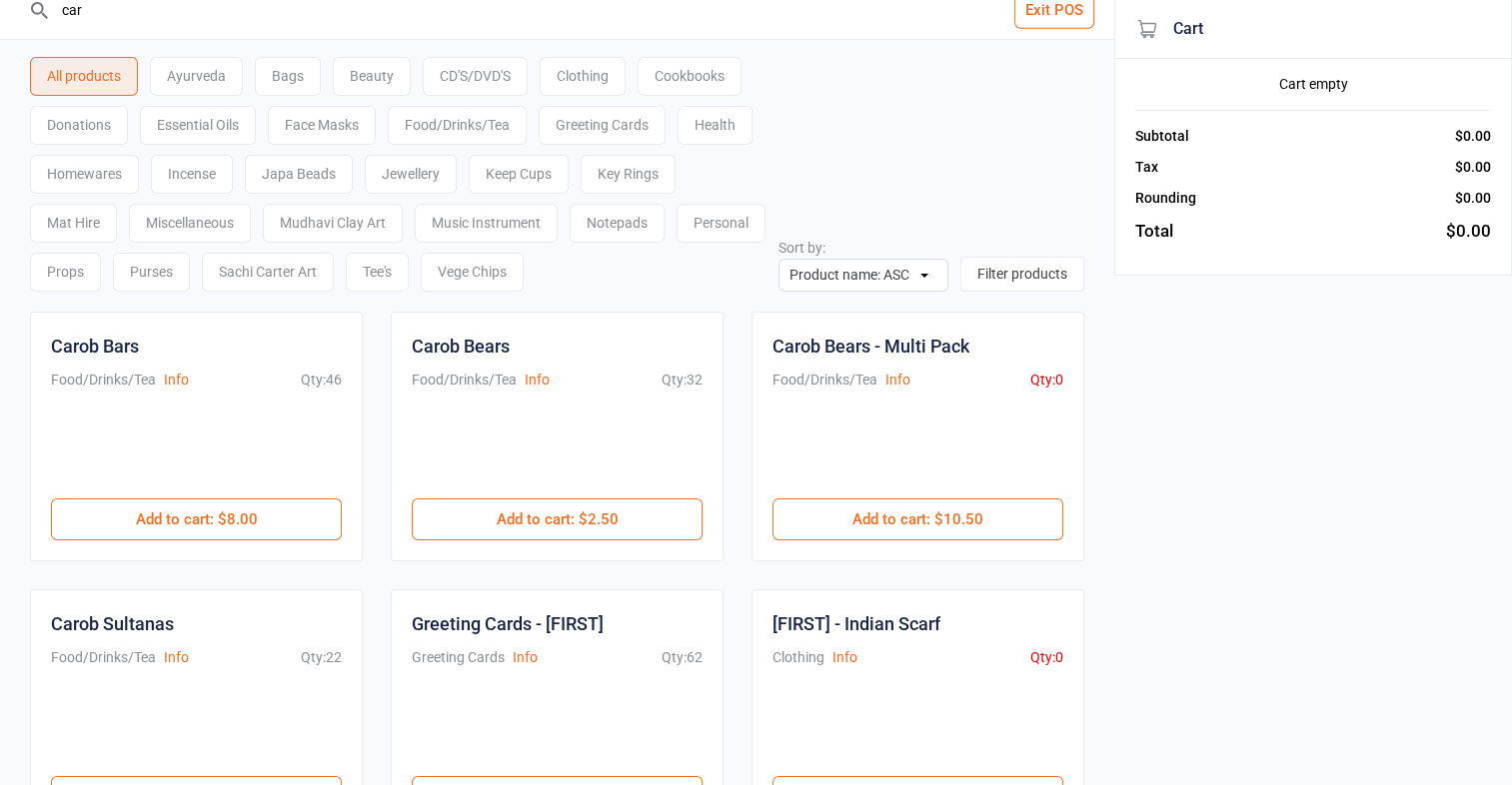scroll, scrollTop: 20, scrollLeft: 0, axis: vertical 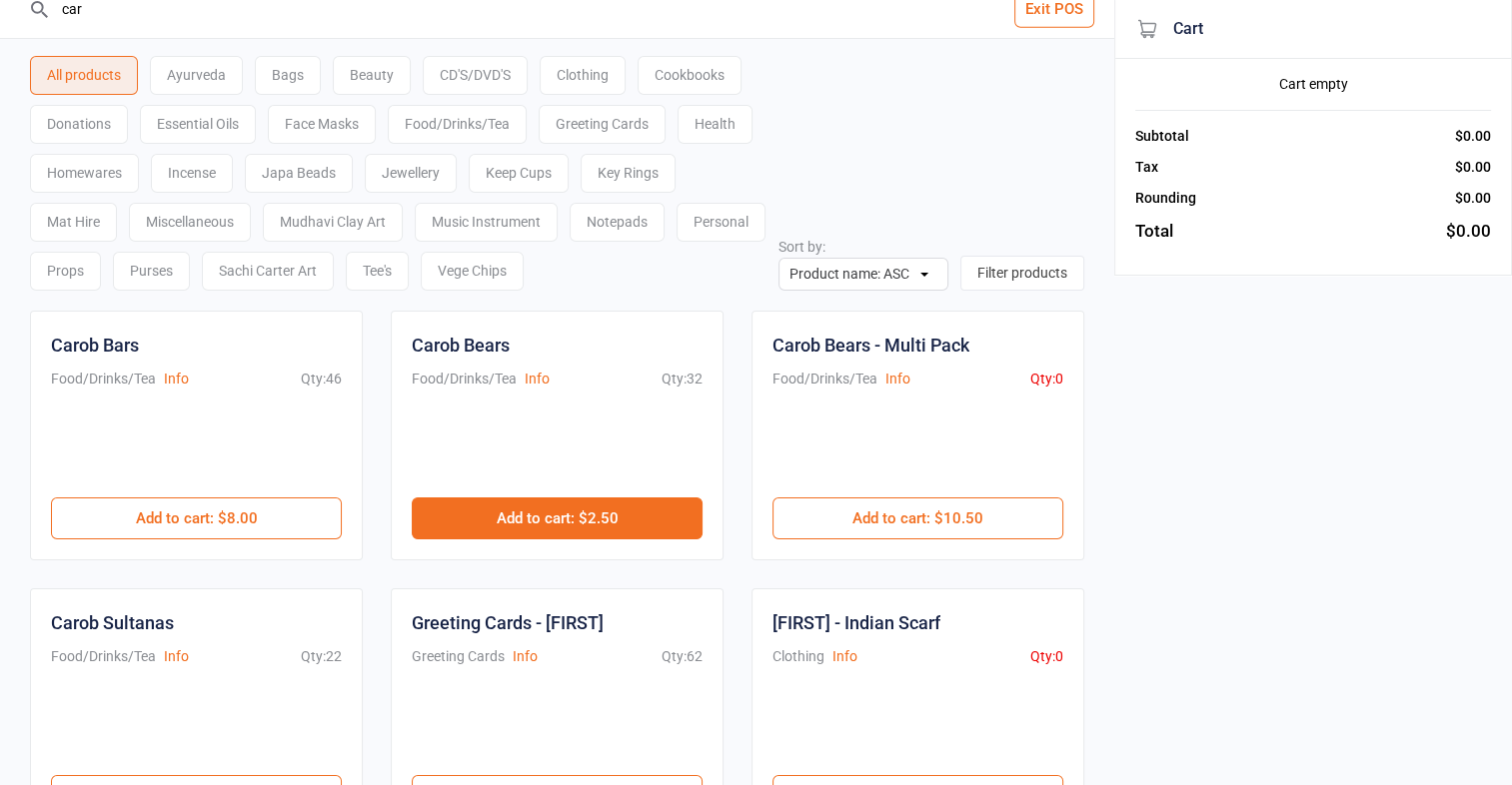 type on "car" 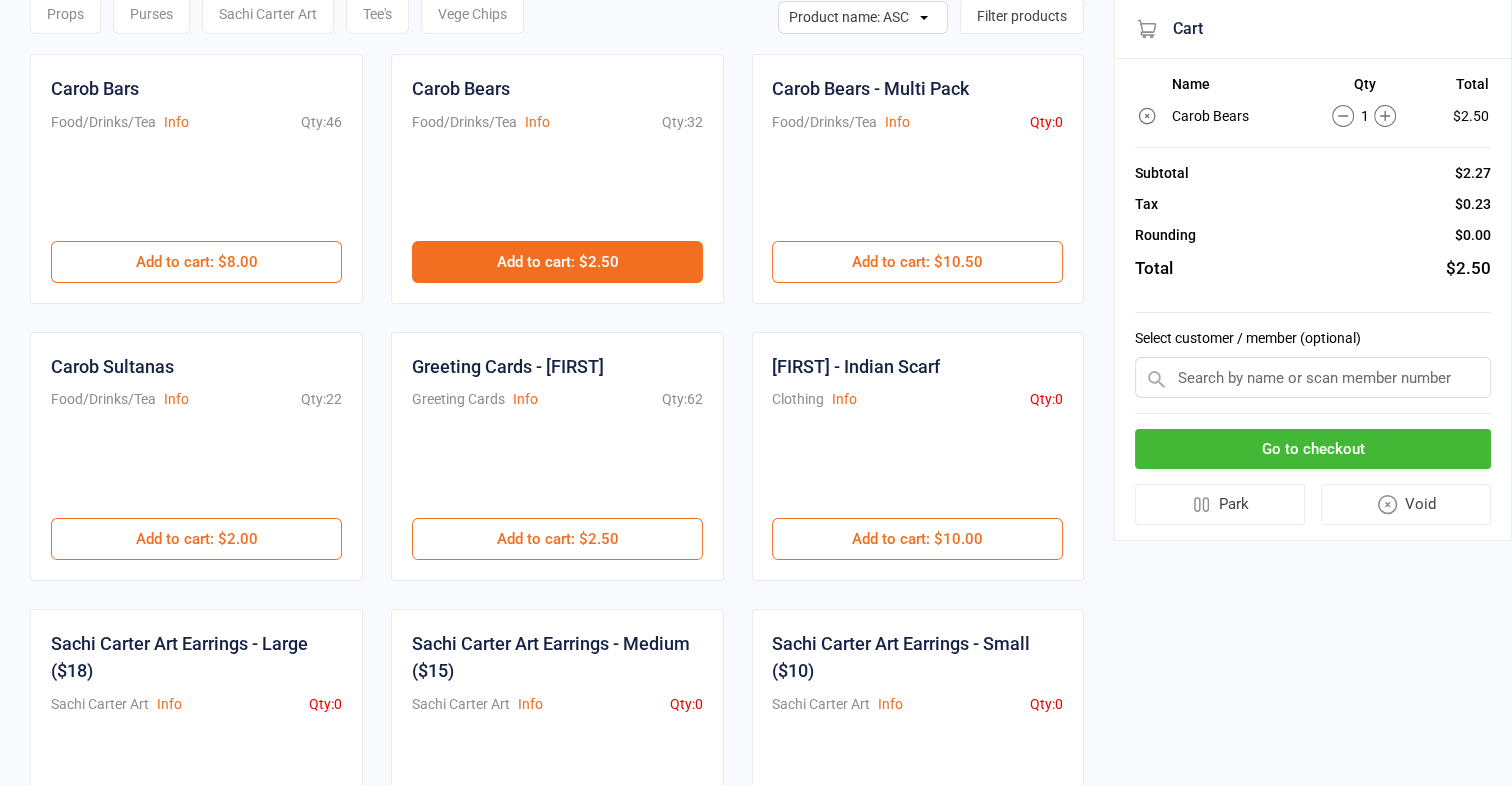 scroll, scrollTop: 280, scrollLeft: 0, axis: vertical 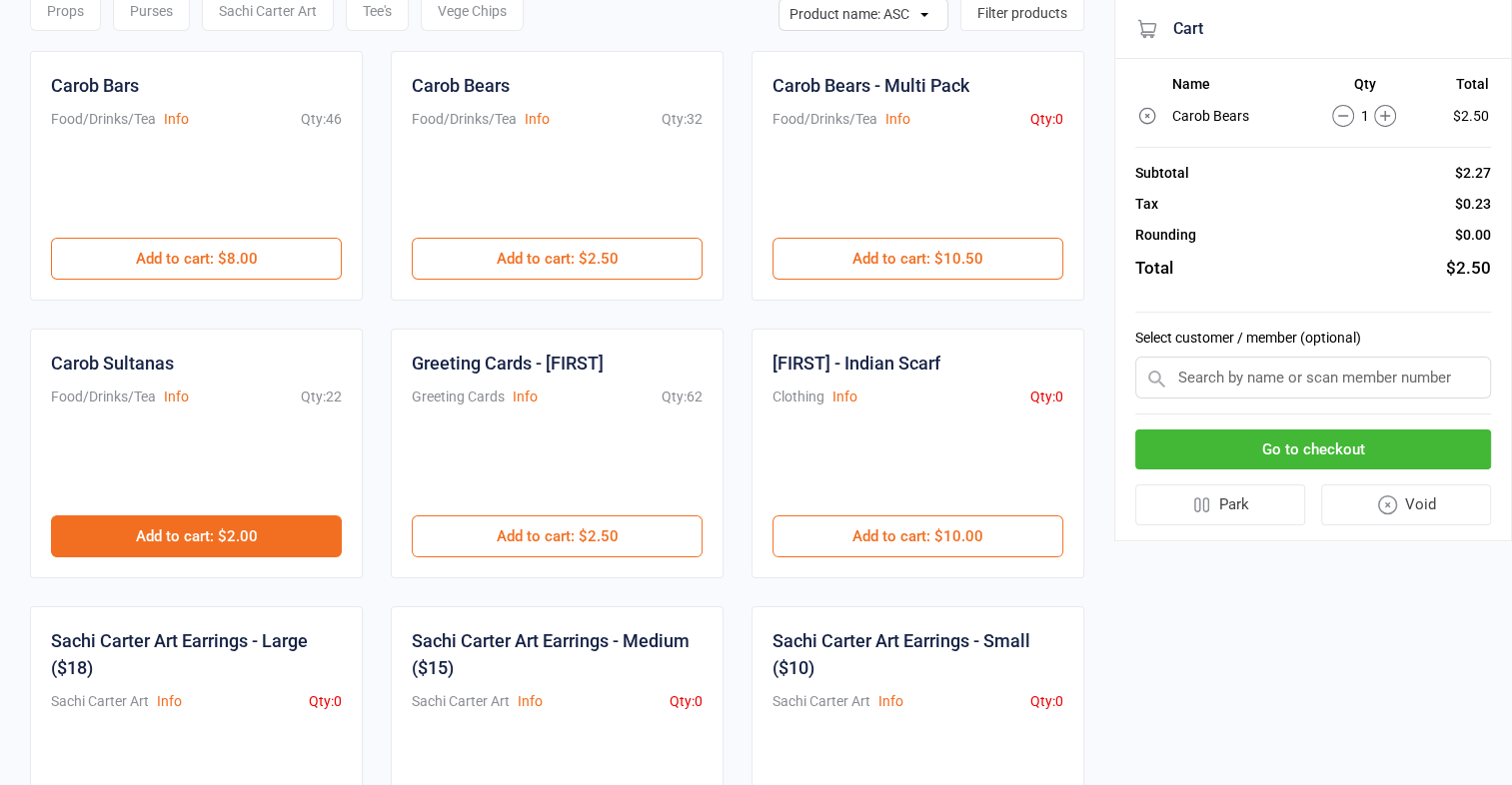 click on "Add to cart :   $2.00" at bounding box center (196, 536) 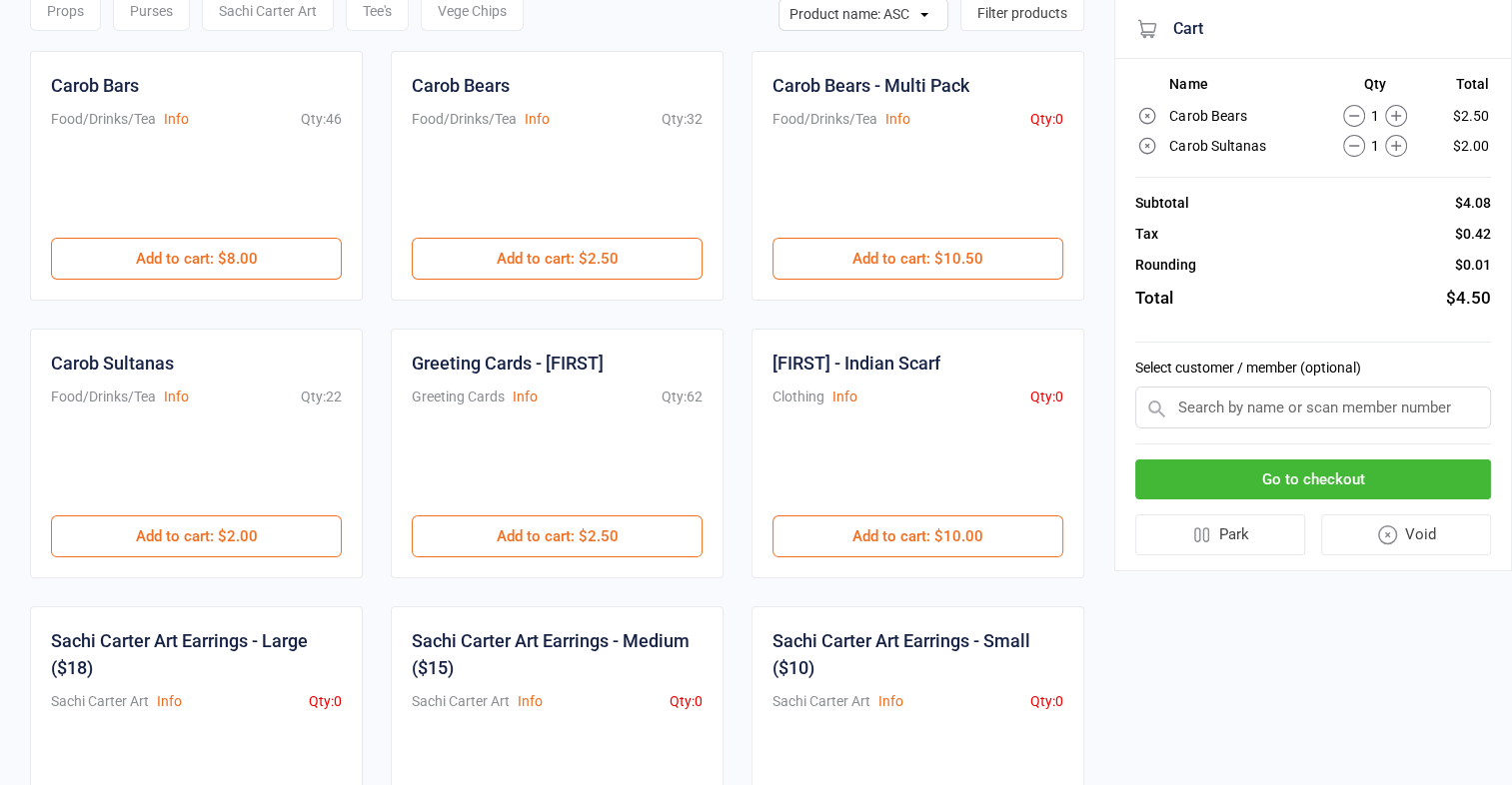 click on "Go to checkout" at bounding box center (1313, 479) 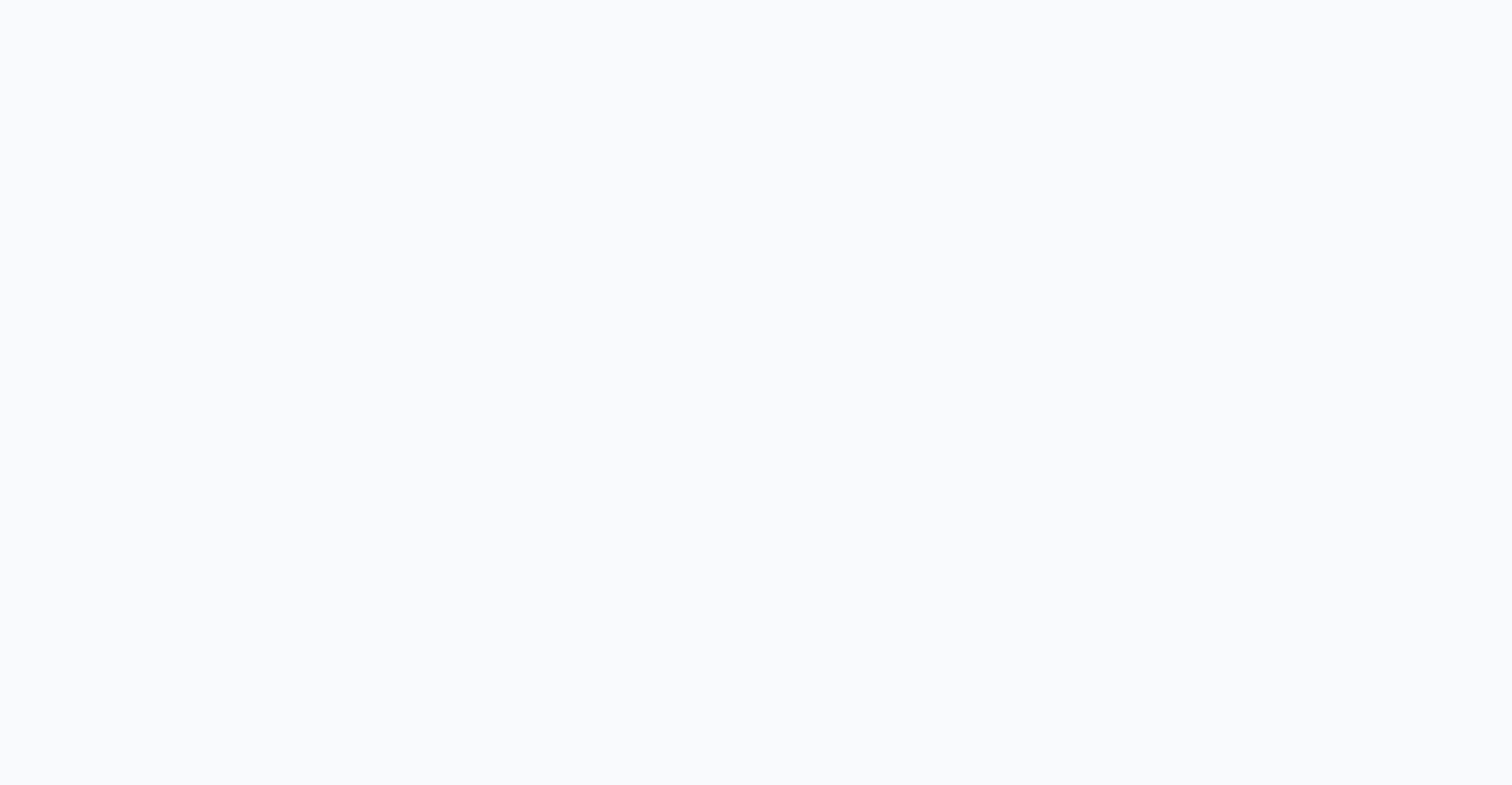 scroll, scrollTop: 0, scrollLeft: 0, axis: both 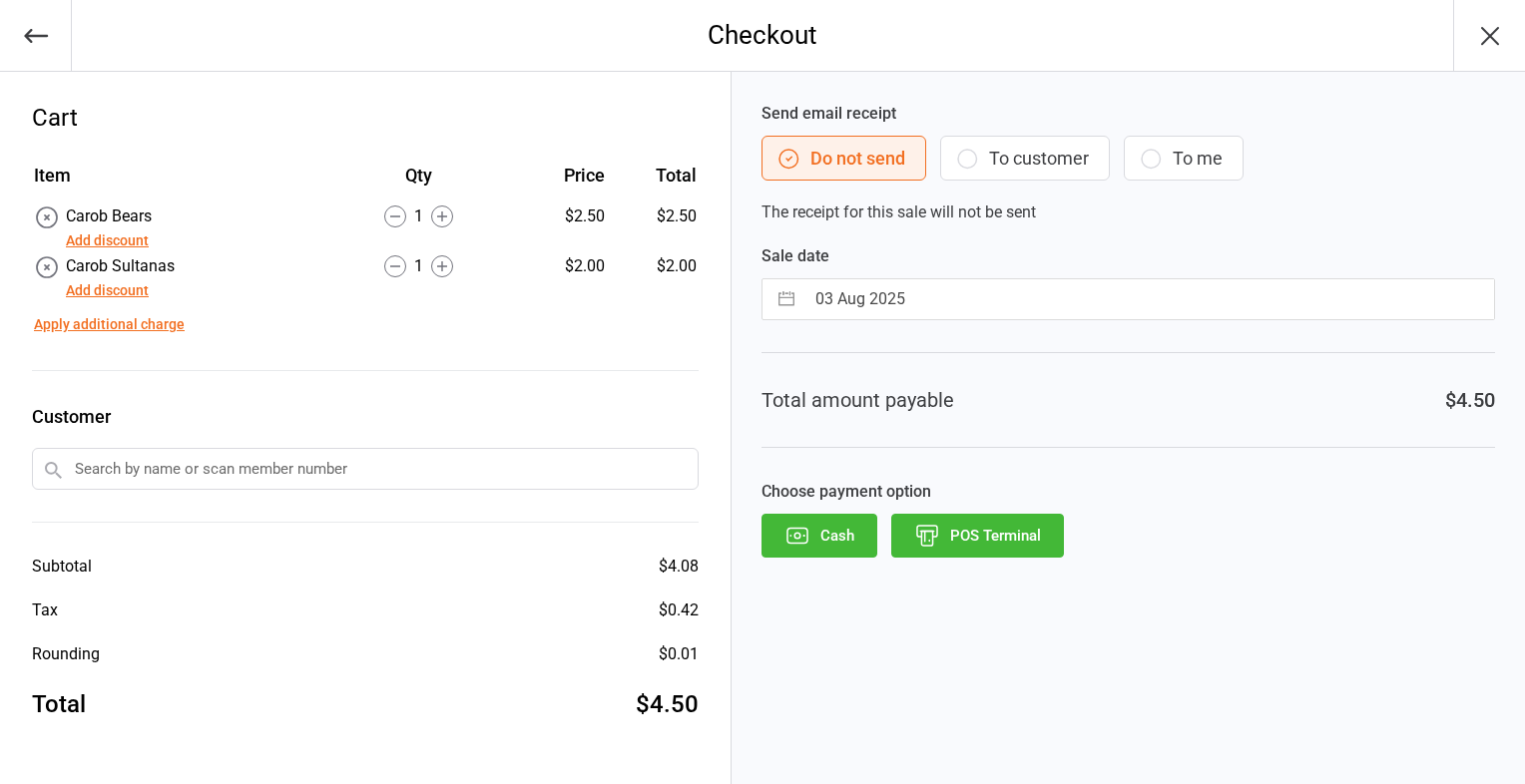 click on "POS Terminal" at bounding box center [977, 536] 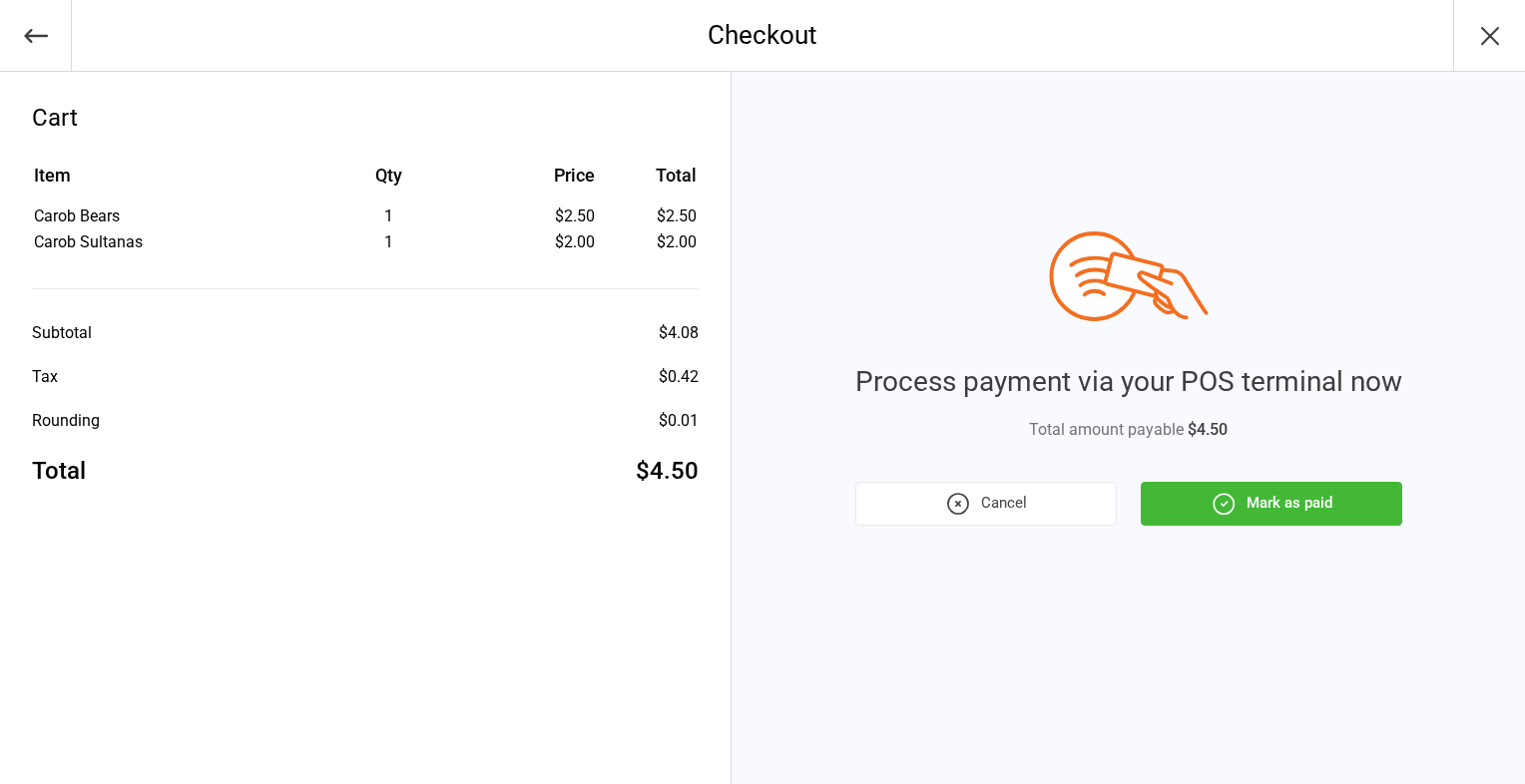 click 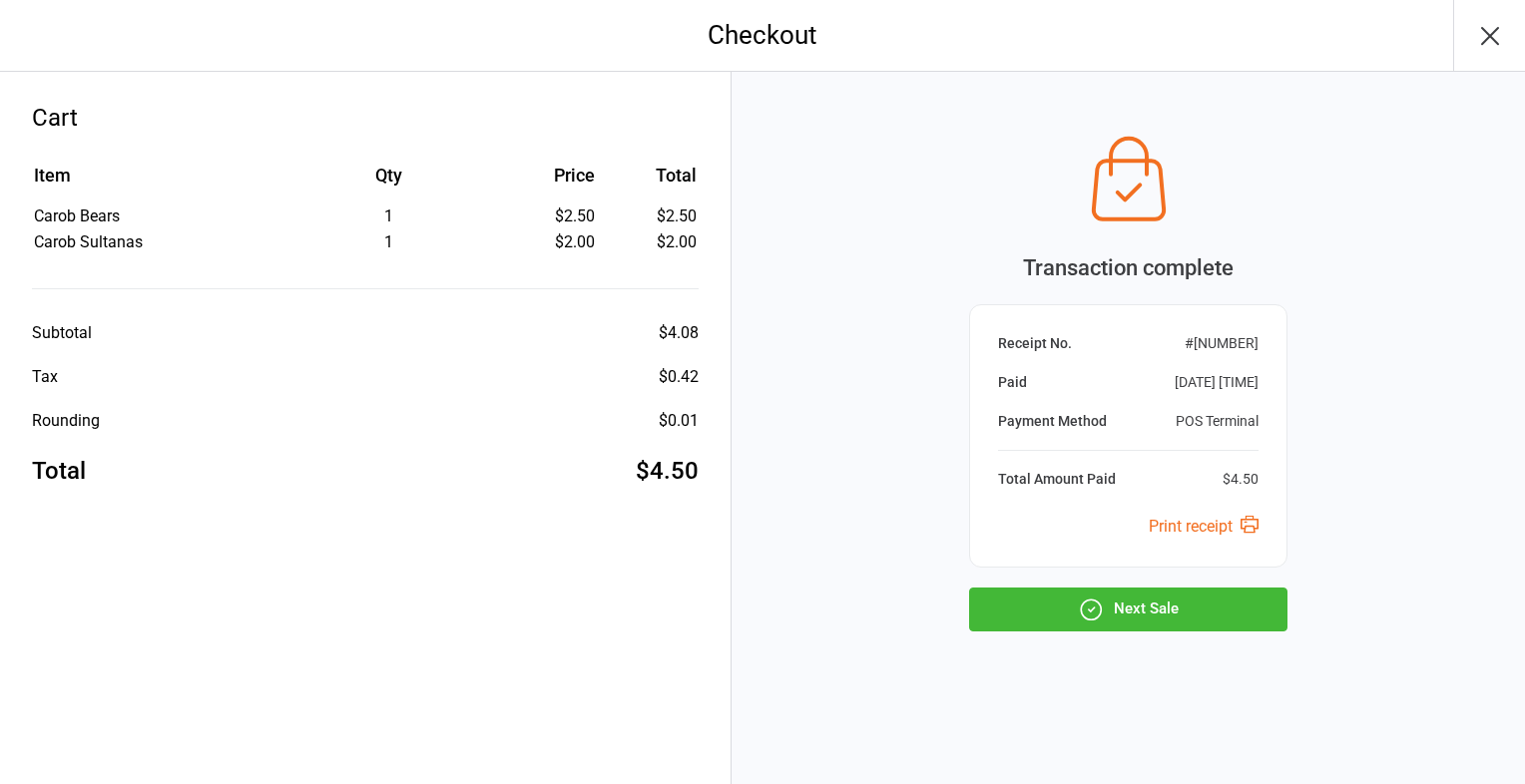 click on "Next Sale" at bounding box center [1128, 609] 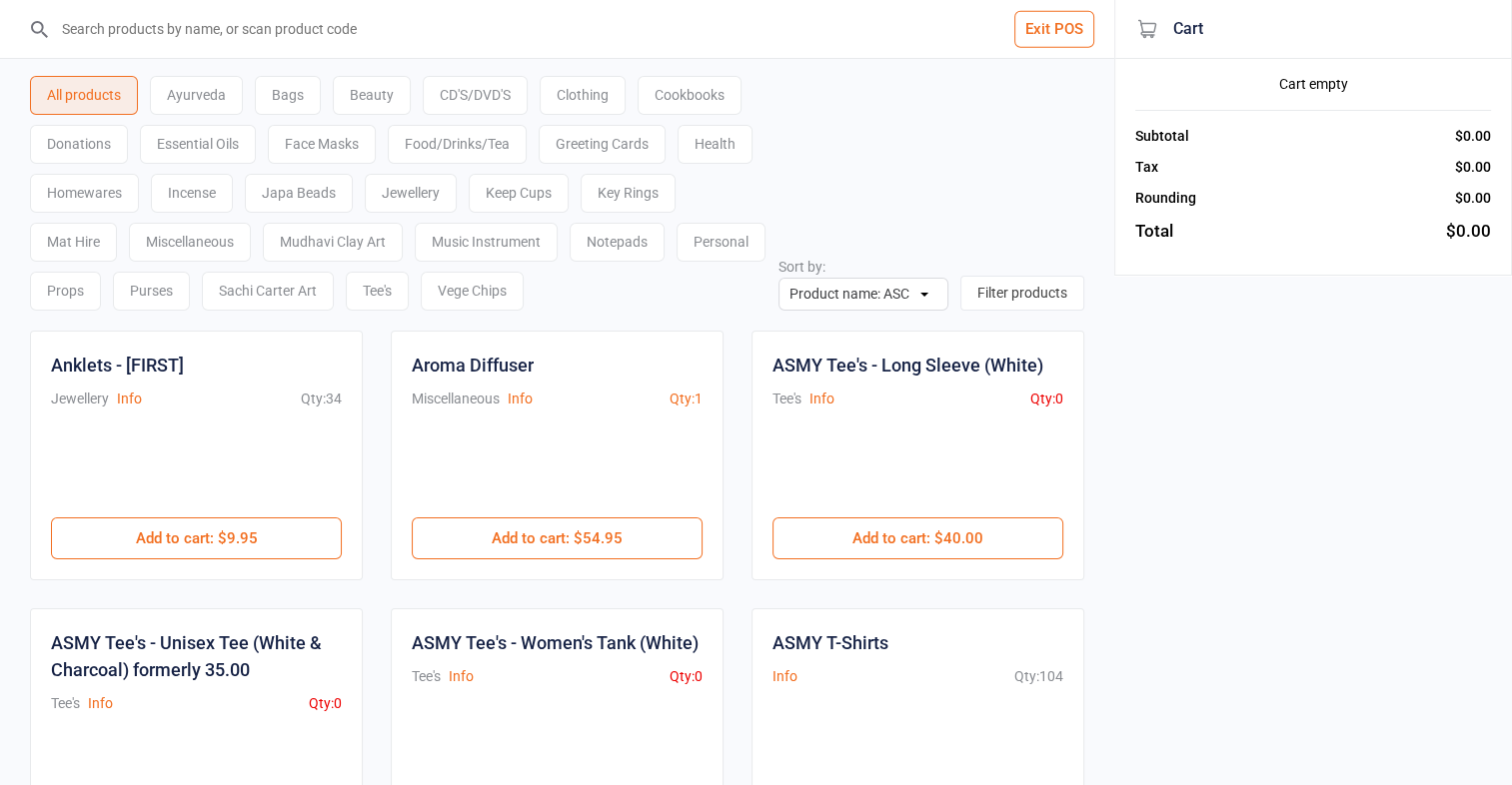 click on "Essential Oils" at bounding box center (198, 144) 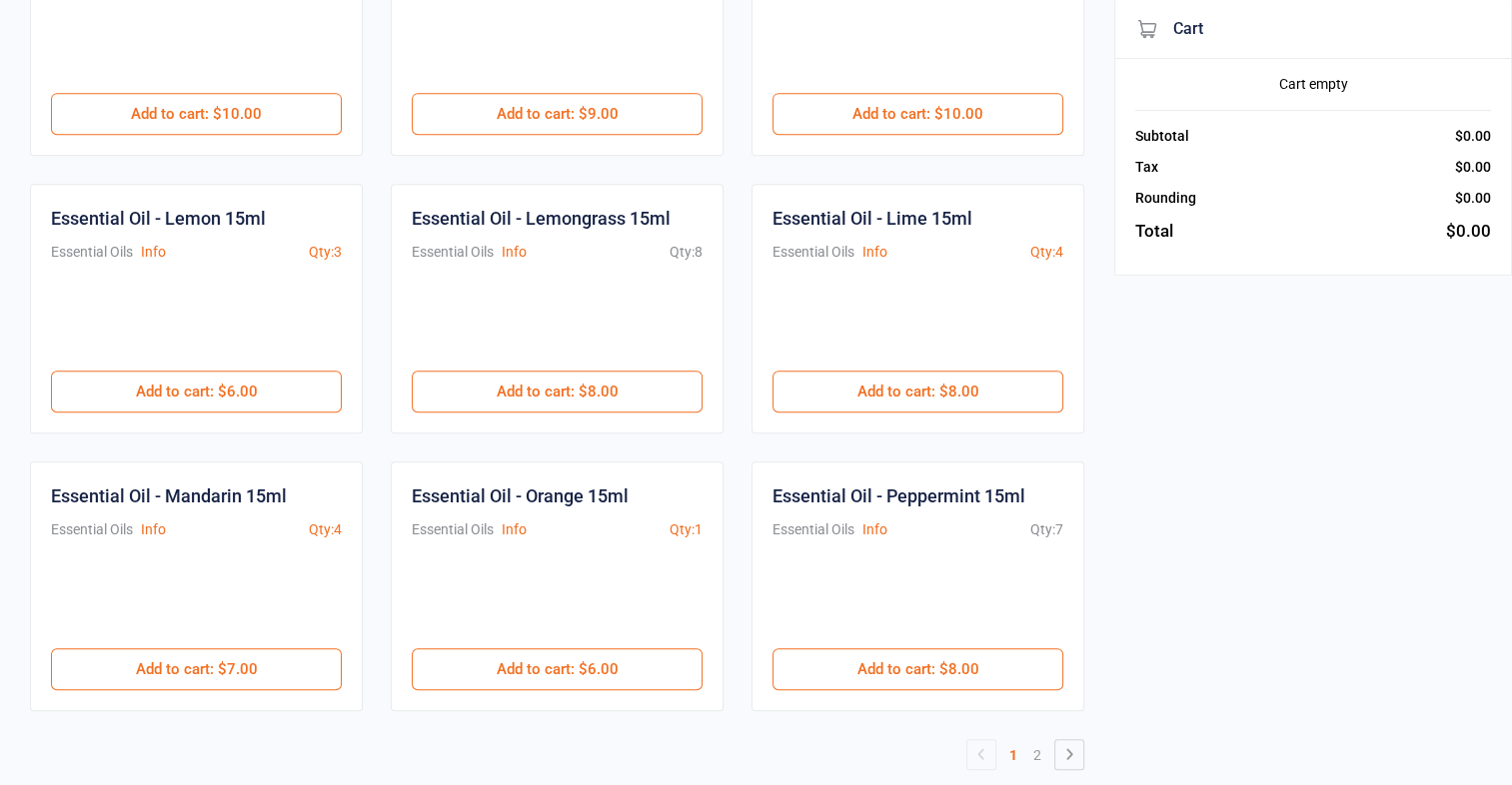 scroll, scrollTop: 1035, scrollLeft: 0, axis: vertical 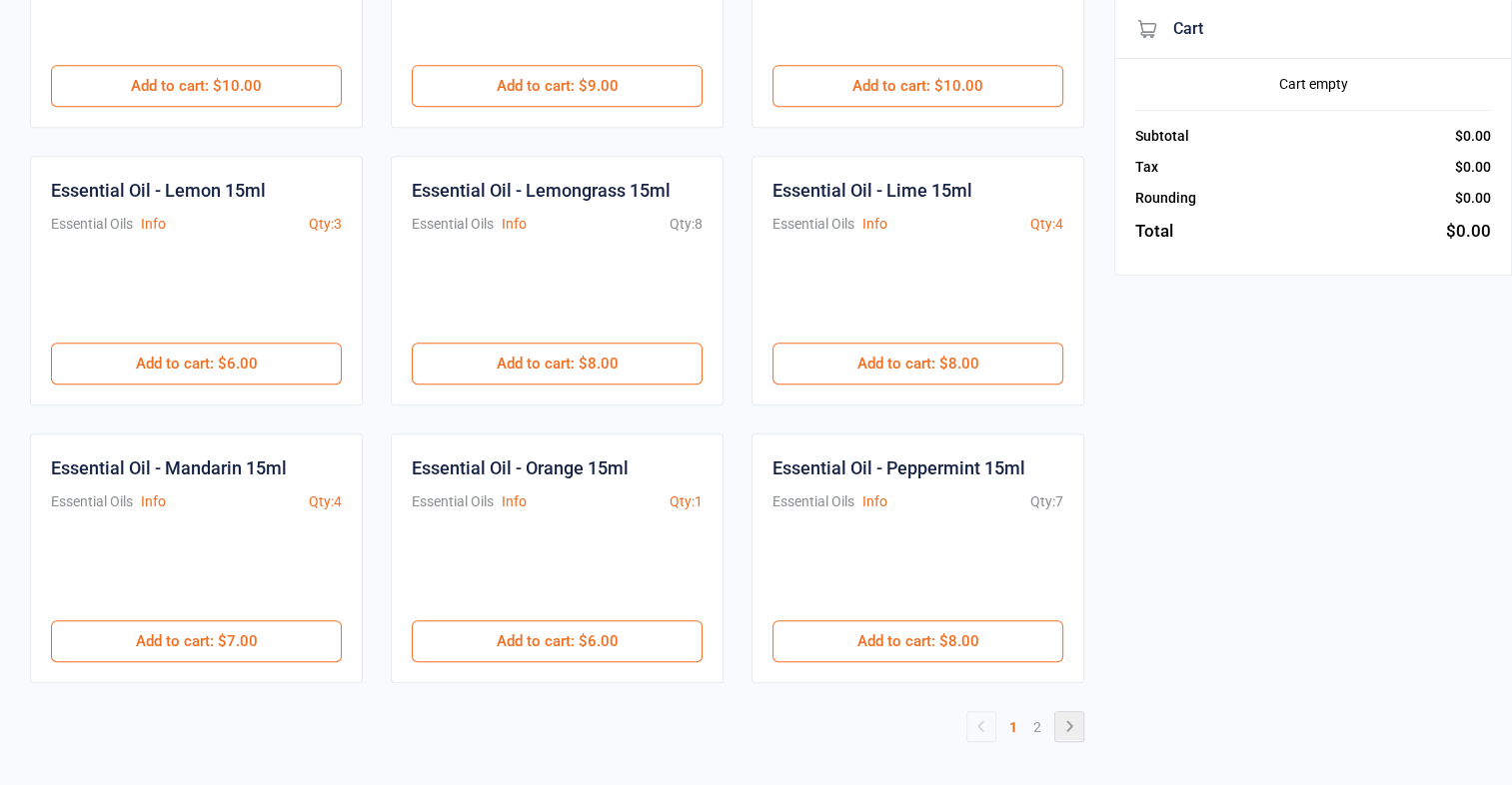 click 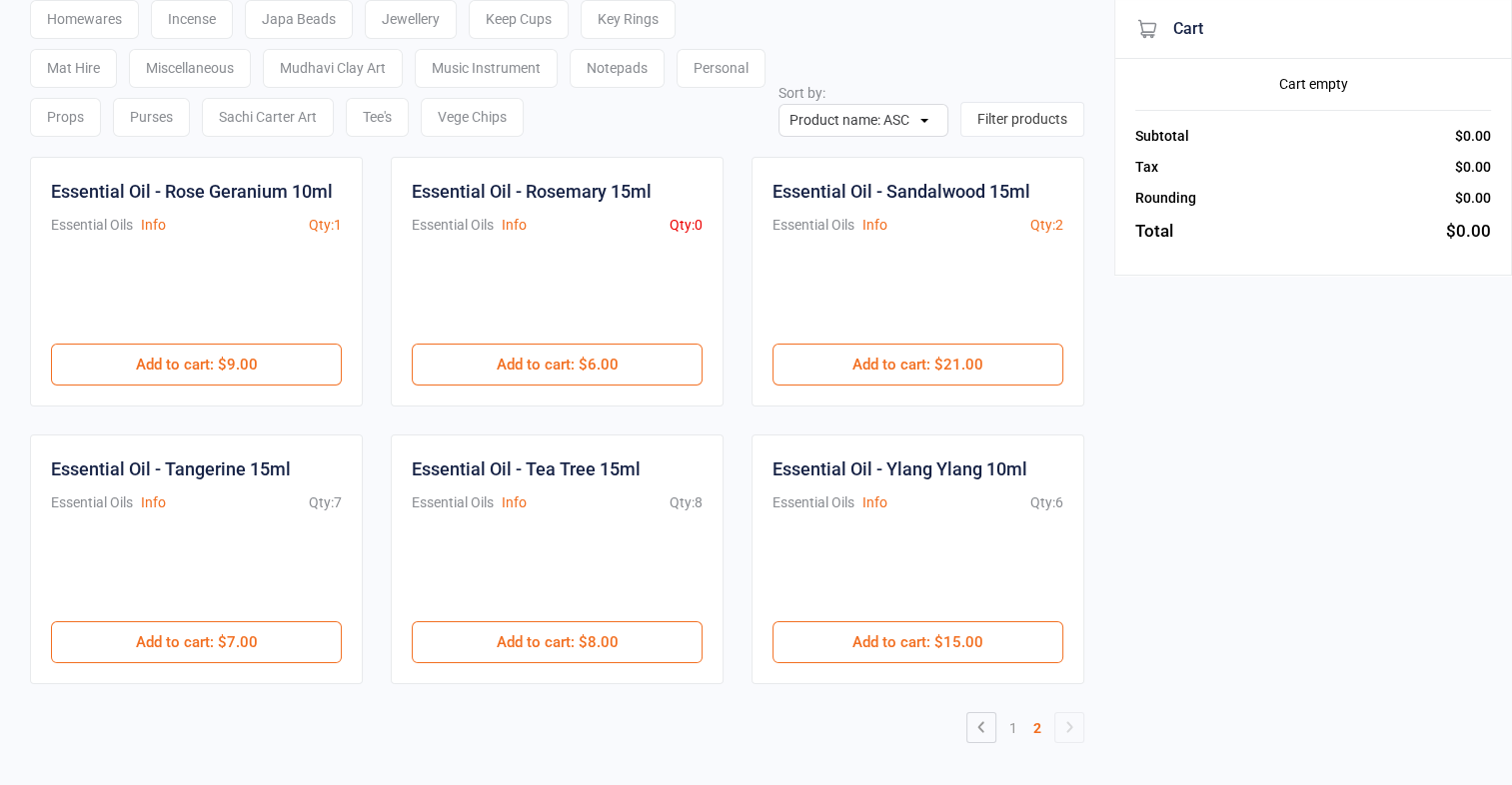 scroll, scrollTop: 176, scrollLeft: 0, axis: vertical 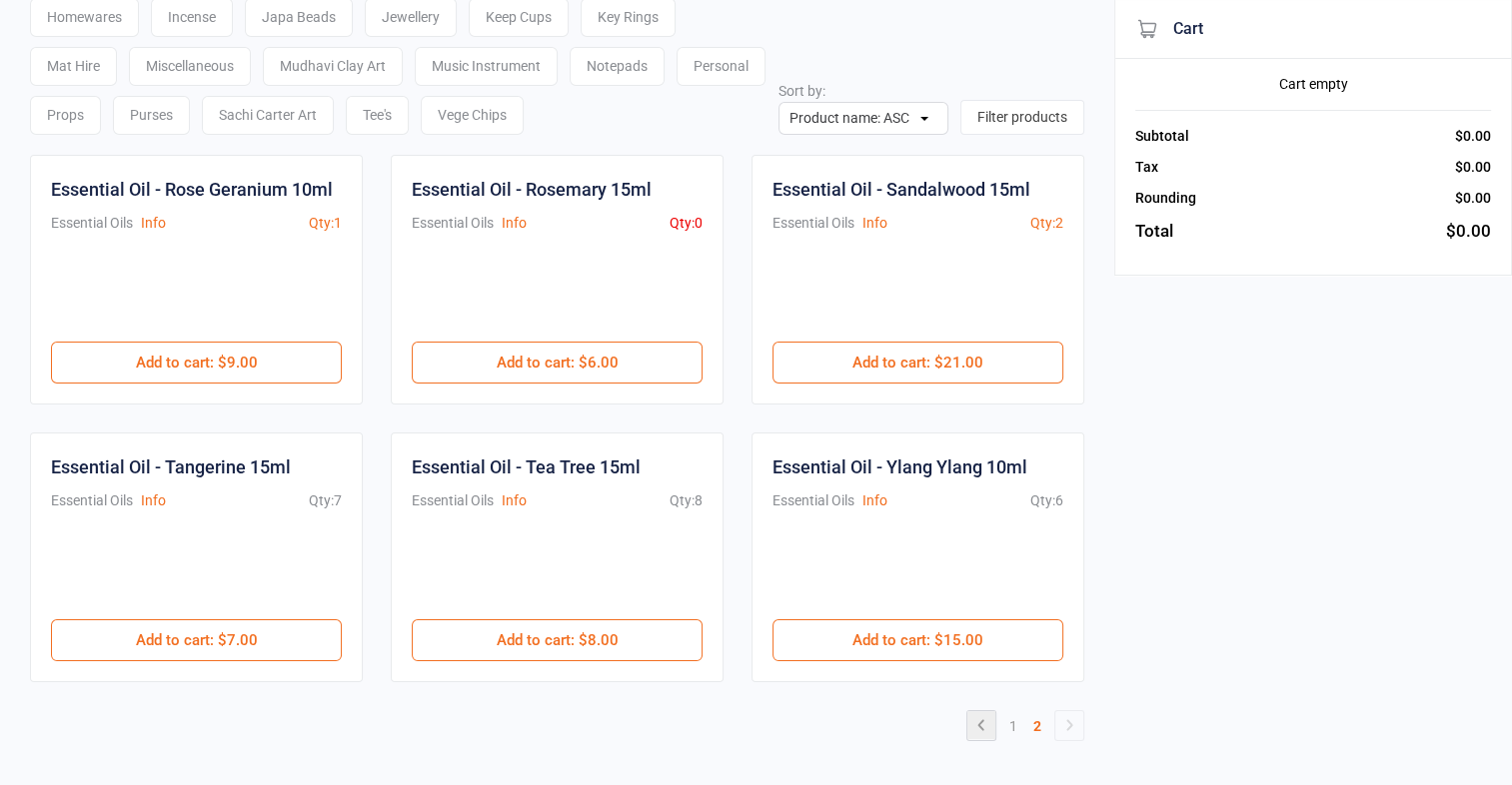 click 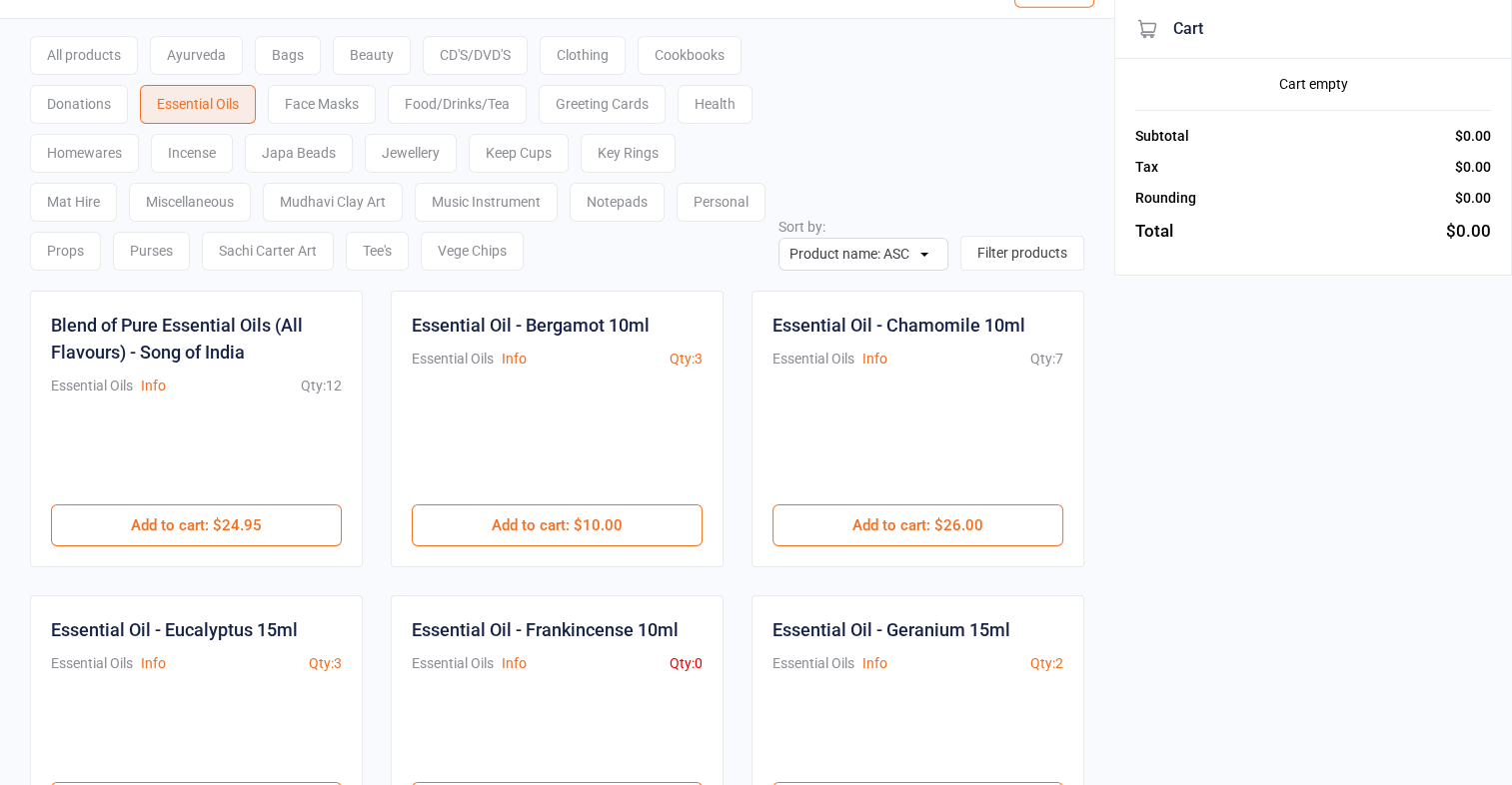 scroll, scrollTop: 0, scrollLeft: 0, axis: both 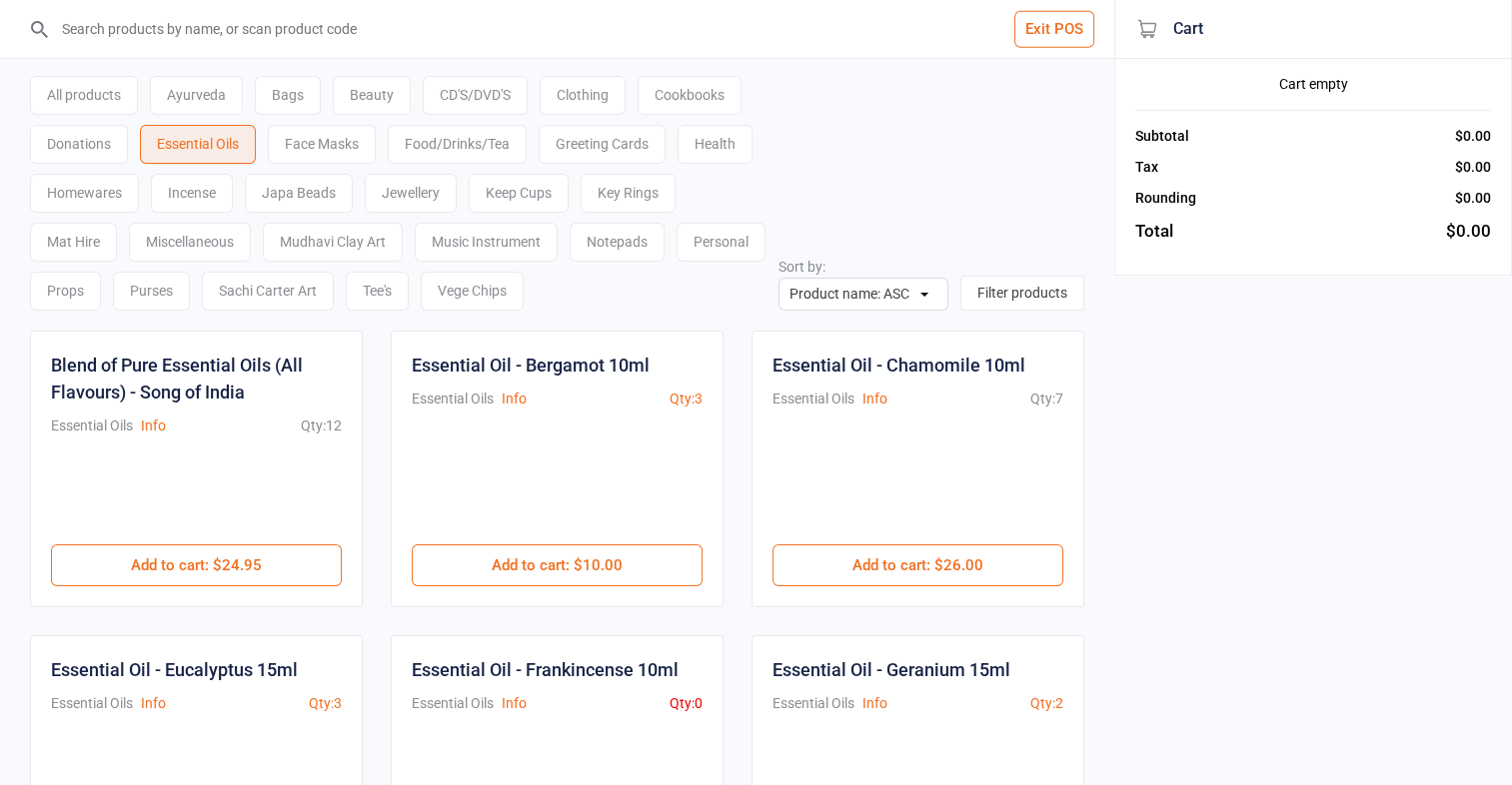 click on "Homewares" at bounding box center (84, 193) 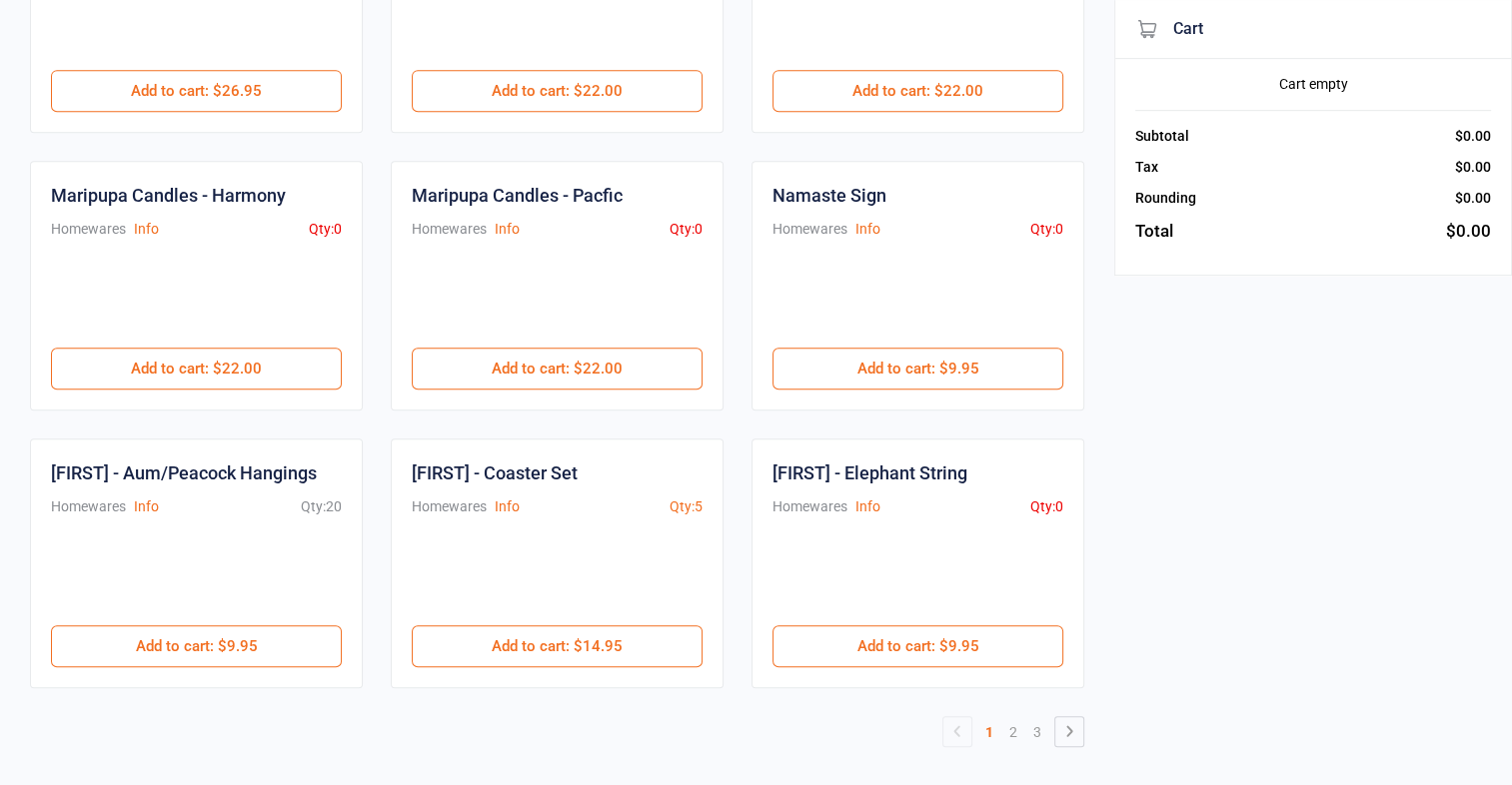 scroll, scrollTop: 1007, scrollLeft: 0, axis: vertical 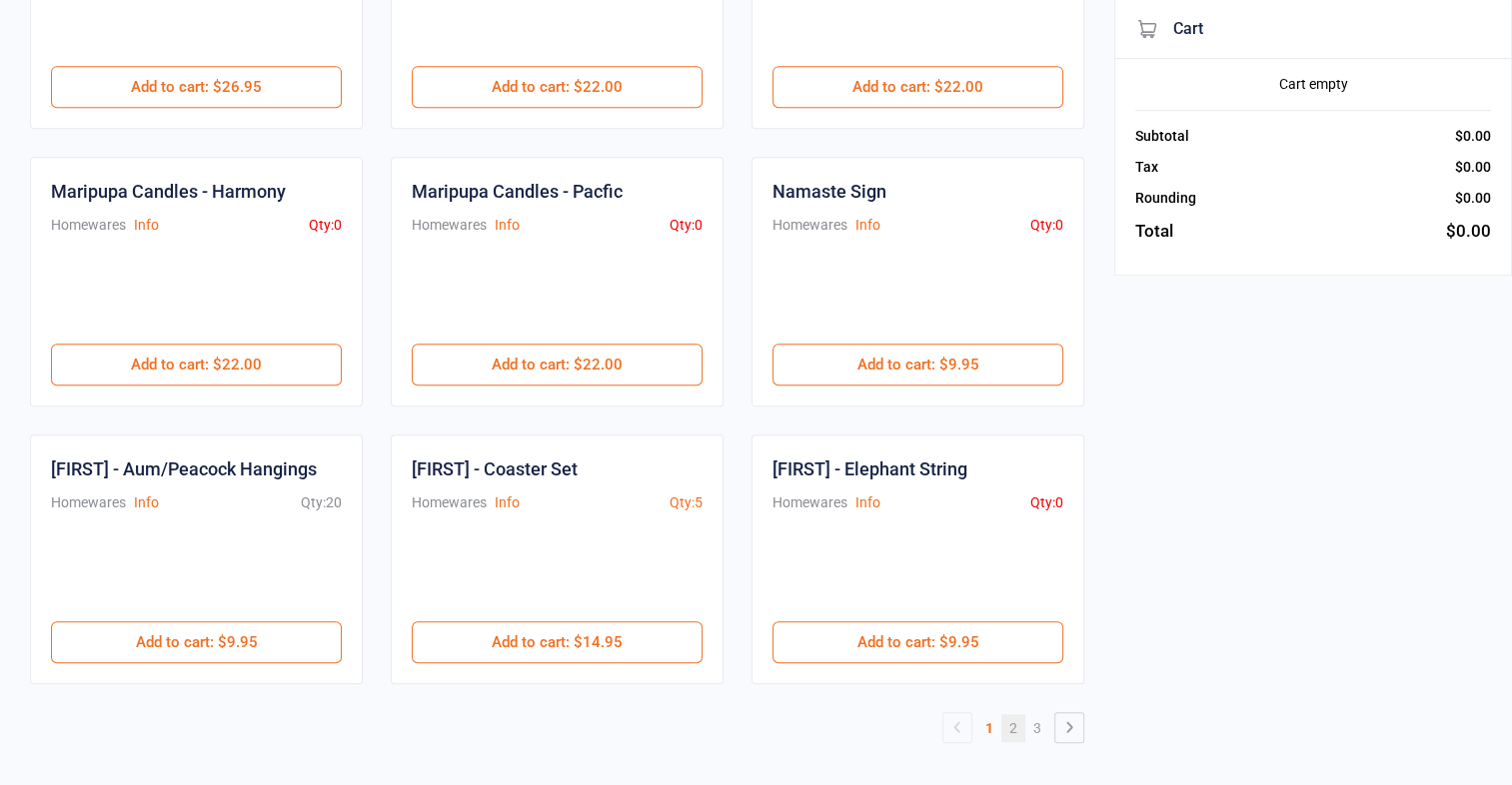 click on "2" at bounding box center [1013, 728] 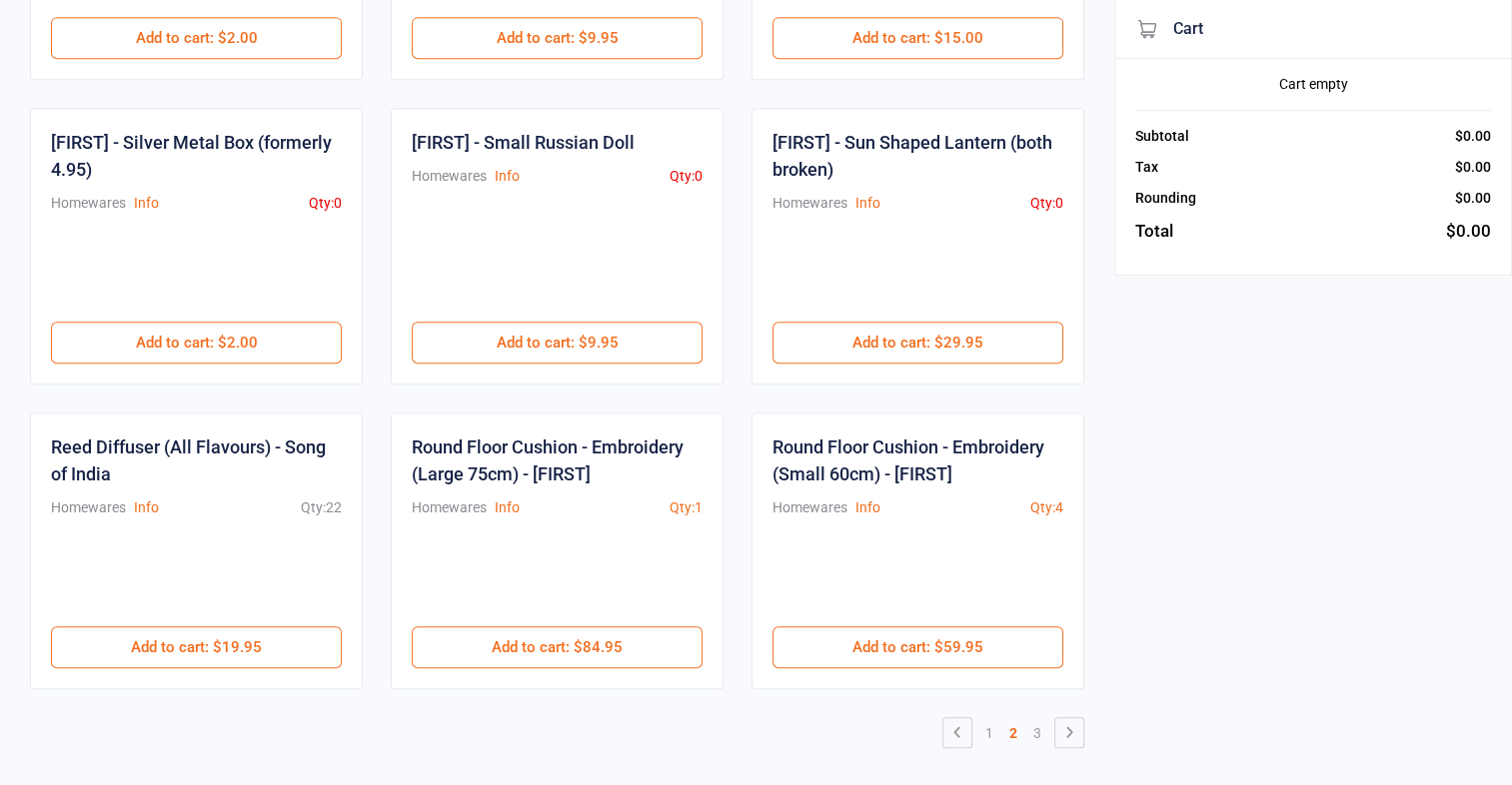 scroll, scrollTop: 1115, scrollLeft: 0, axis: vertical 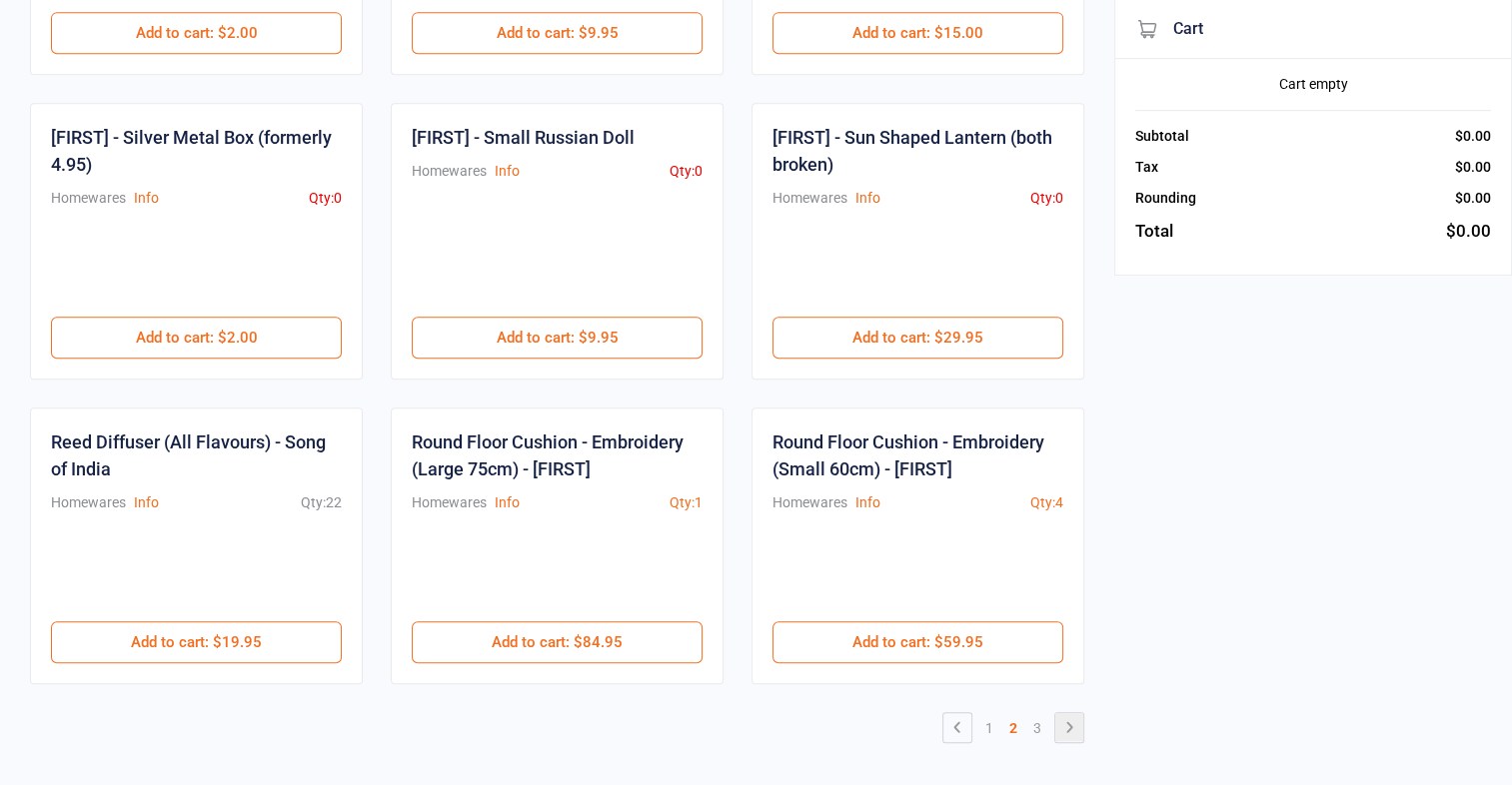 click 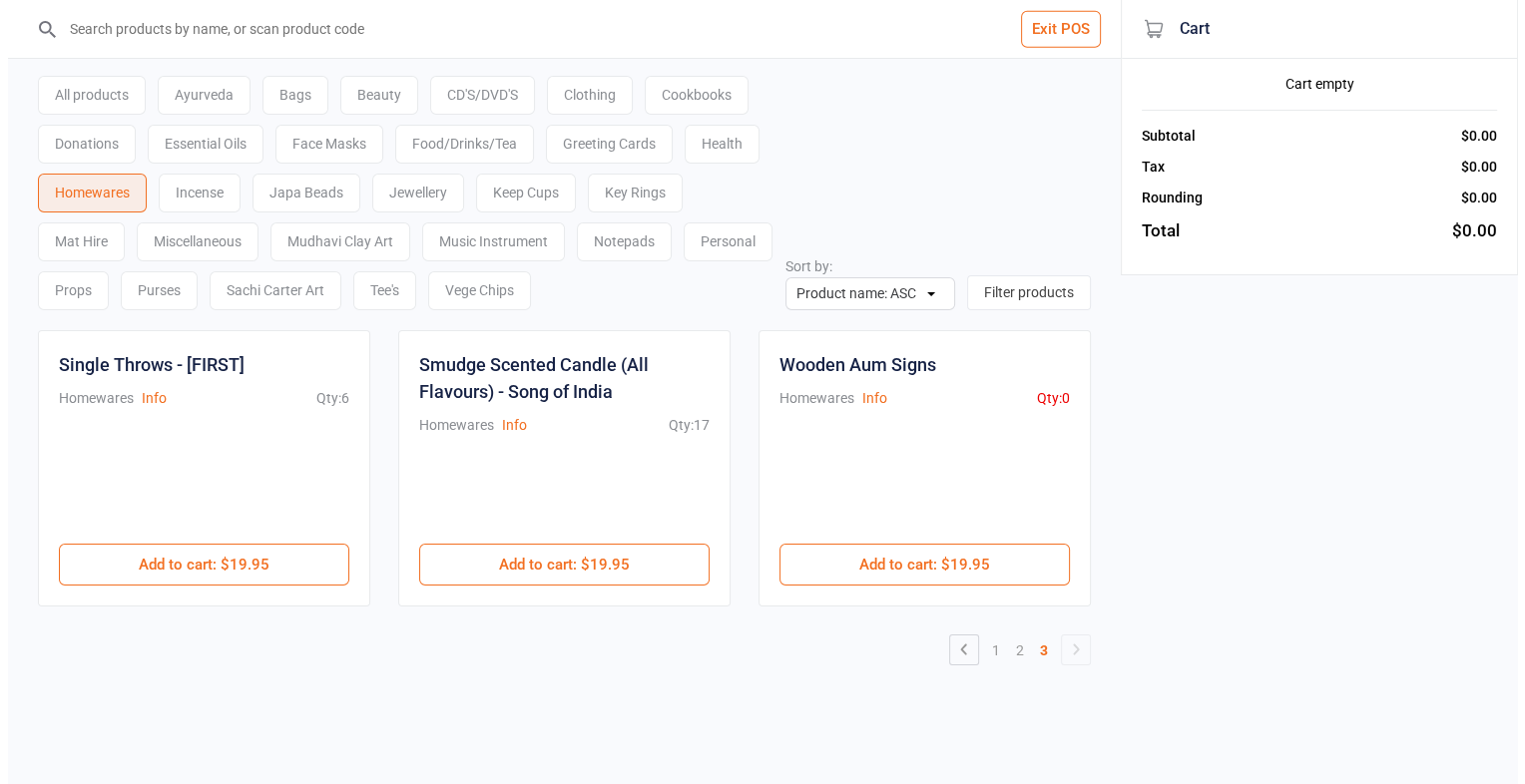 scroll, scrollTop: 0, scrollLeft: 0, axis: both 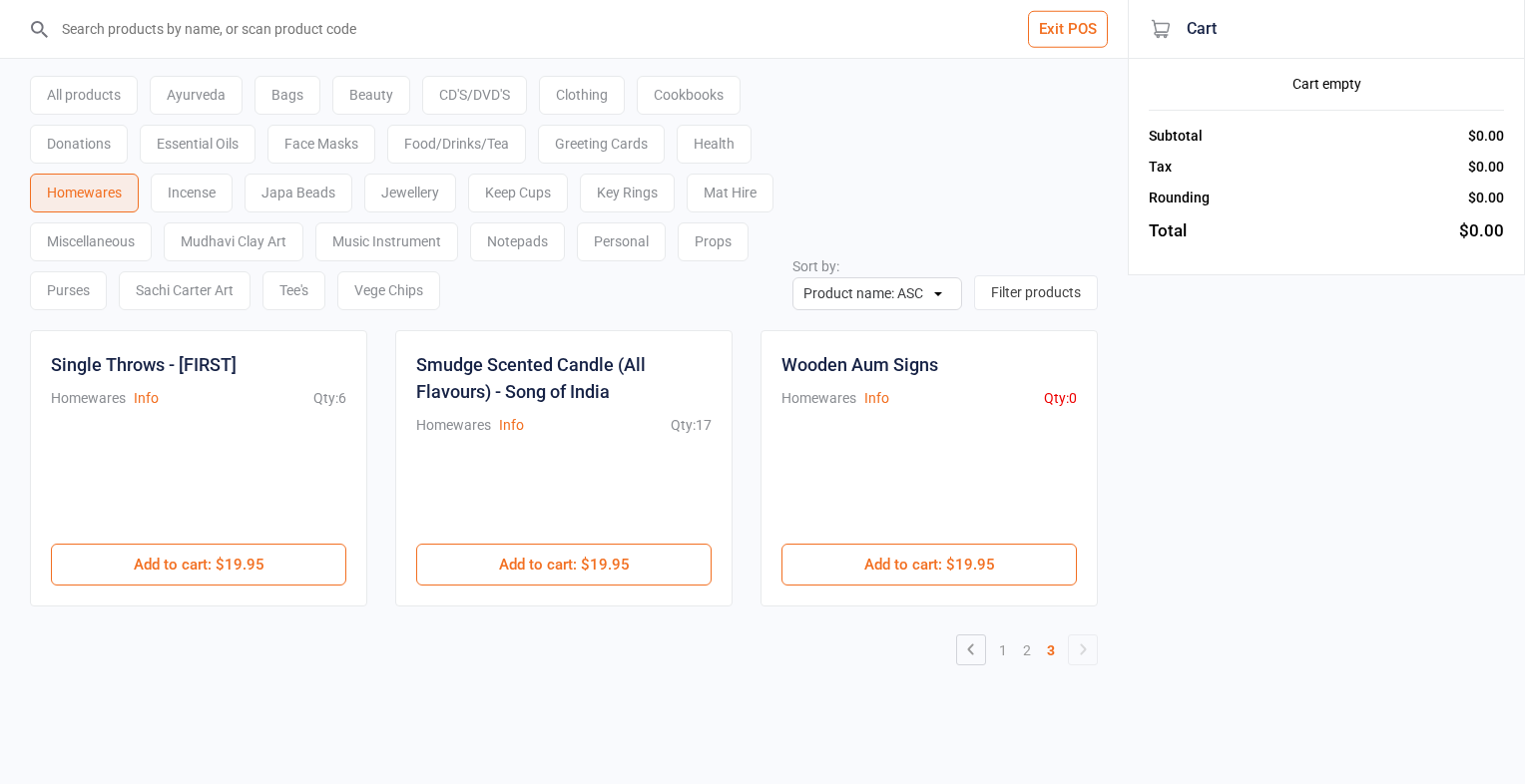 click on "Music Instrument" at bounding box center [386, 241] 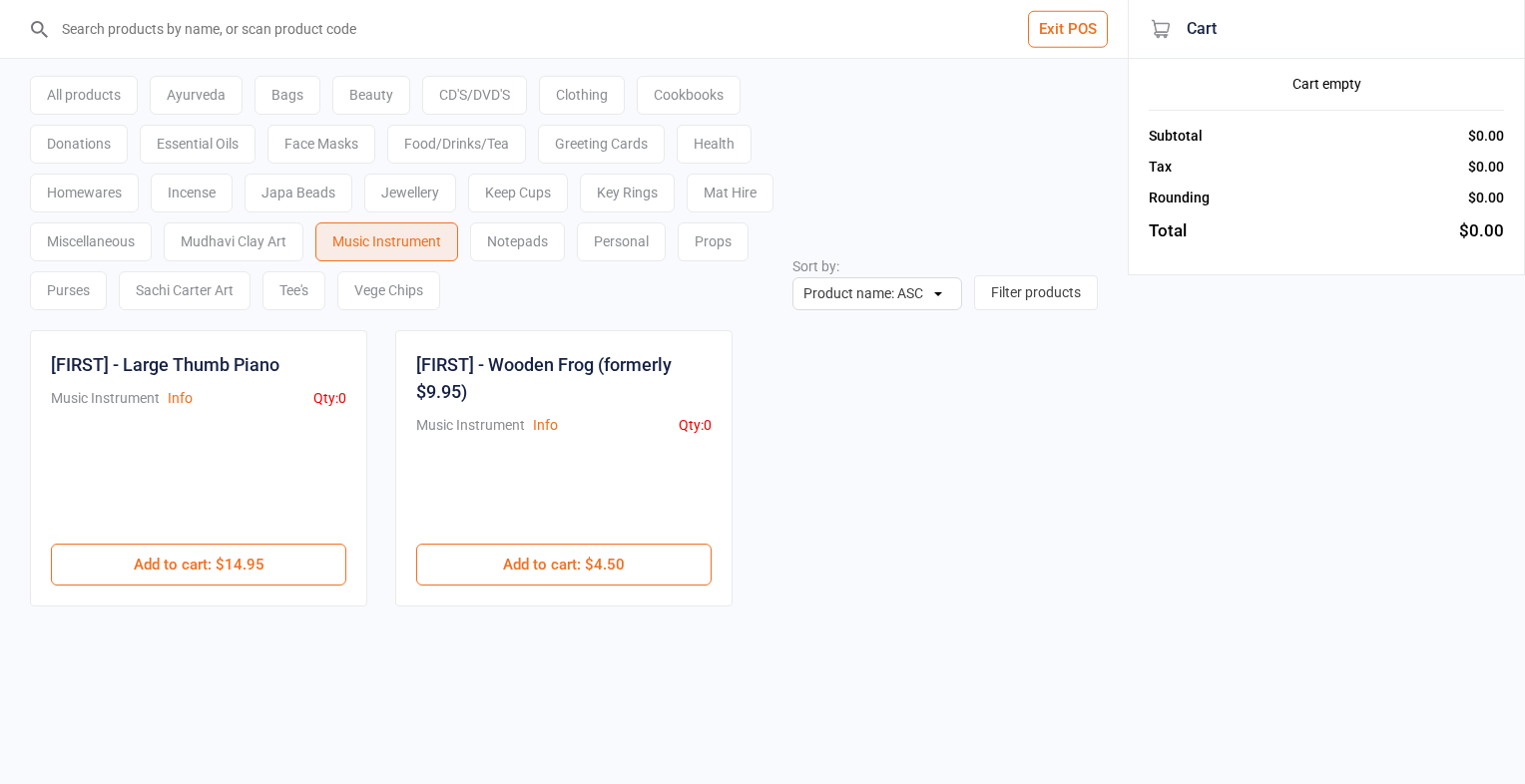 click on "Tee's" at bounding box center (293, 290) 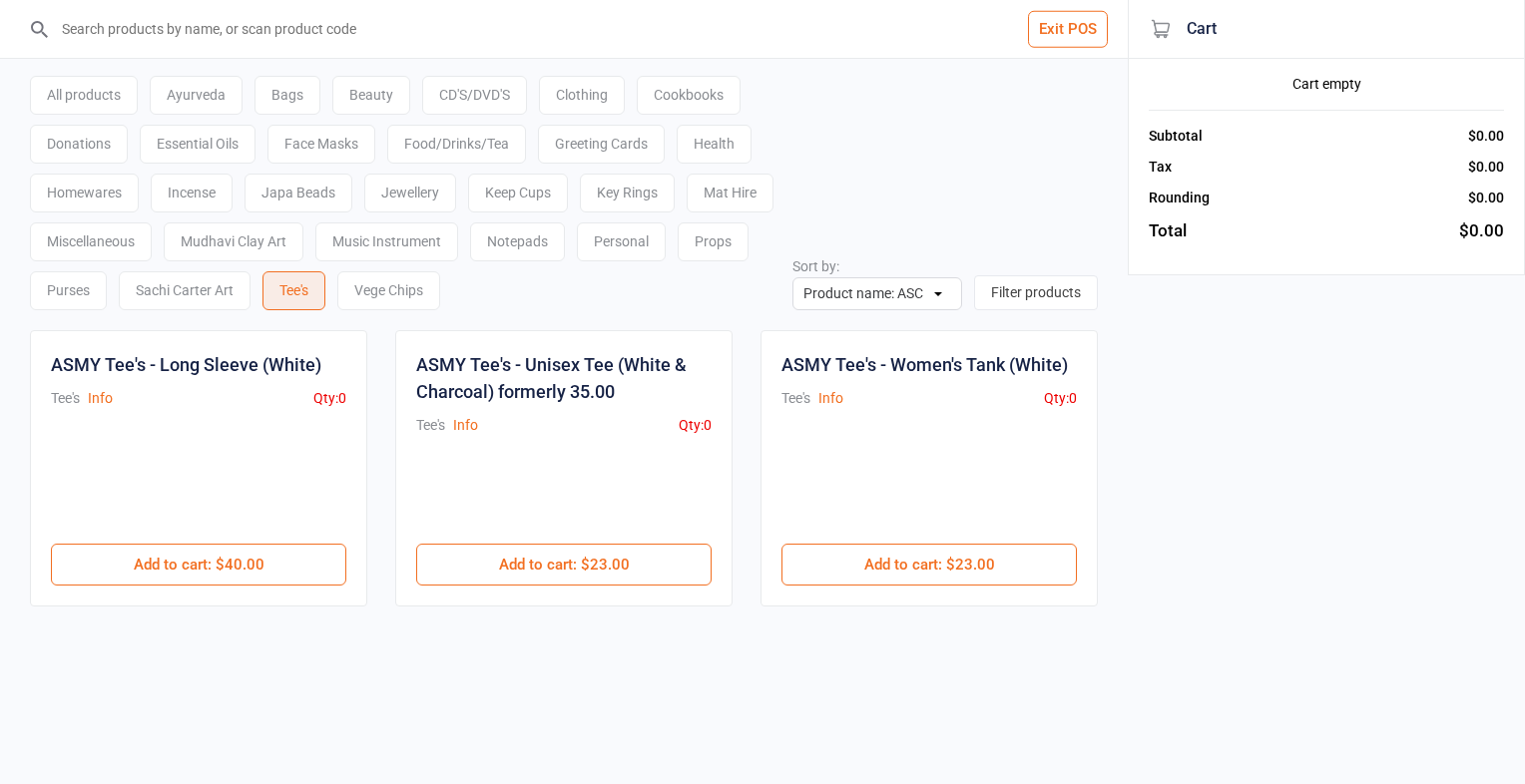 click on "Vege Chips" at bounding box center (388, 290) 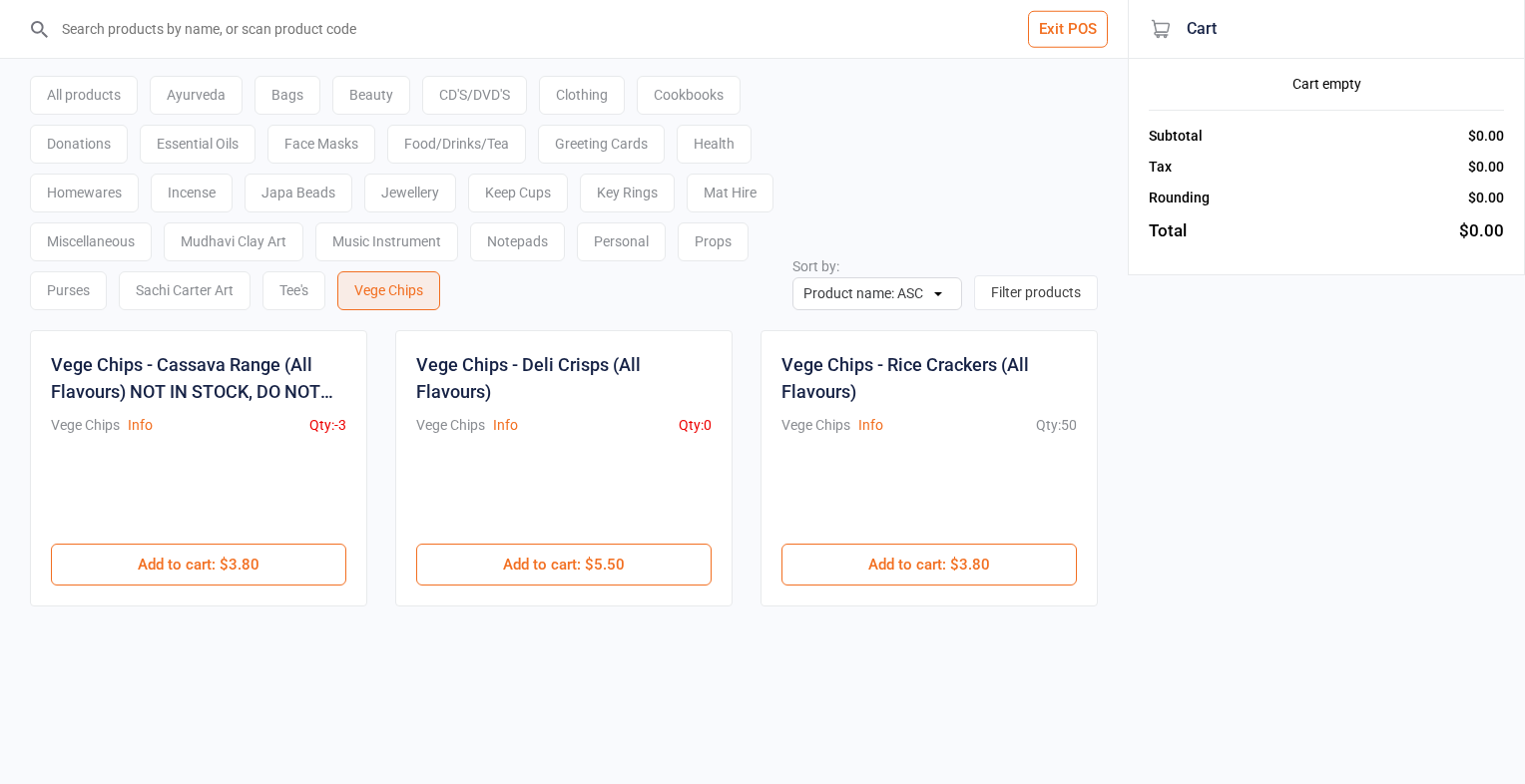 click at bounding box center [576, 29] 